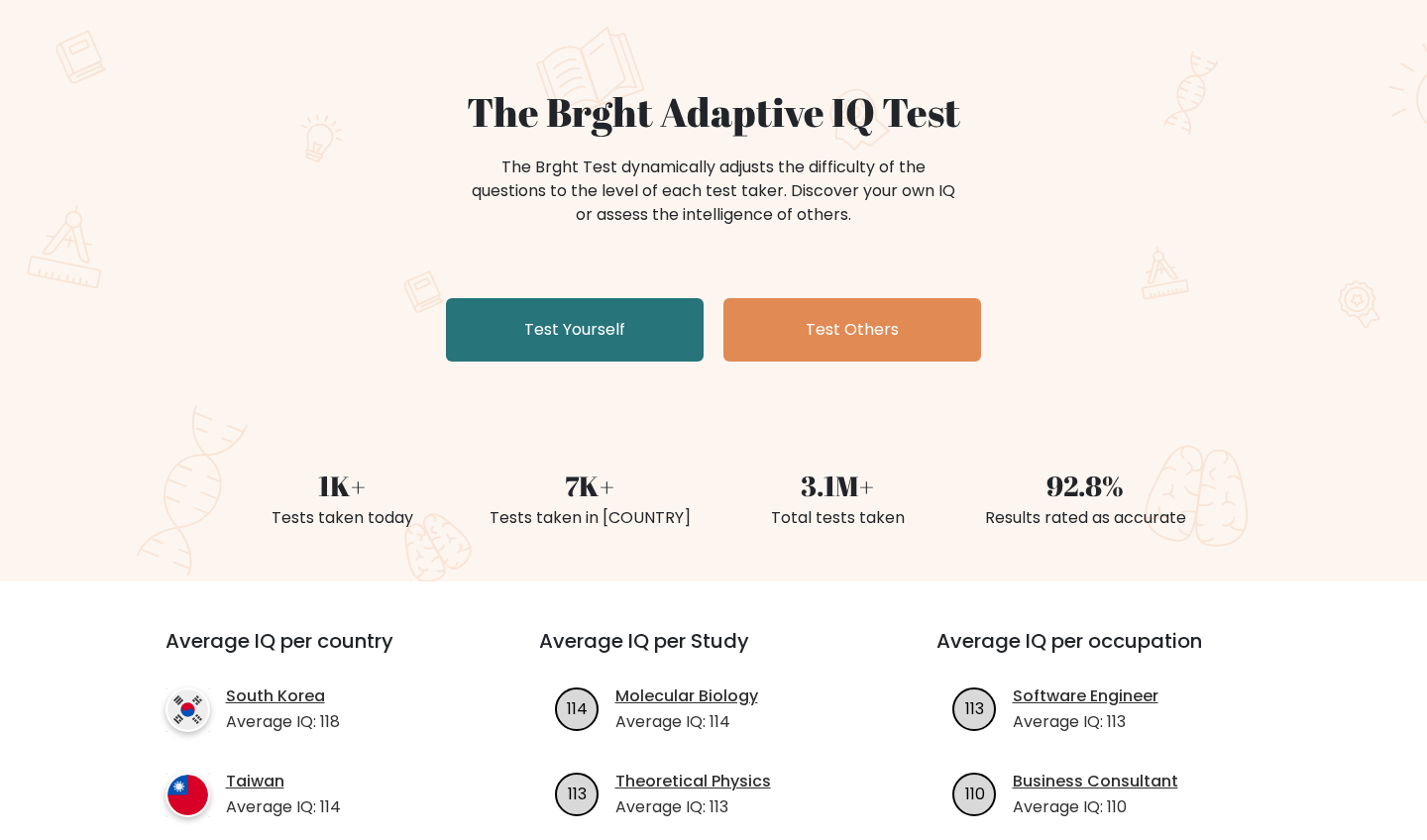 scroll, scrollTop: 152, scrollLeft: 0, axis: vertical 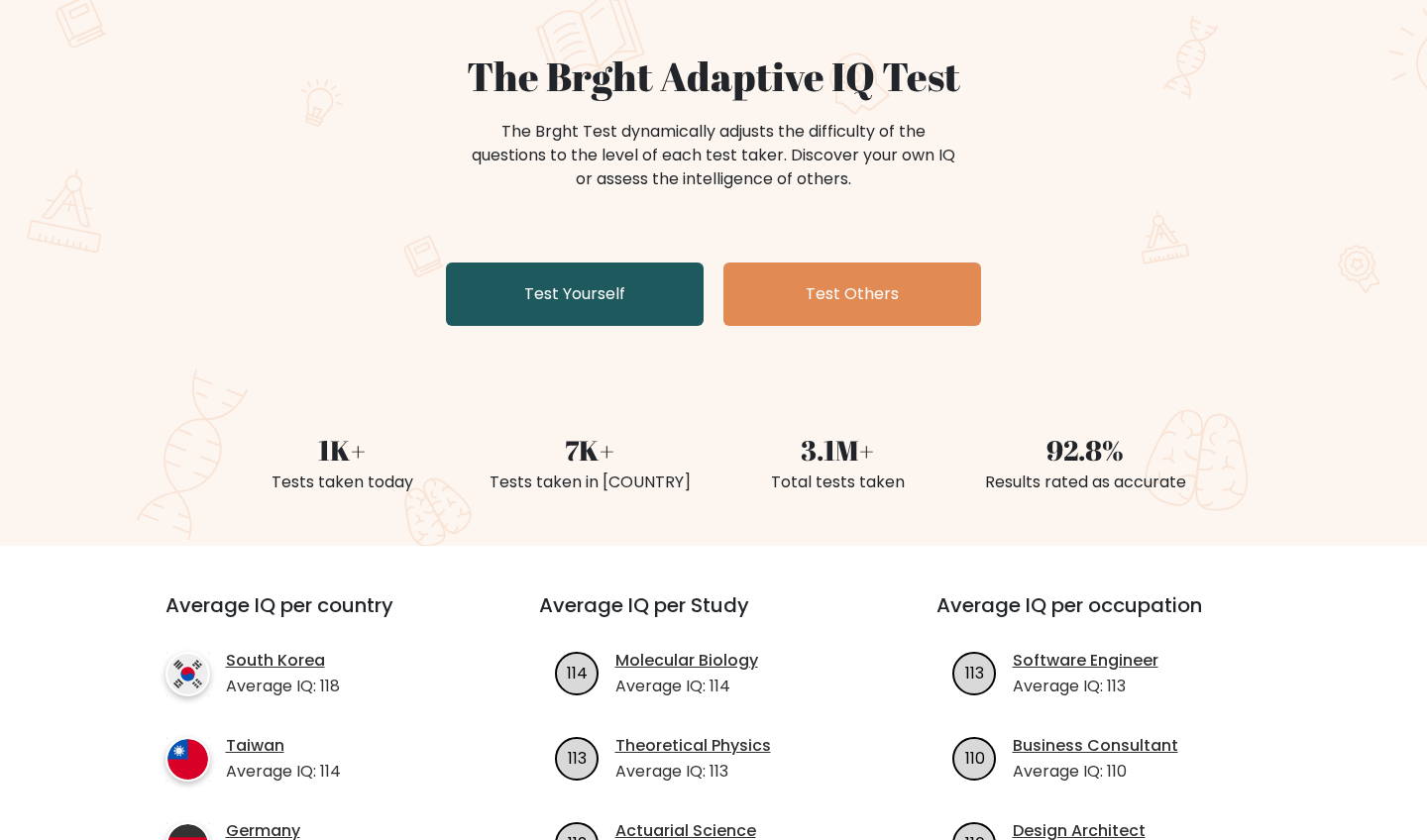 click on "Test Yourself" at bounding box center (575, 294) 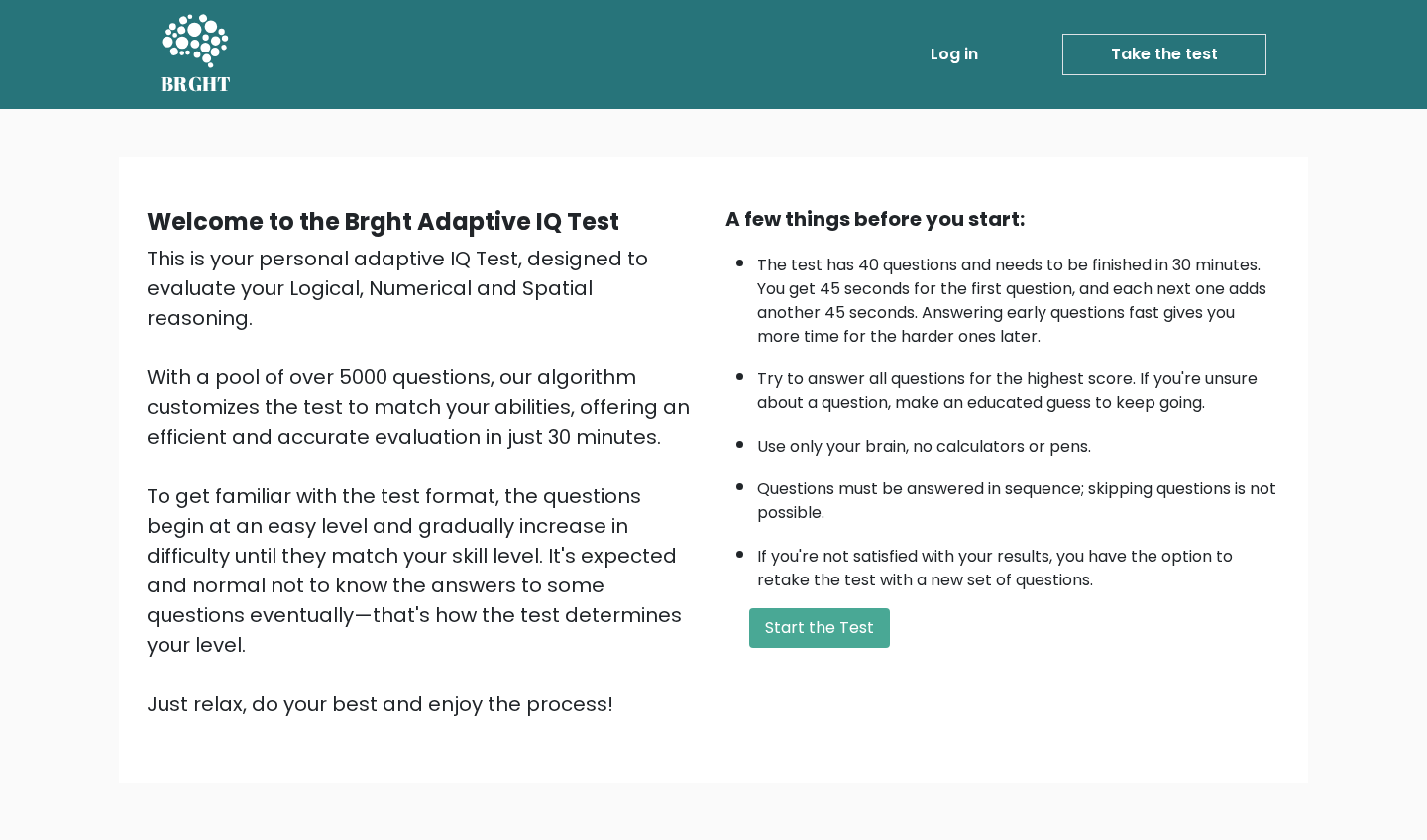 scroll, scrollTop: 0, scrollLeft: 0, axis: both 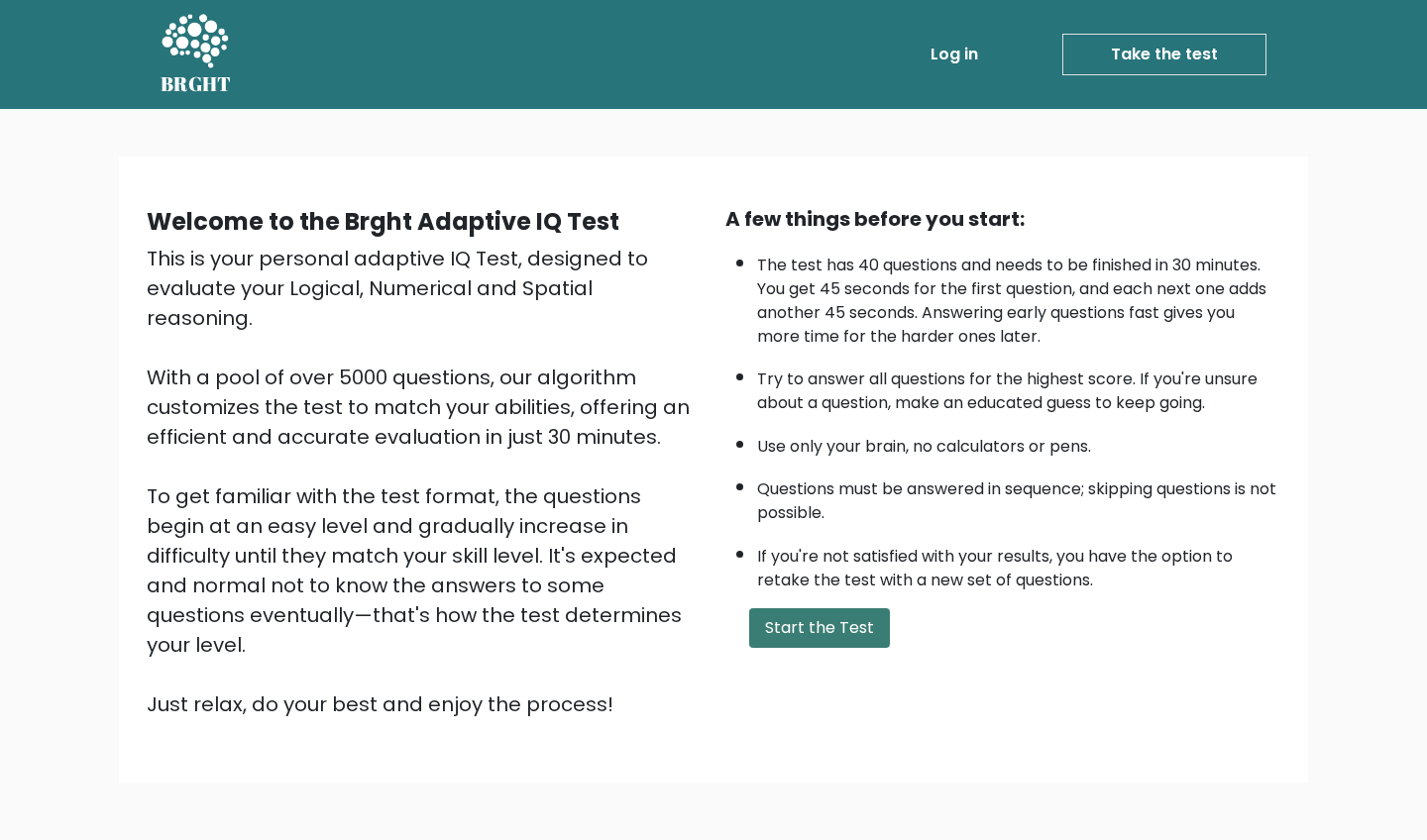 click on "Start the Test" at bounding box center [820, 628] 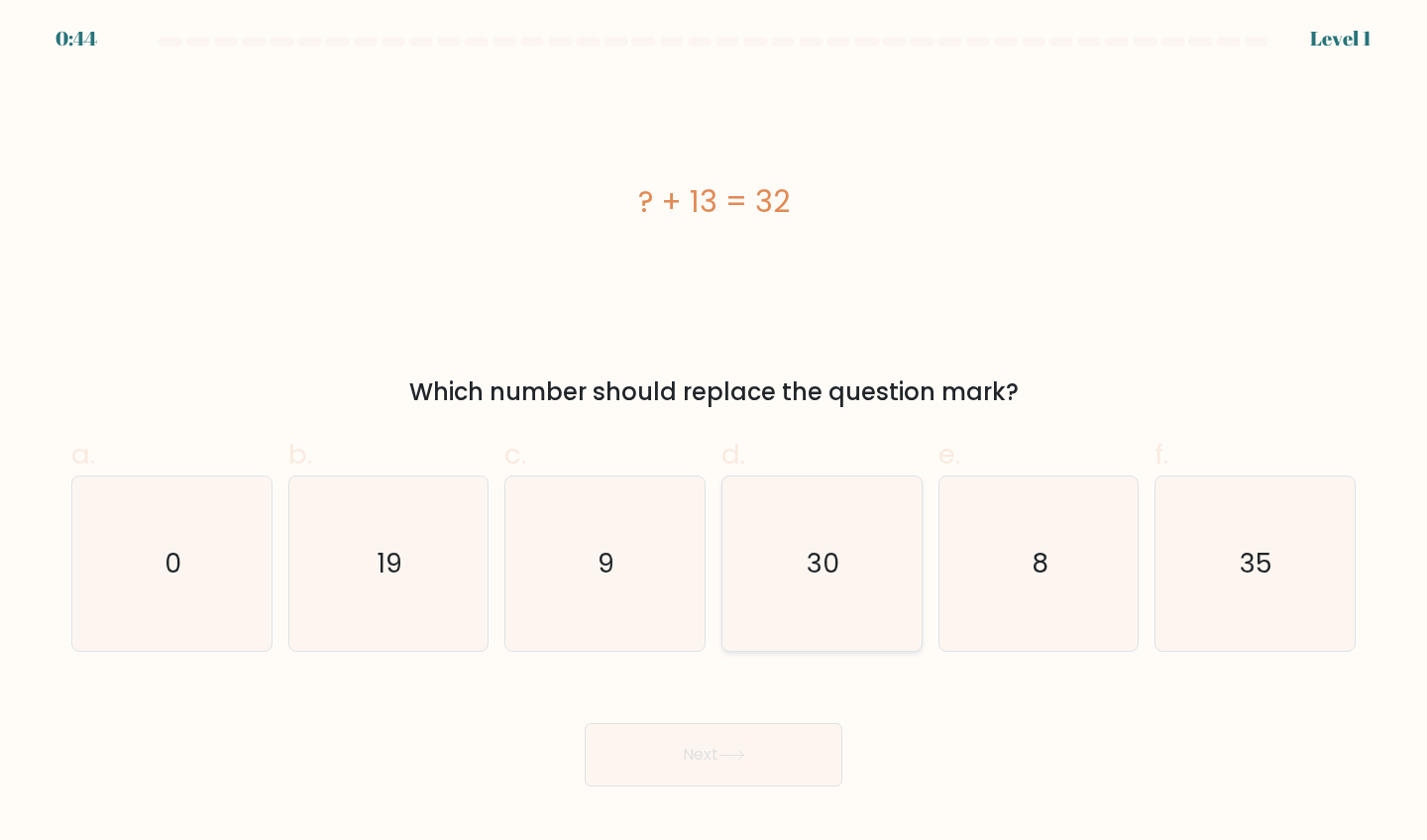 scroll, scrollTop: 0, scrollLeft: 0, axis: both 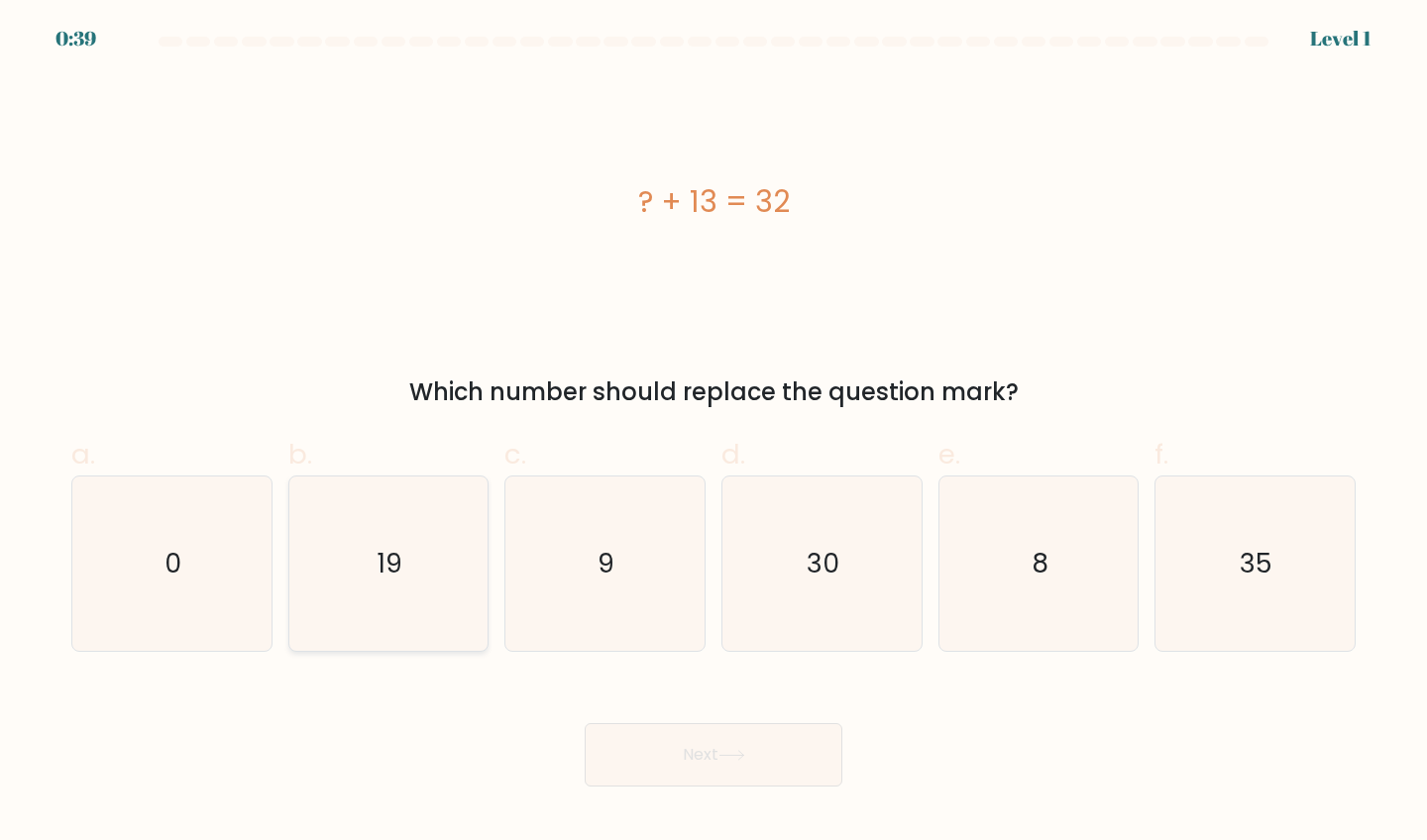 click on "19" at bounding box center [388, 564] 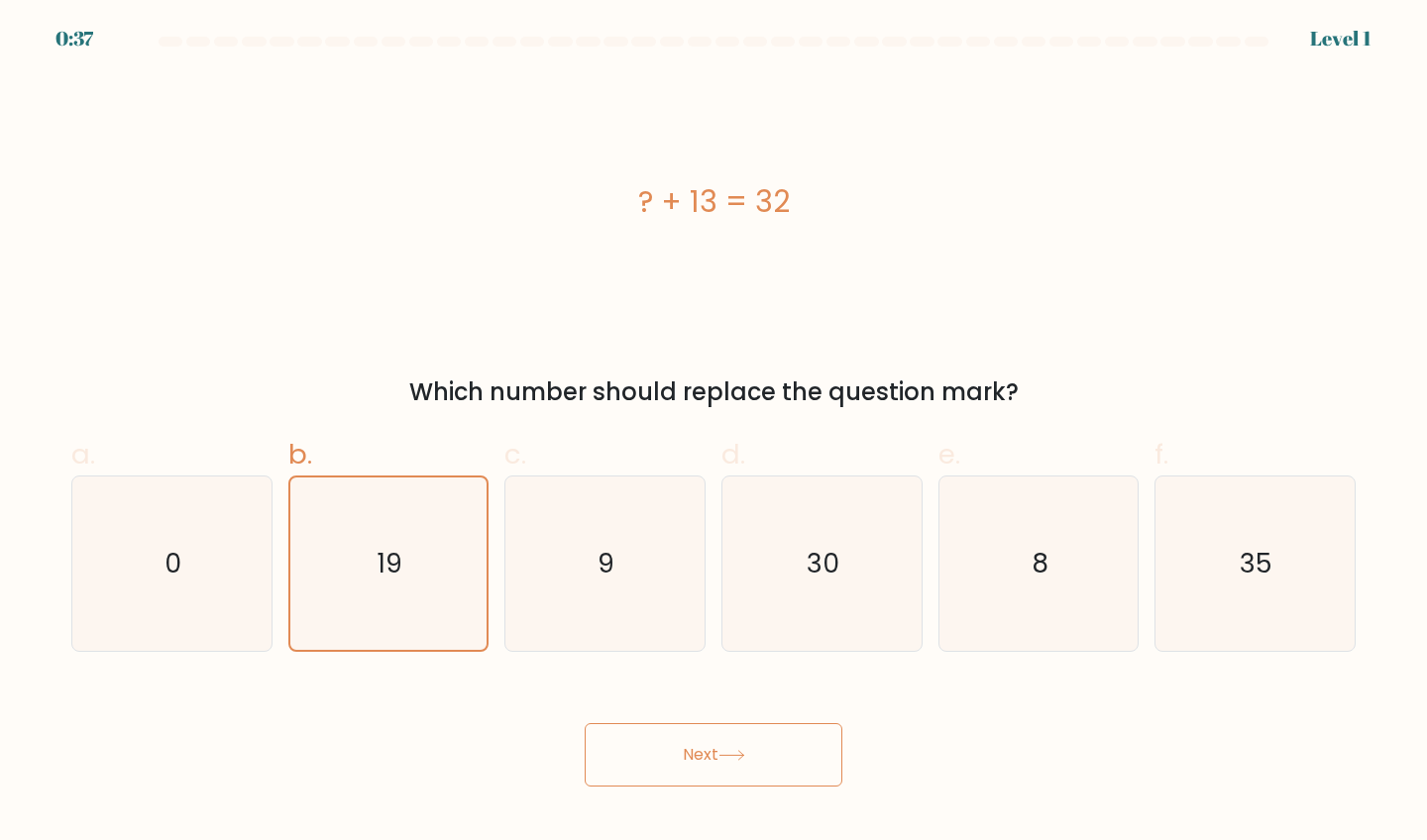 click on "Next" at bounding box center [714, 755] 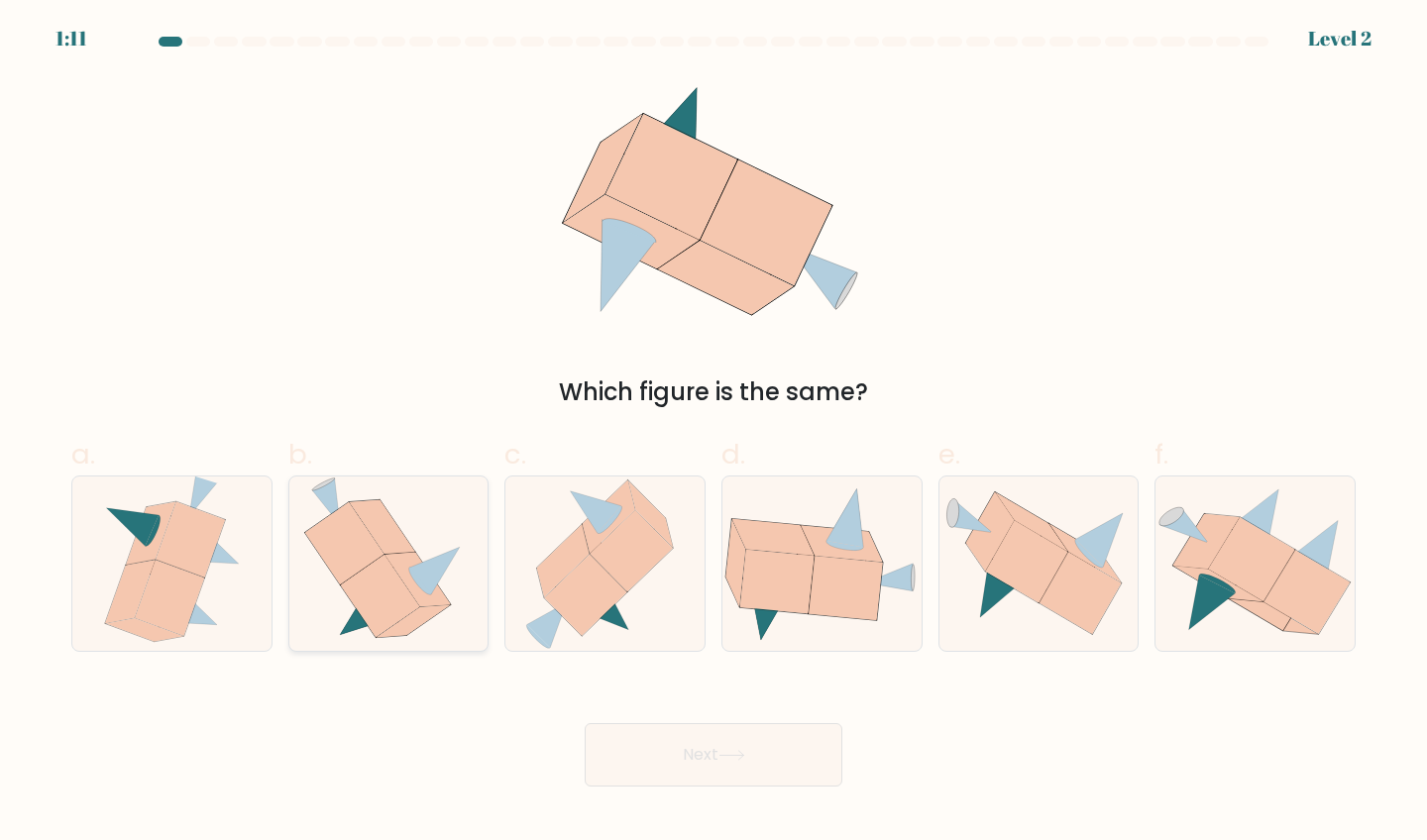 click at bounding box center (387, 564) 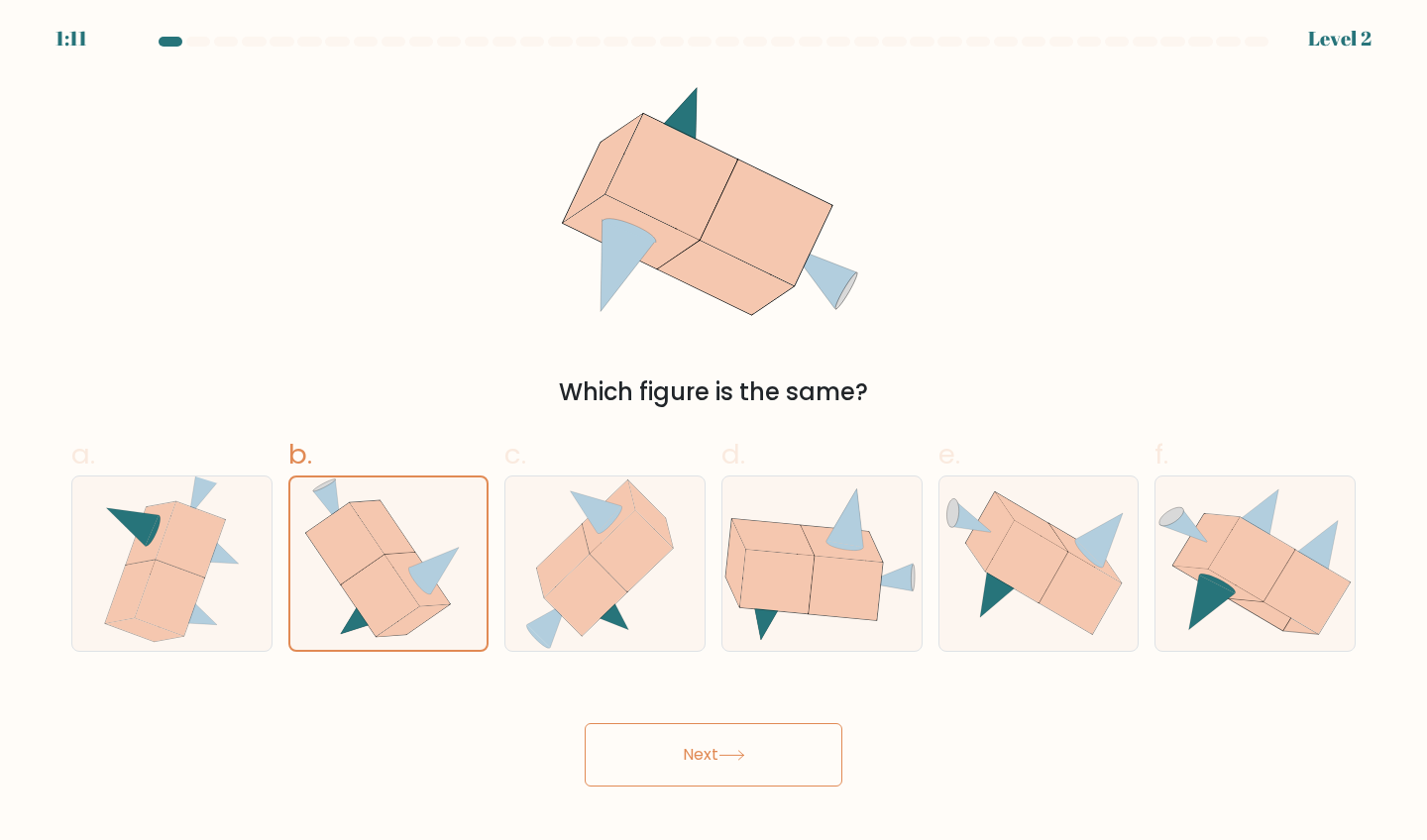 click on "Next" at bounding box center (714, 755) 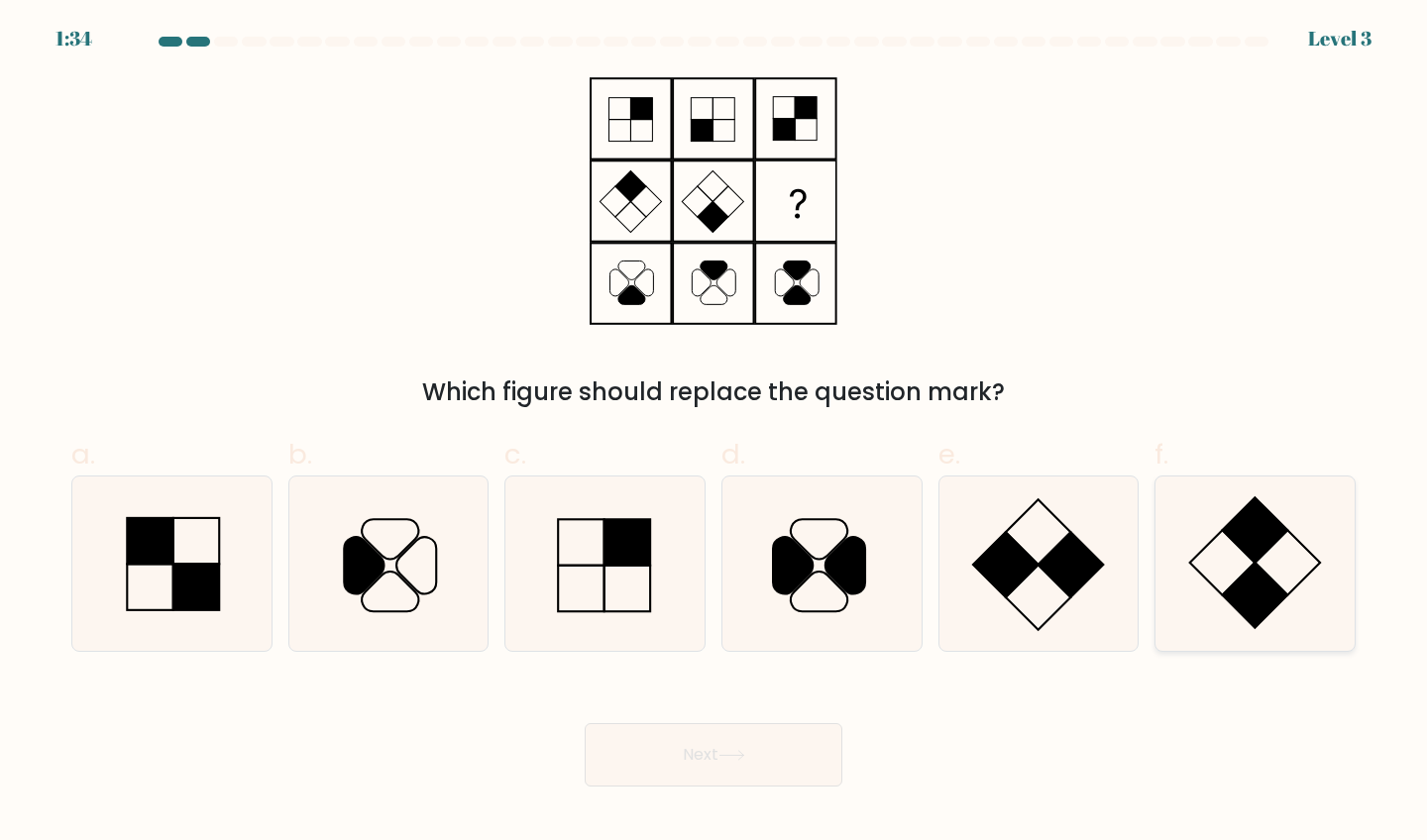 click at bounding box center (1255, 564) 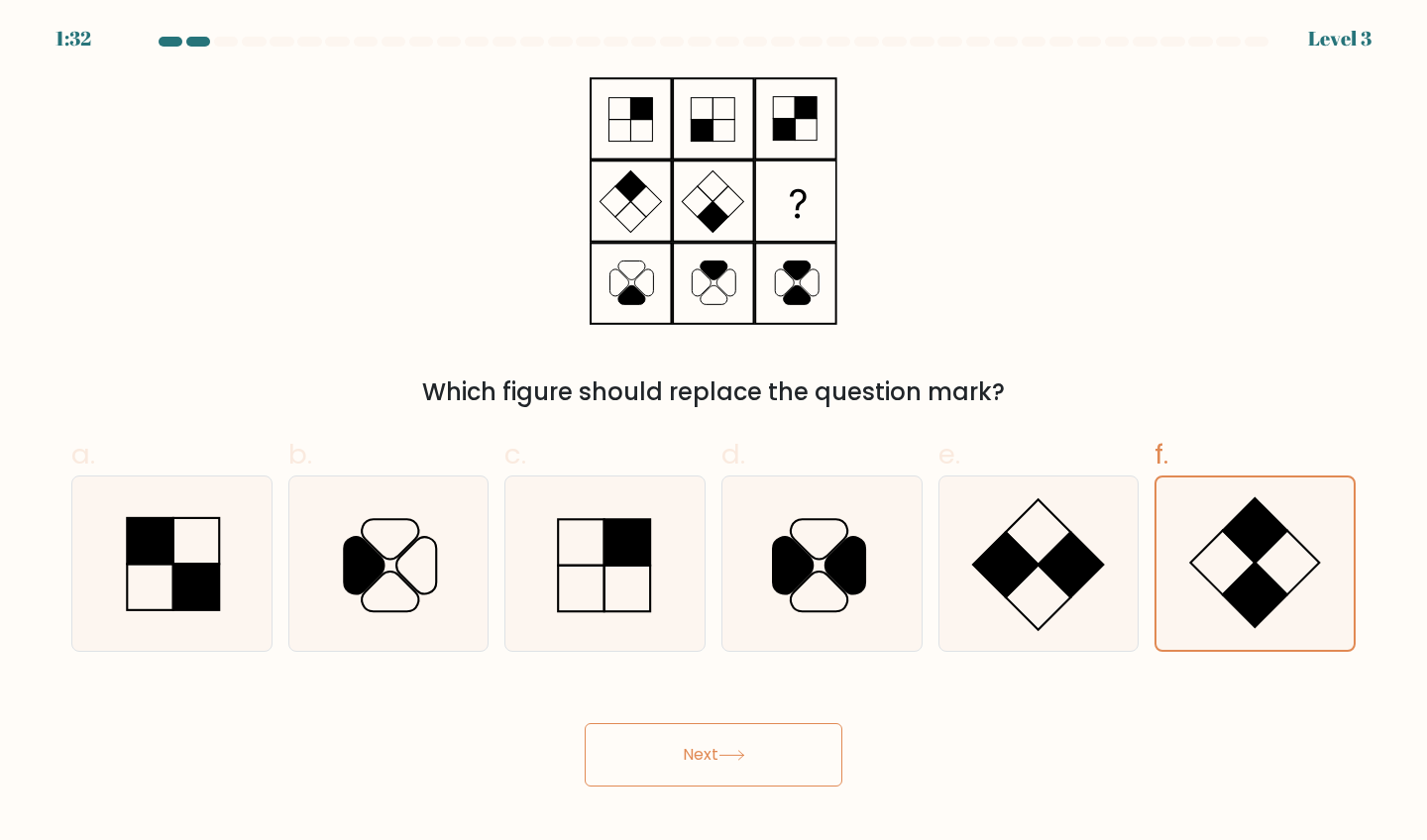 click on "Next" at bounding box center [714, 755] 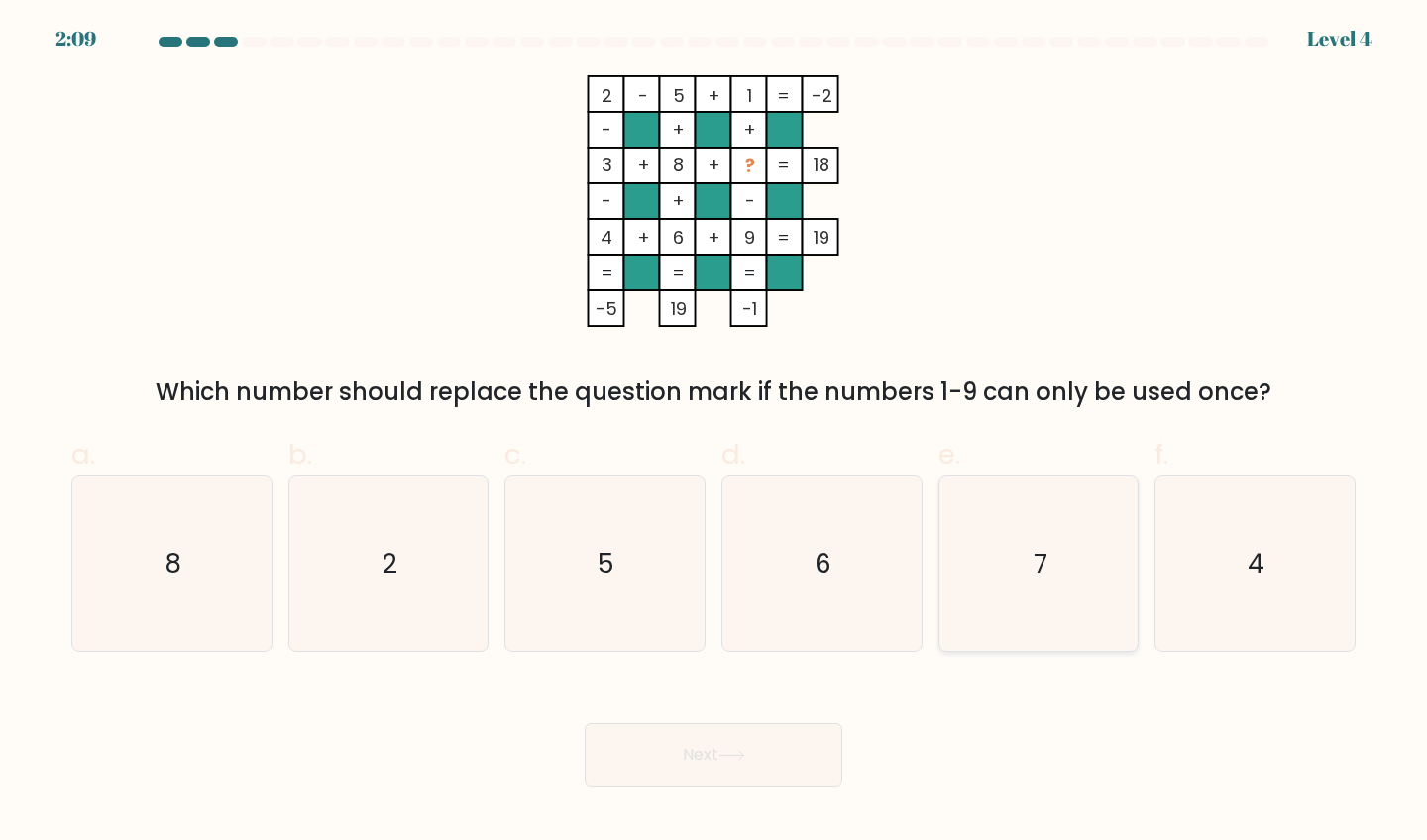 click on "7" at bounding box center [1039, 564] 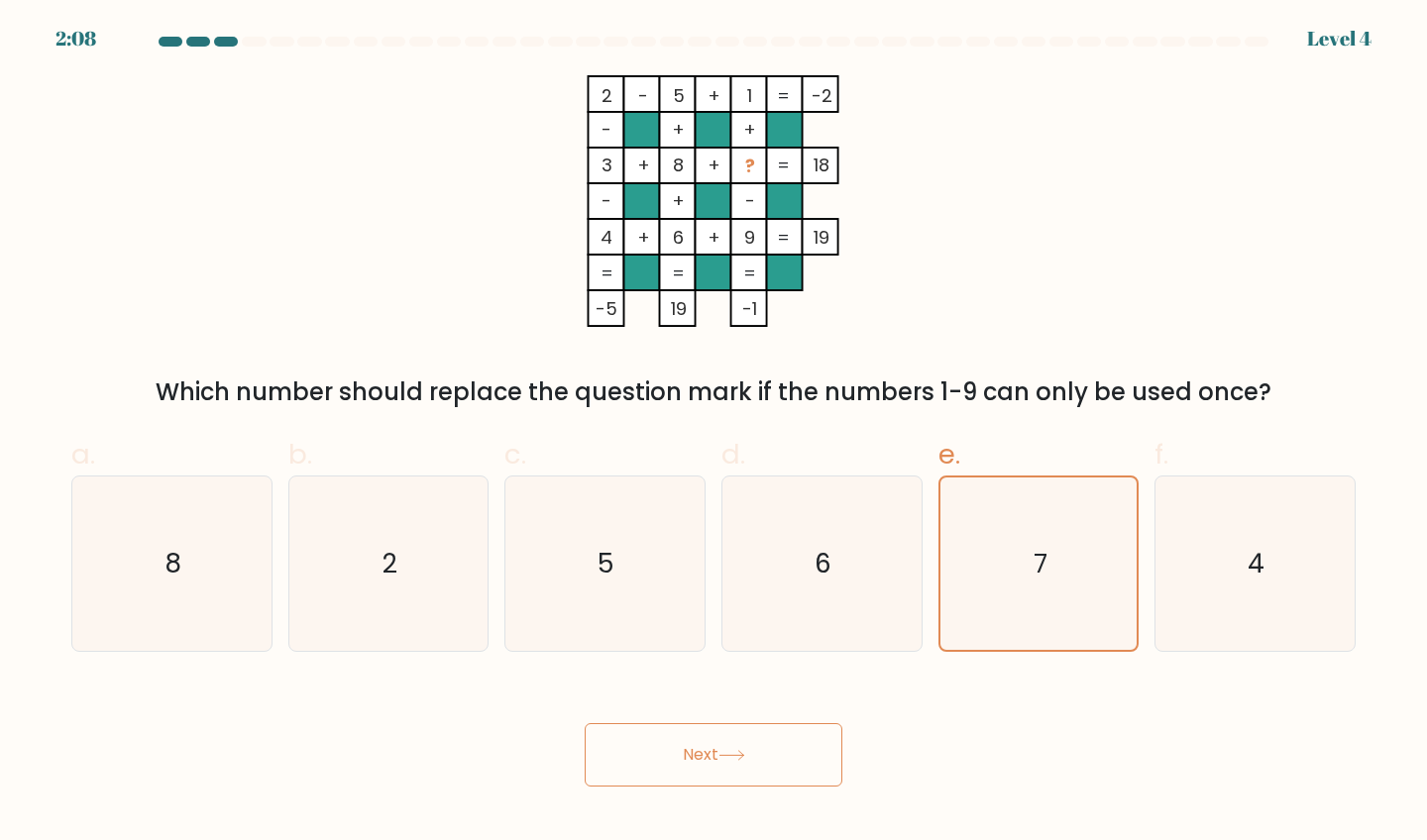 click on "Next" at bounding box center [714, 755] 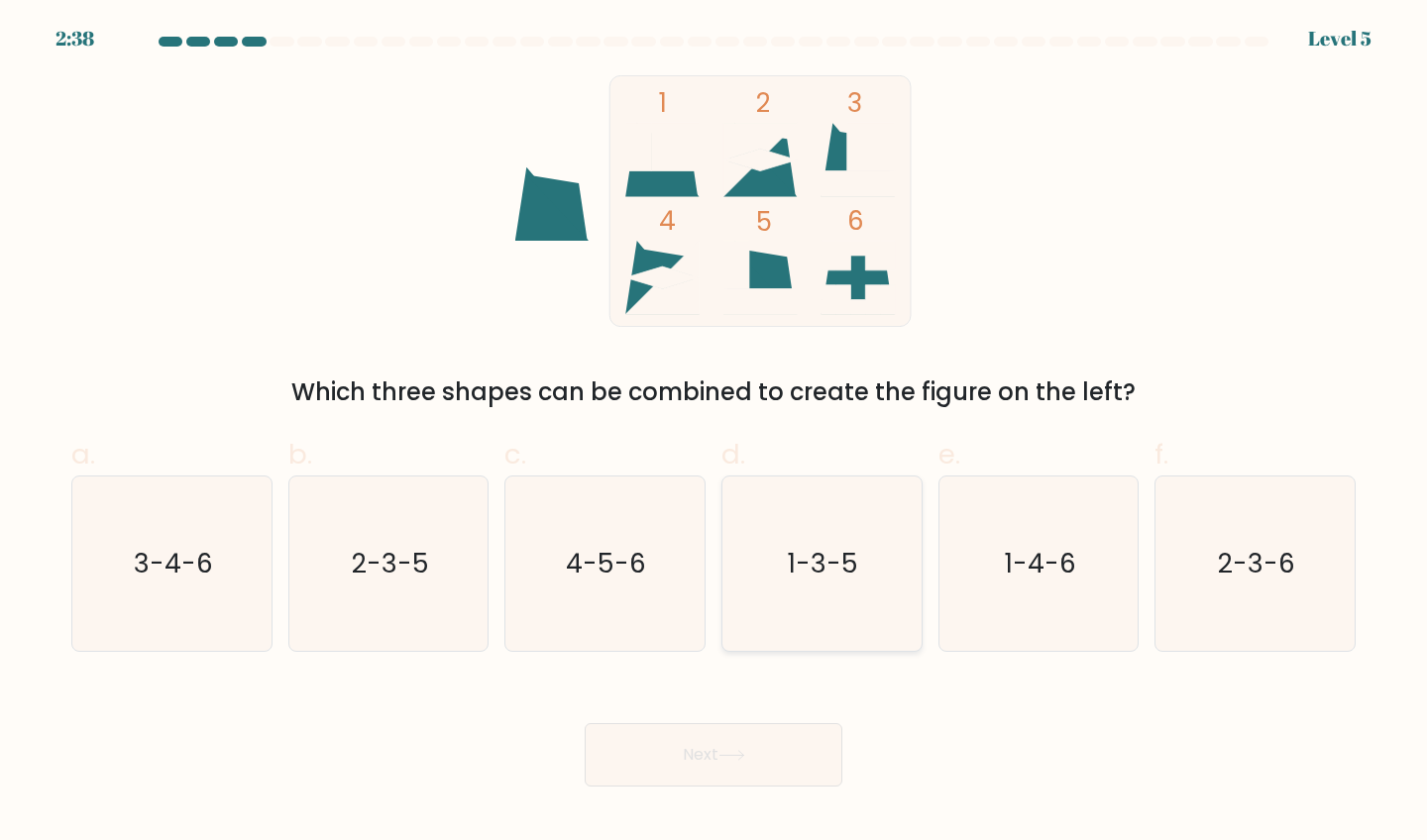 click on "1-3-5" at bounding box center [822, 564] 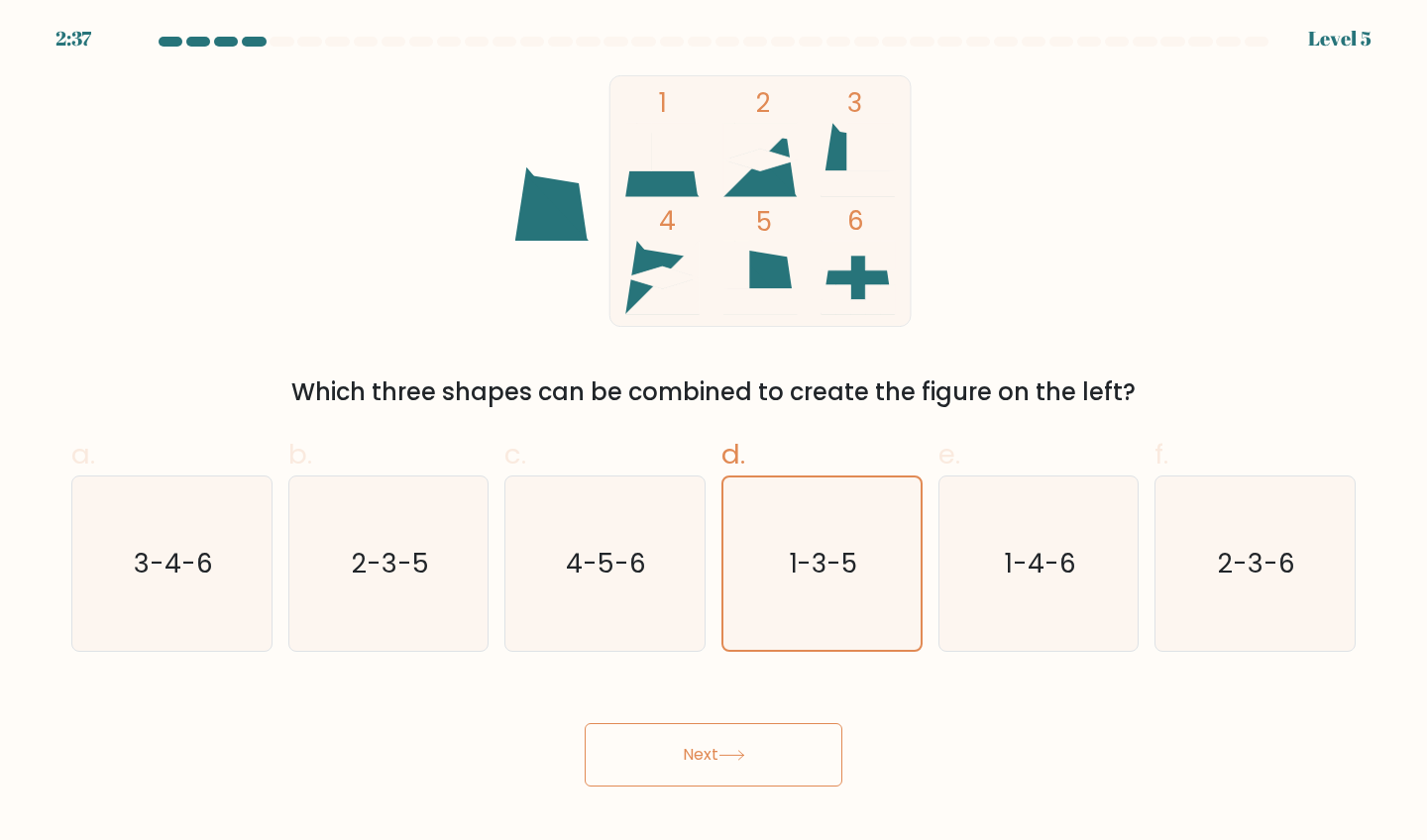 click on "Next" at bounding box center (714, 755) 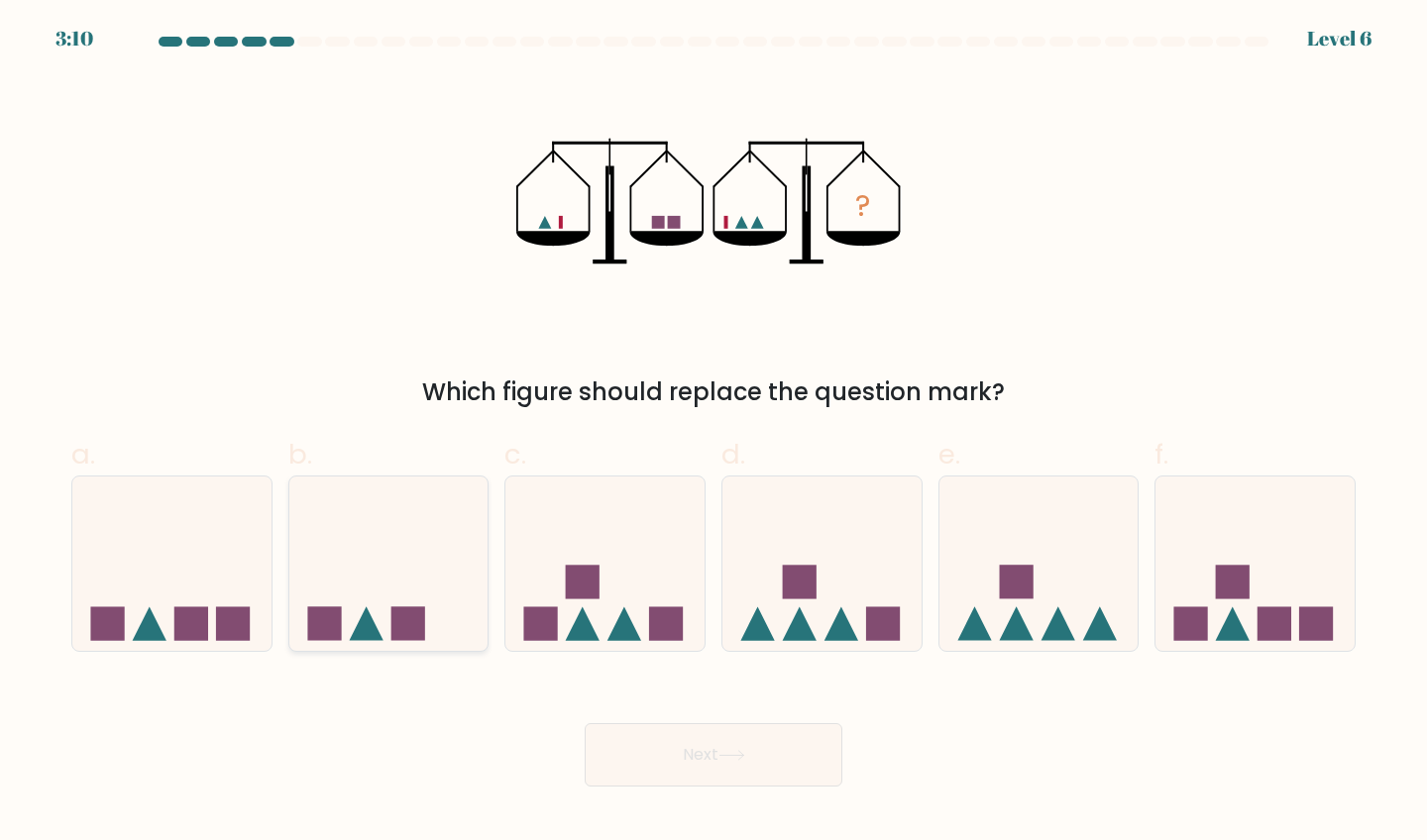 click at bounding box center (388, 564) 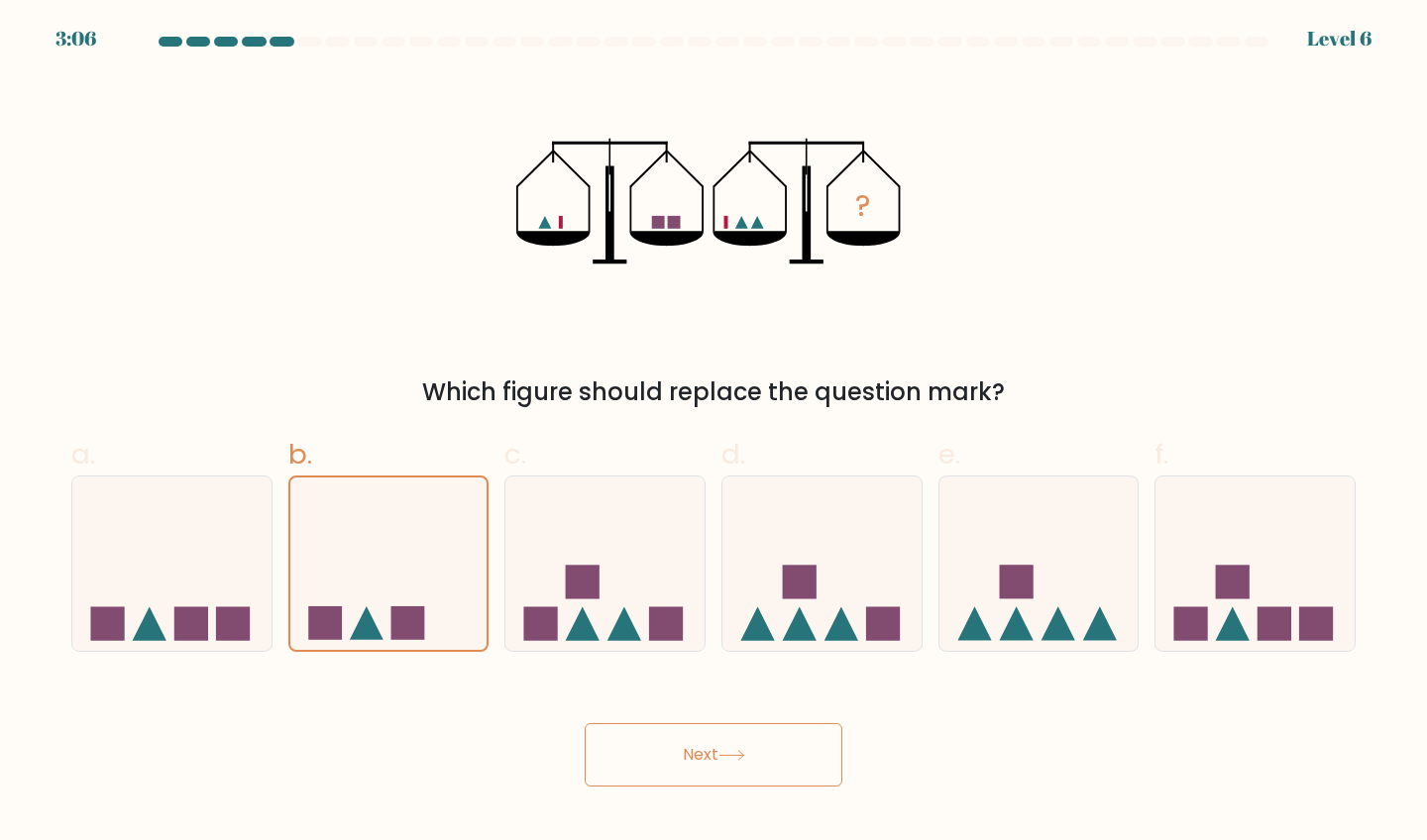 click on "Next" at bounding box center [714, 755] 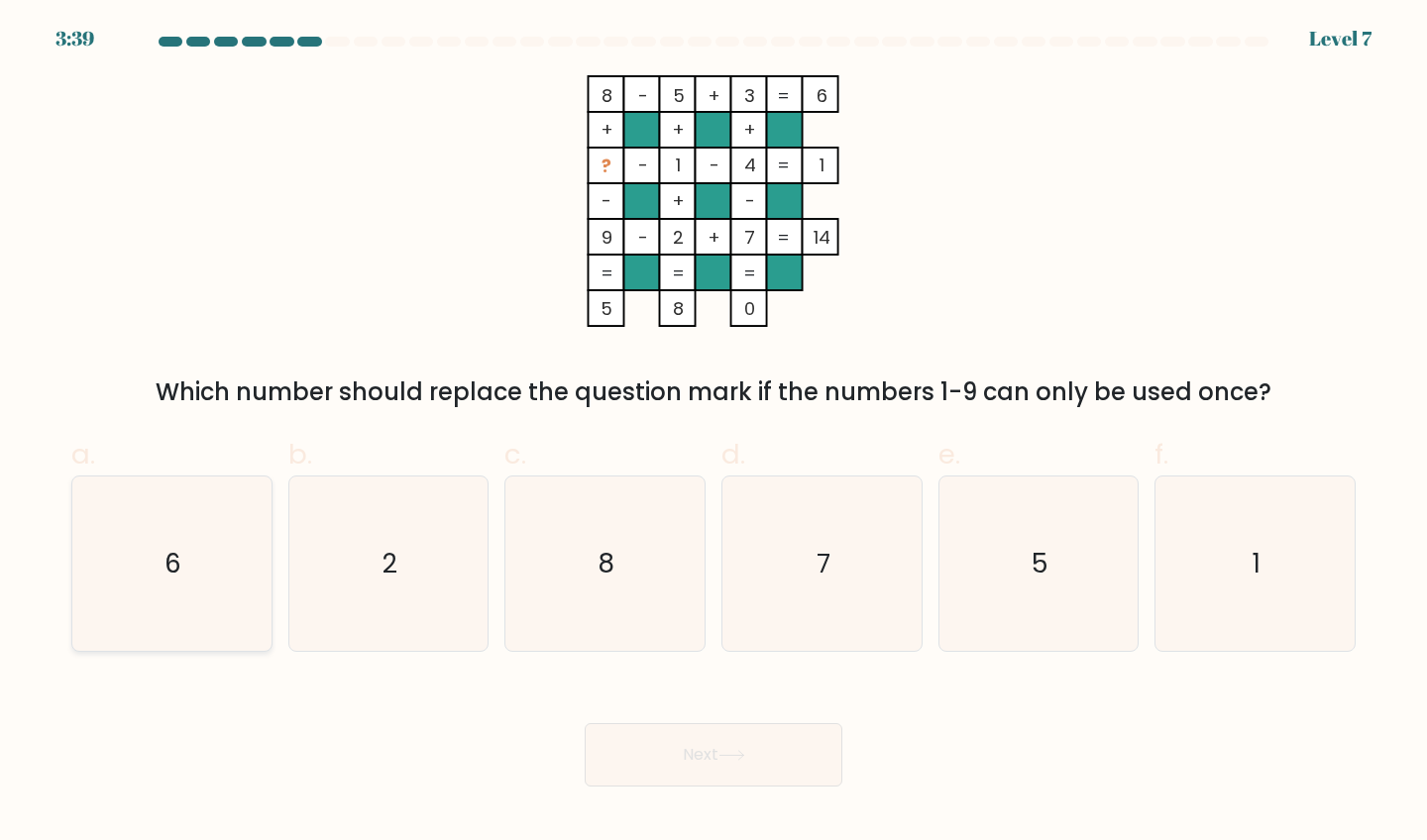 click on "6" at bounding box center [171, 564] 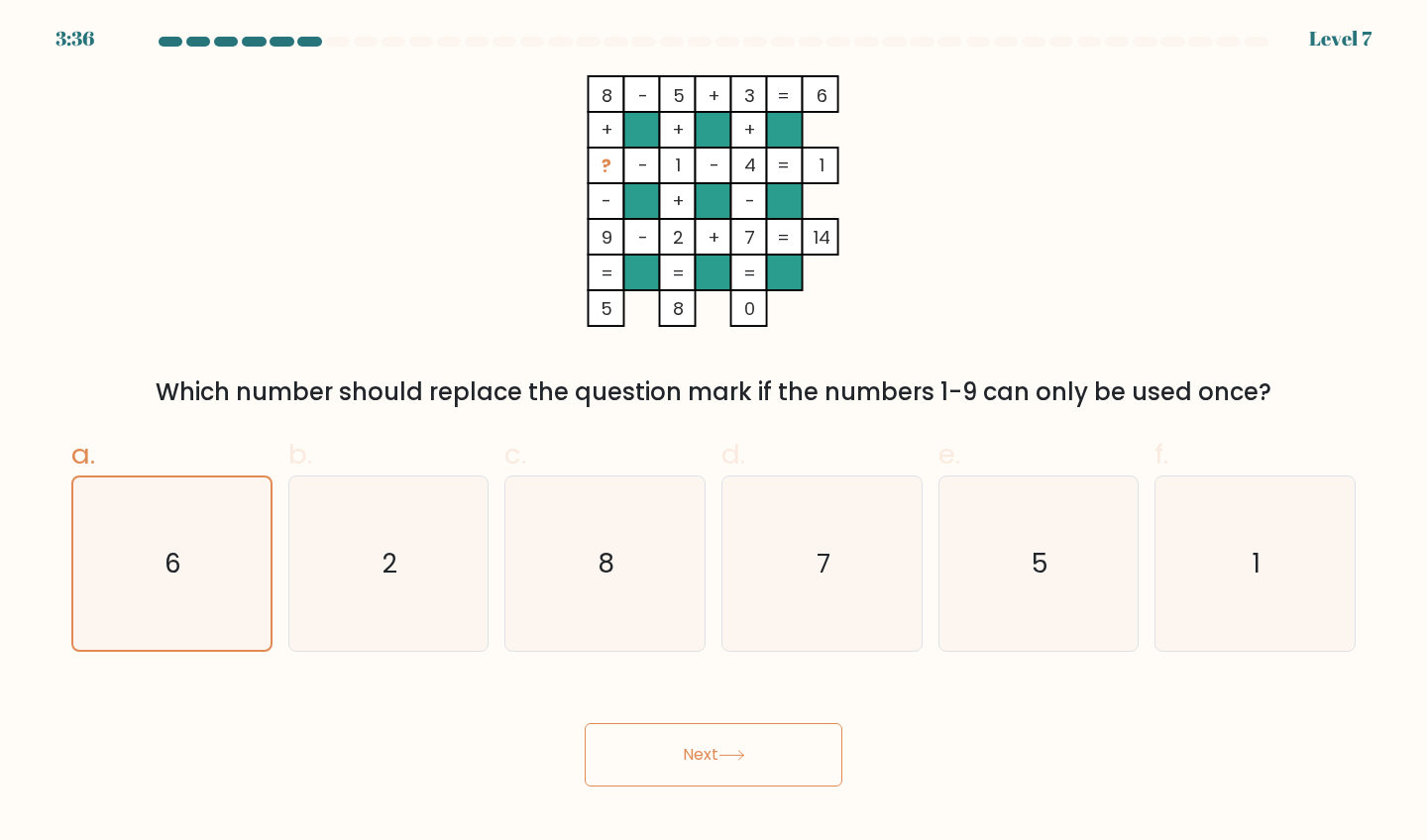 click on "Next" at bounding box center [714, 755] 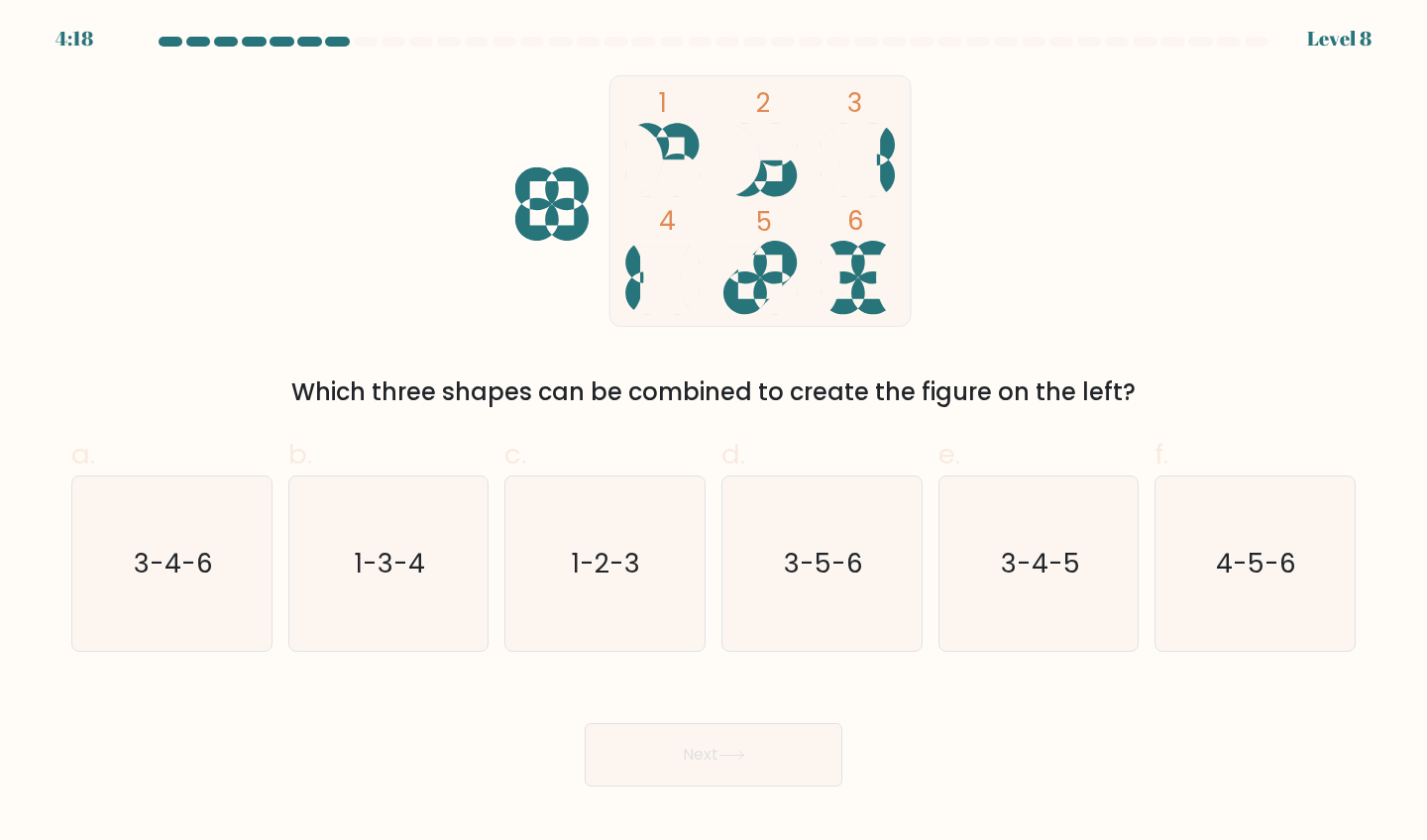 click at bounding box center (226, 42) 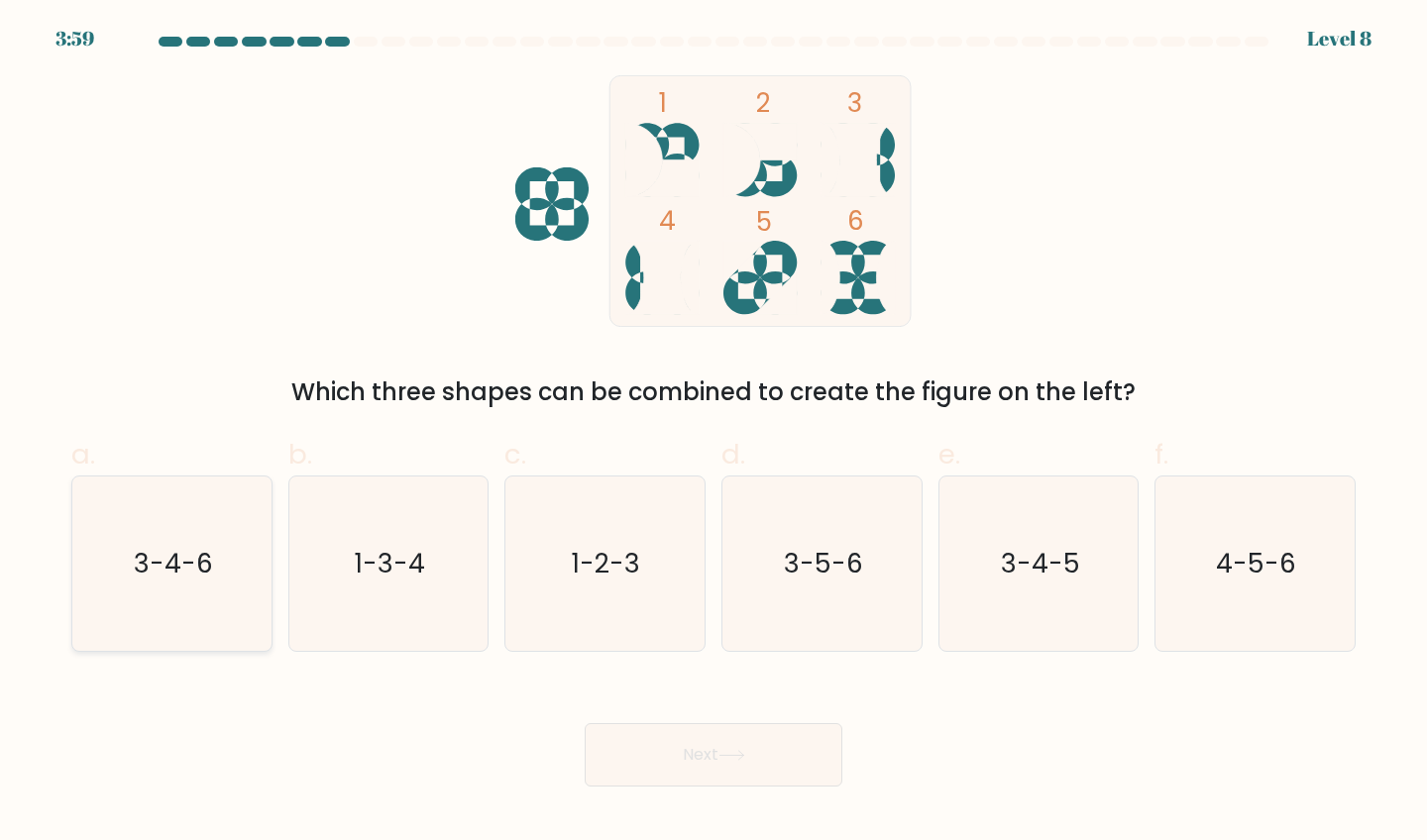click on "3-4-6" at bounding box center [171, 564] 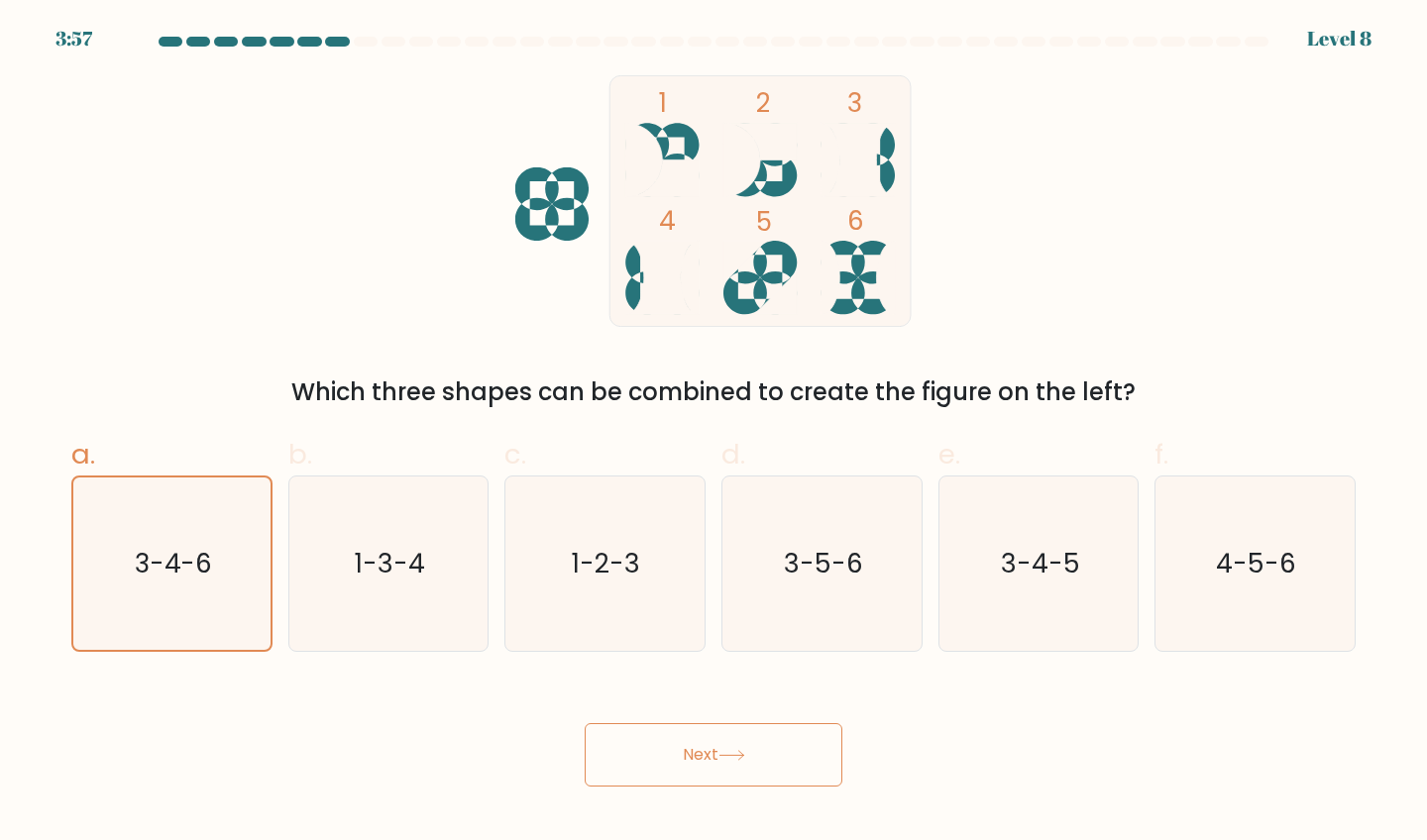 click on "Next" at bounding box center [714, 755] 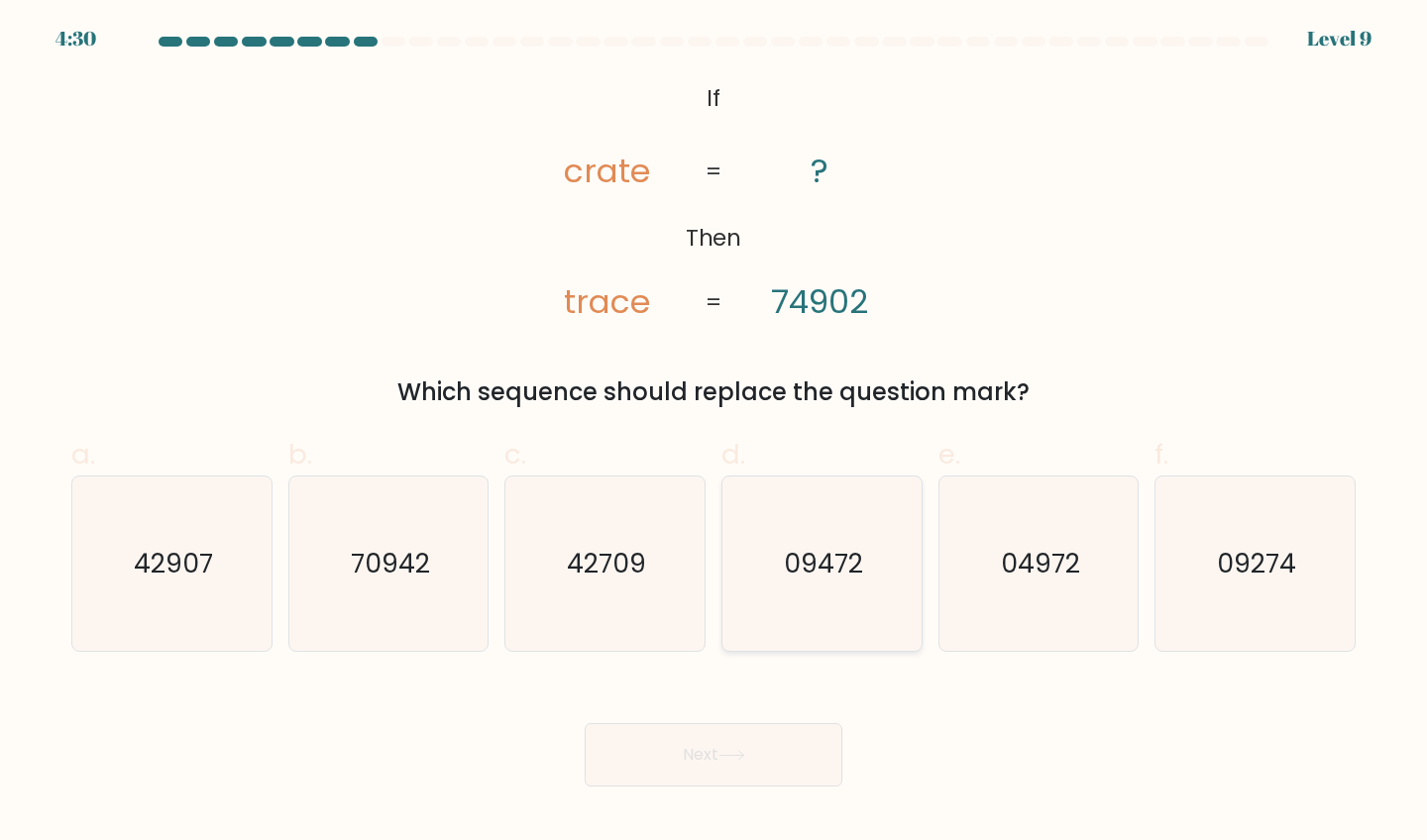 click on "09472" at bounding box center (822, 564) 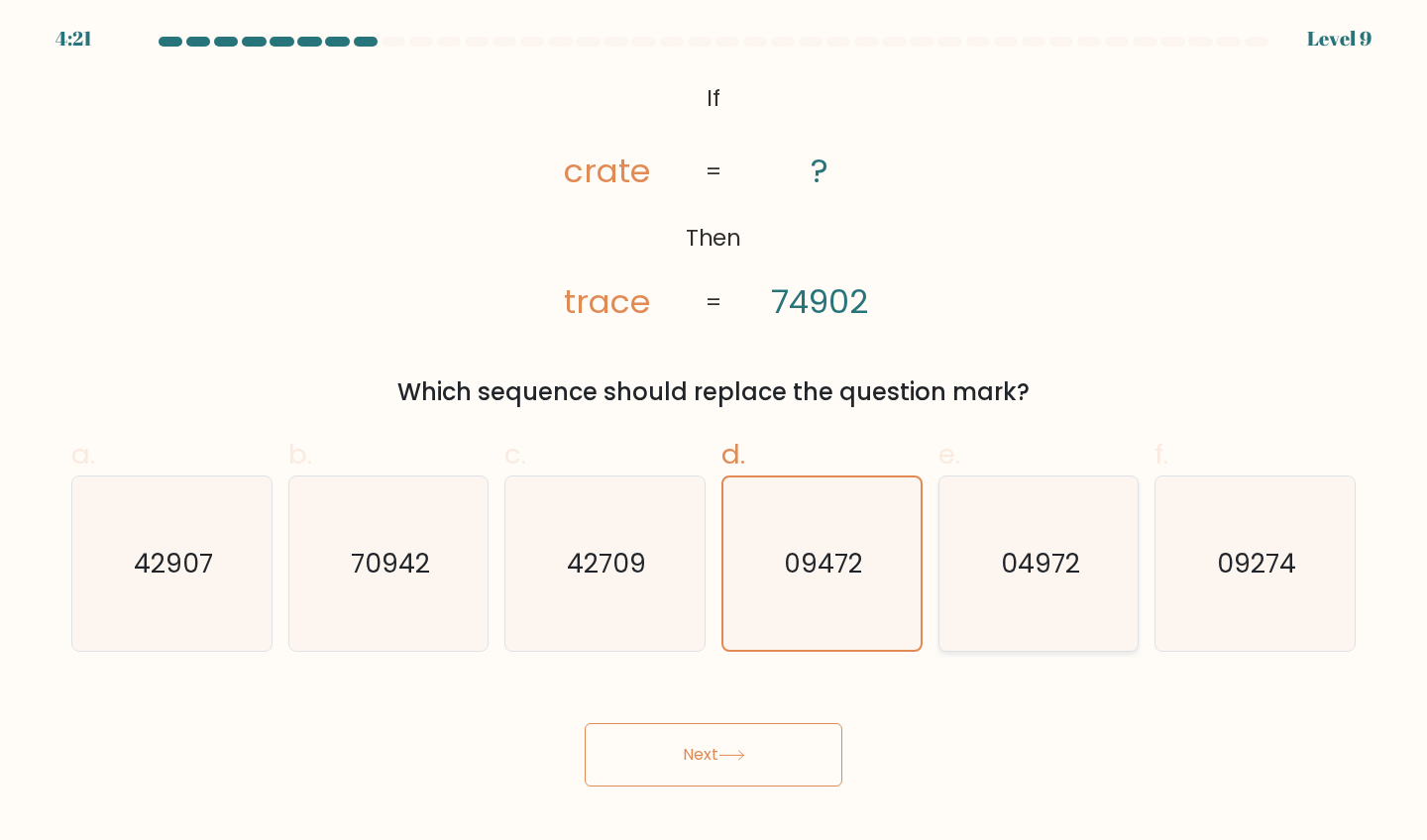 click on "04972" at bounding box center [1039, 564] 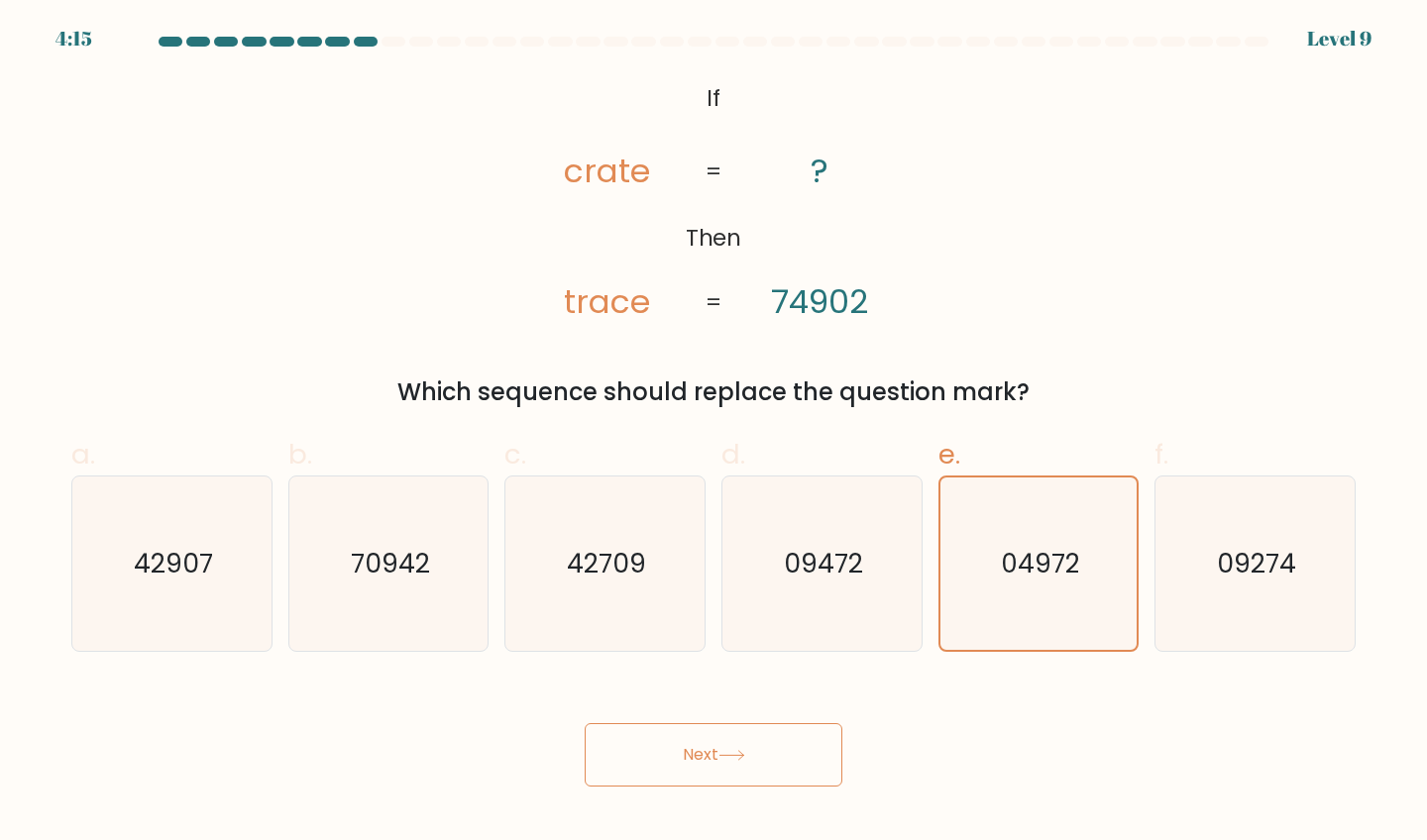 click on "Next" at bounding box center [714, 755] 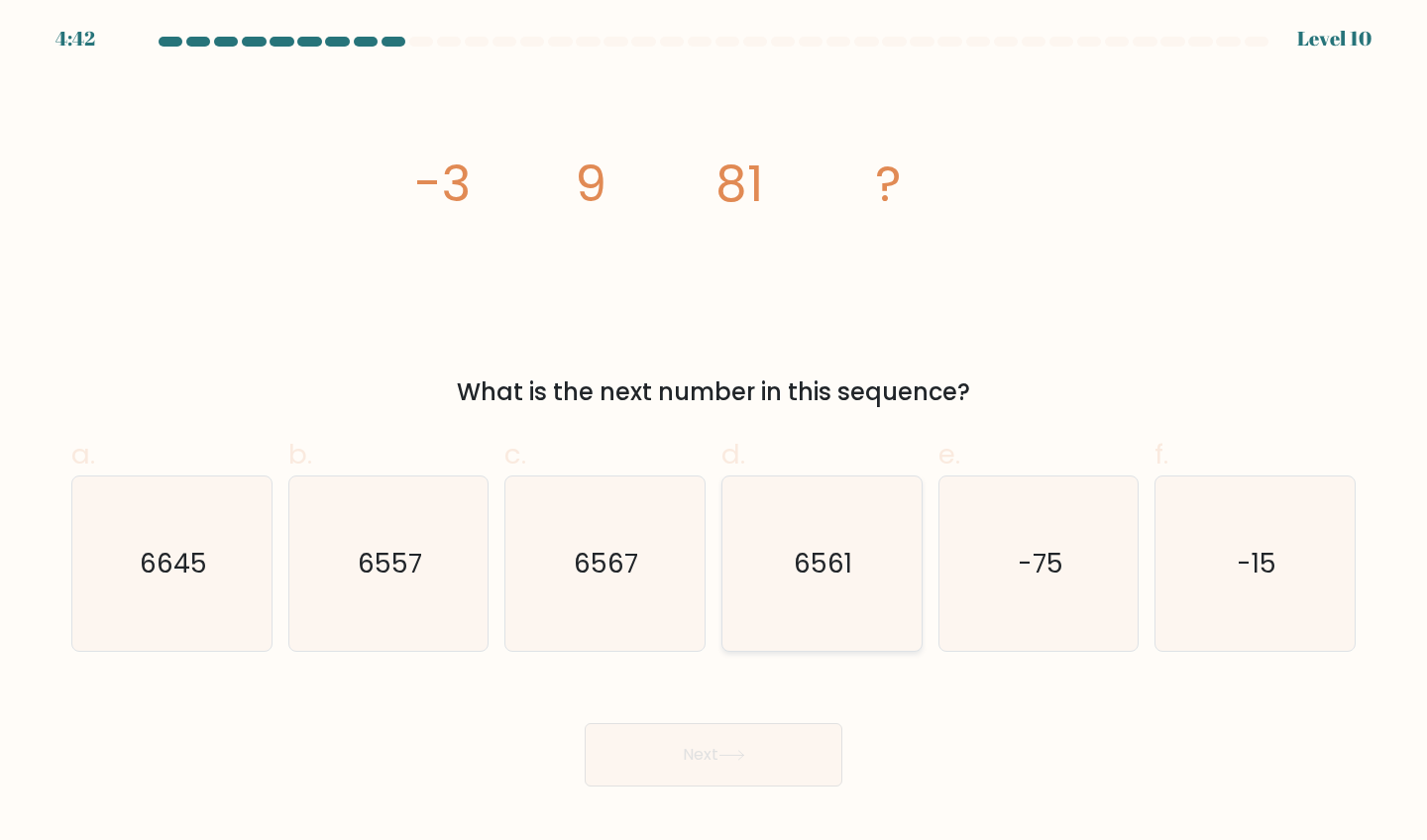 click on "6561" at bounding box center [822, 564] 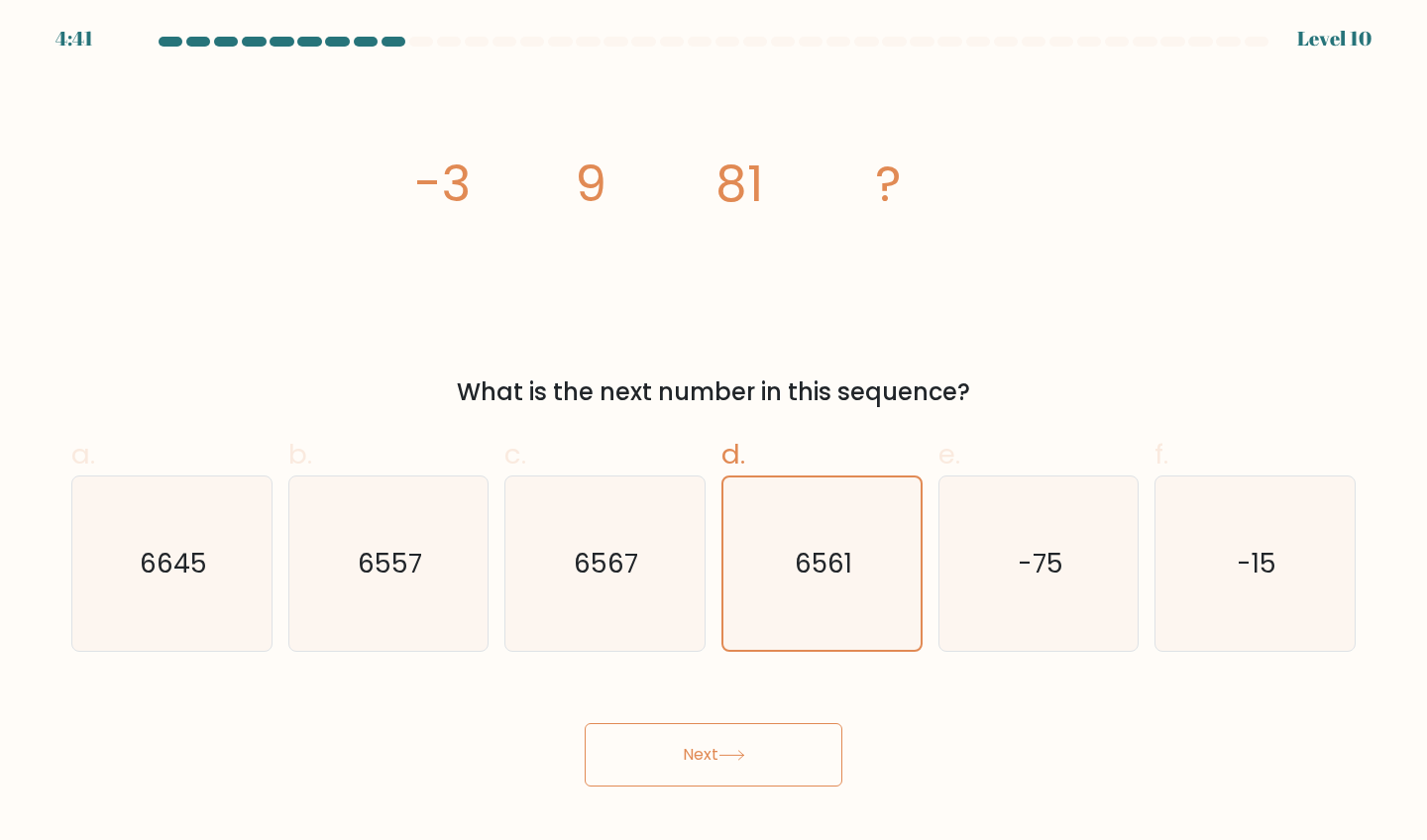 click on "Next" at bounding box center (714, 755) 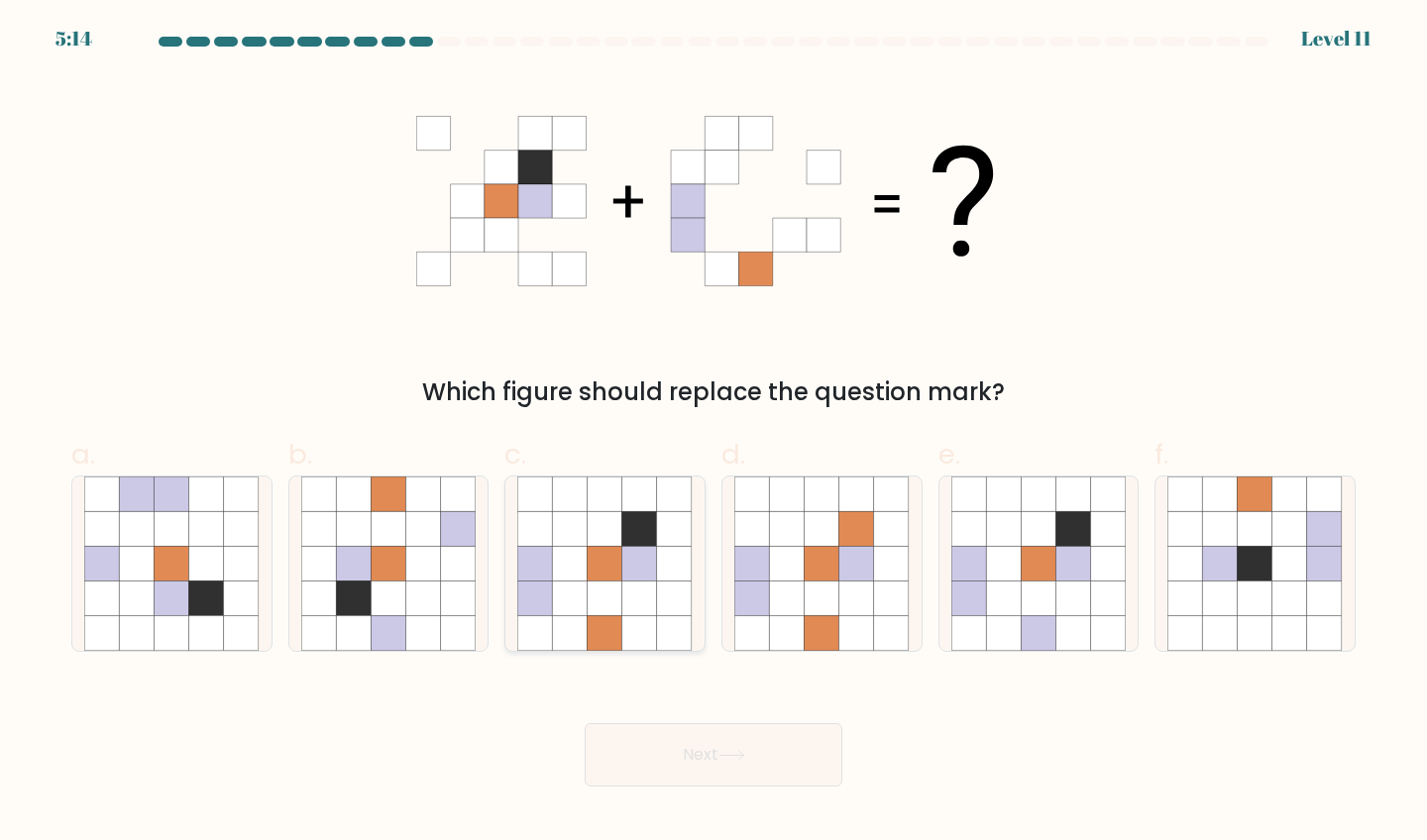 click at bounding box center (639, 633) 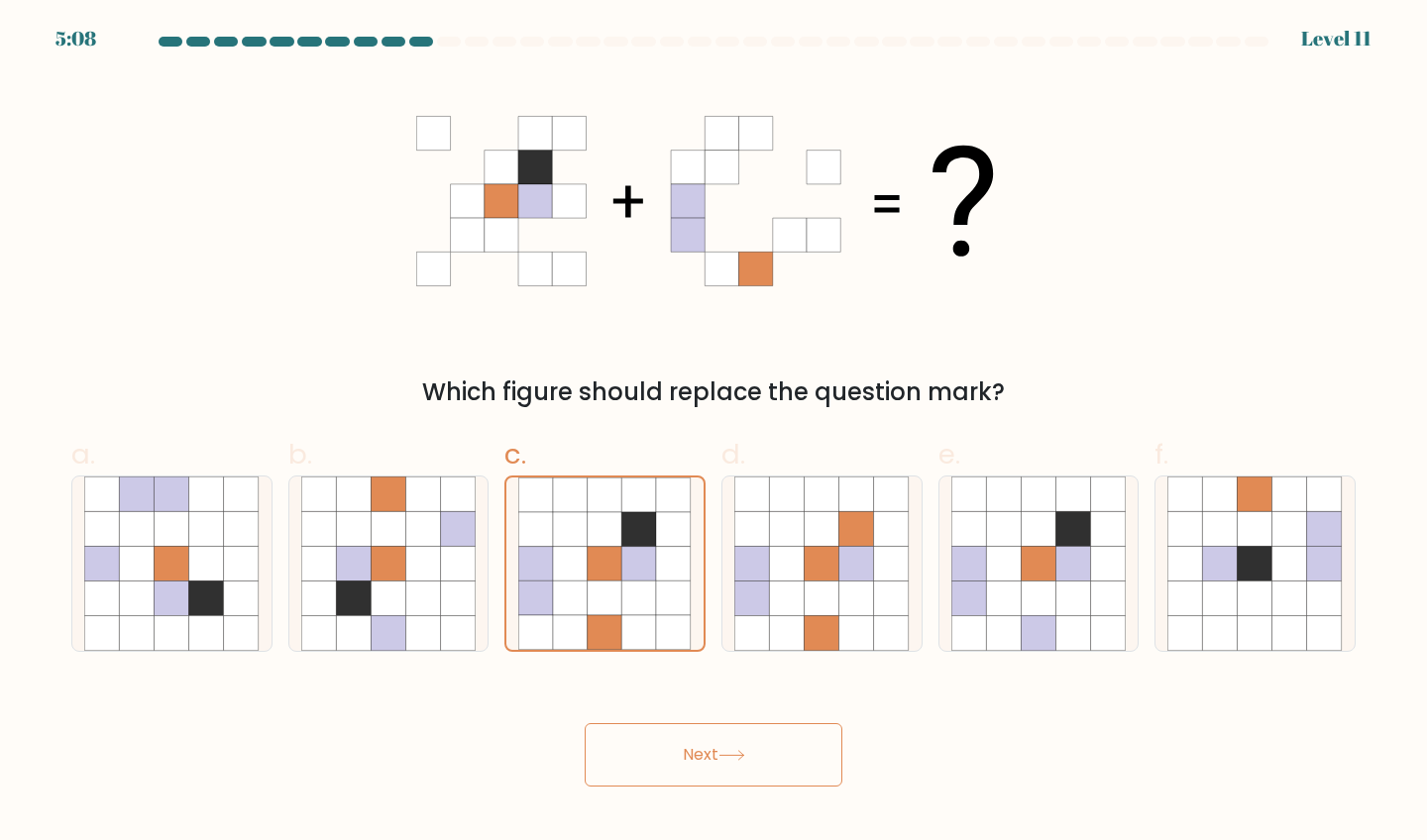 click on "Next" at bounding box center [714, 755] 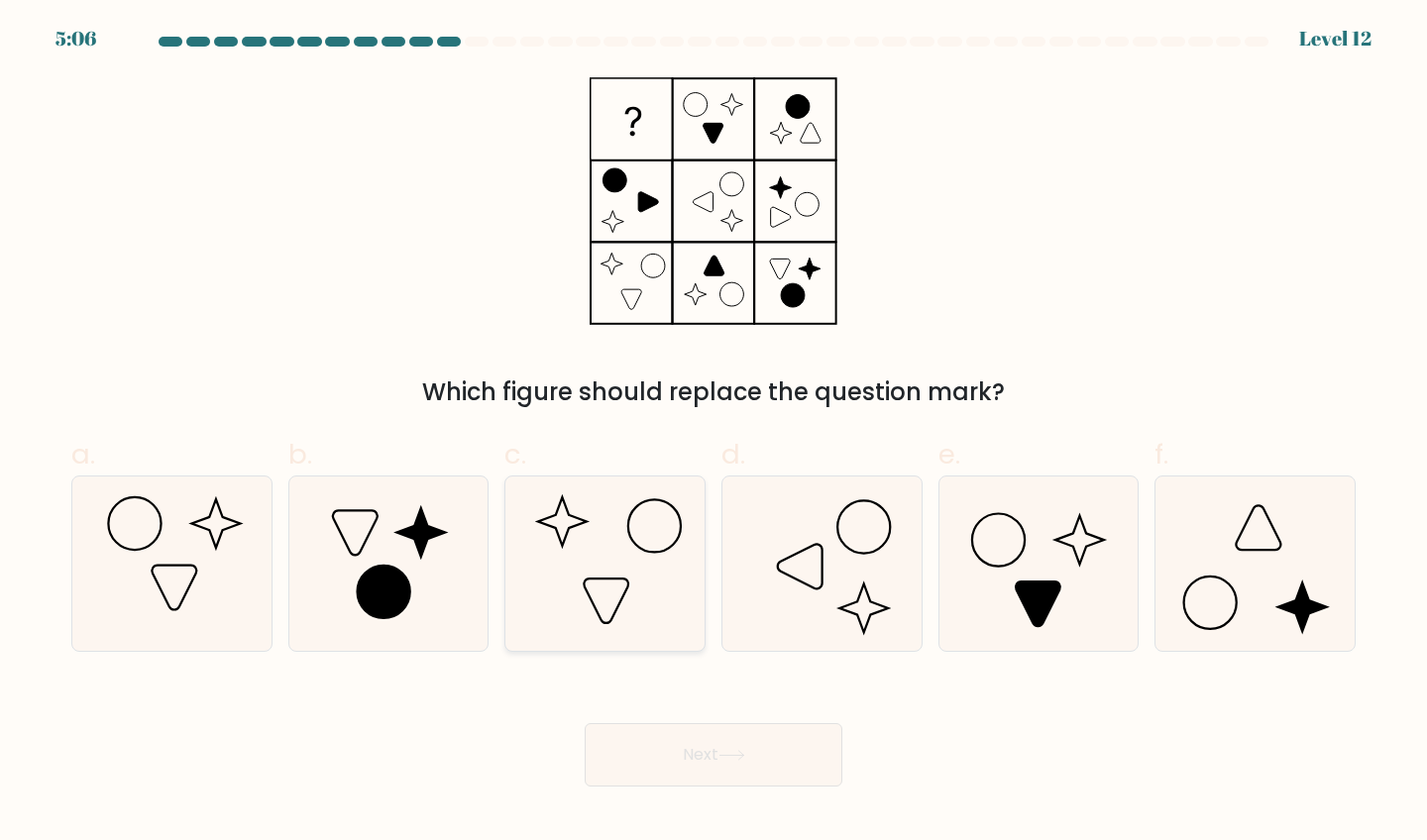 click at bounding box center (604, 564) 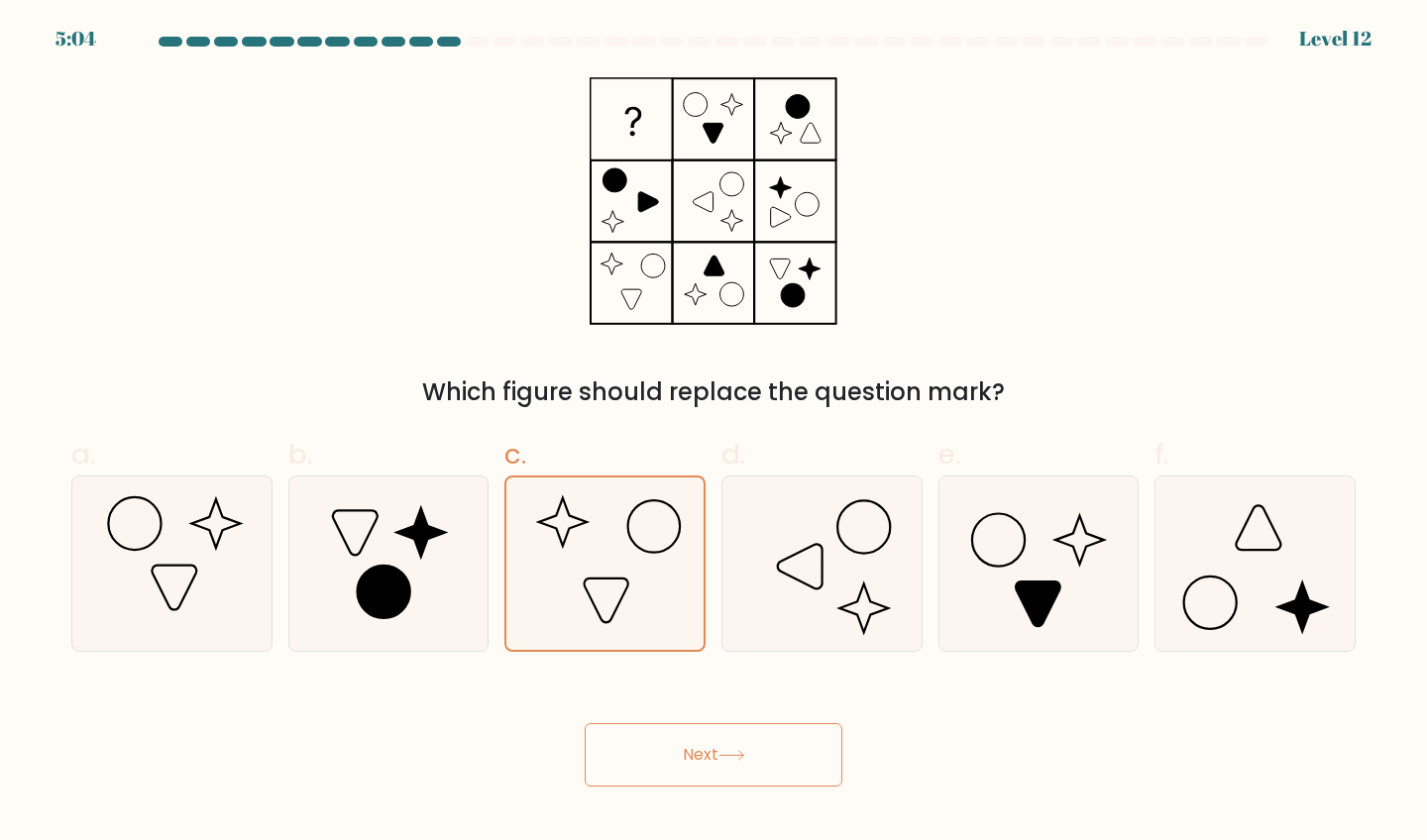 click on "Next" at bounding box center [714, 755] 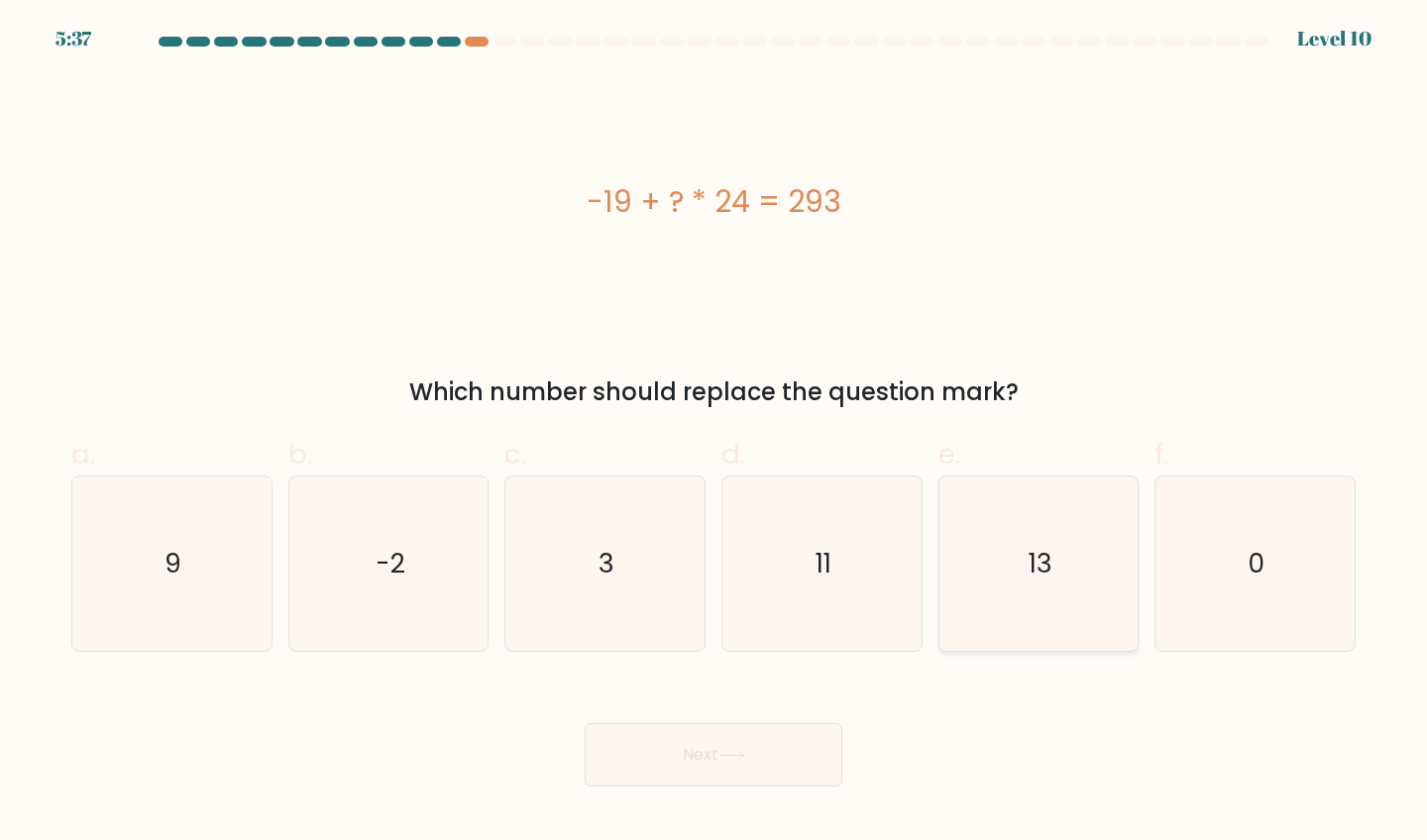 click on "13" at bounding box center [1039, 564] 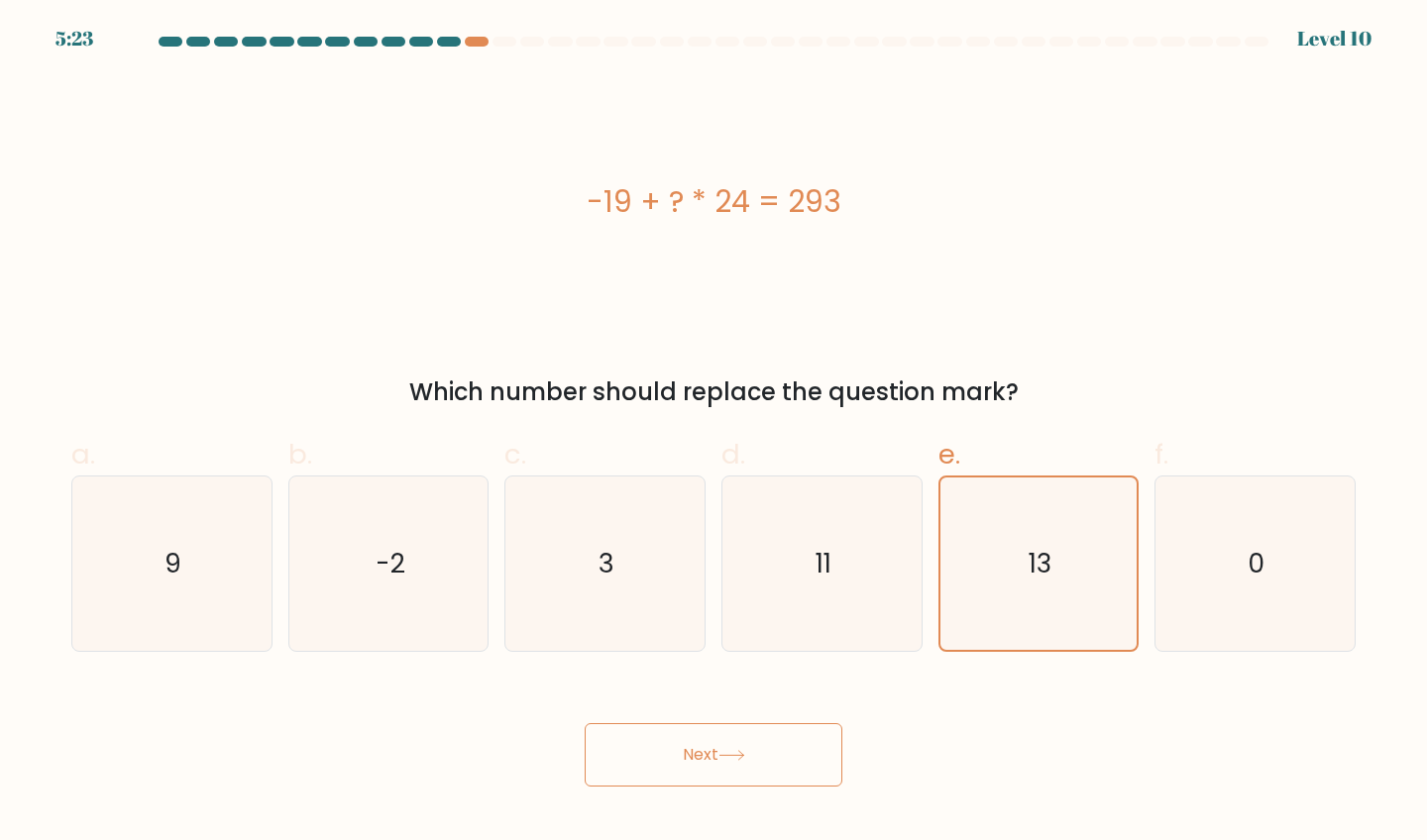 click on "Next" at bounding box center [714, 755] 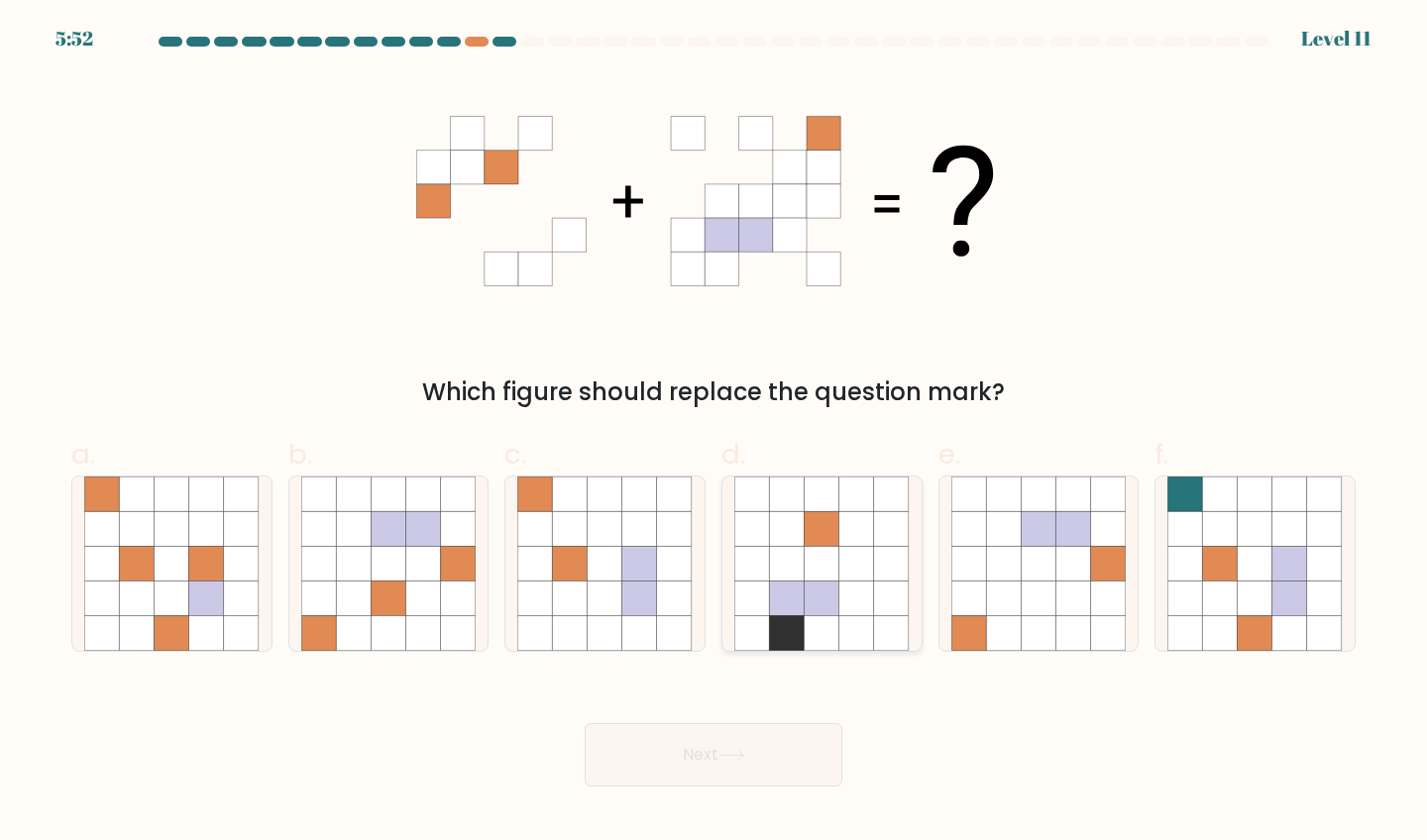 click at bounding box center (787, 528) 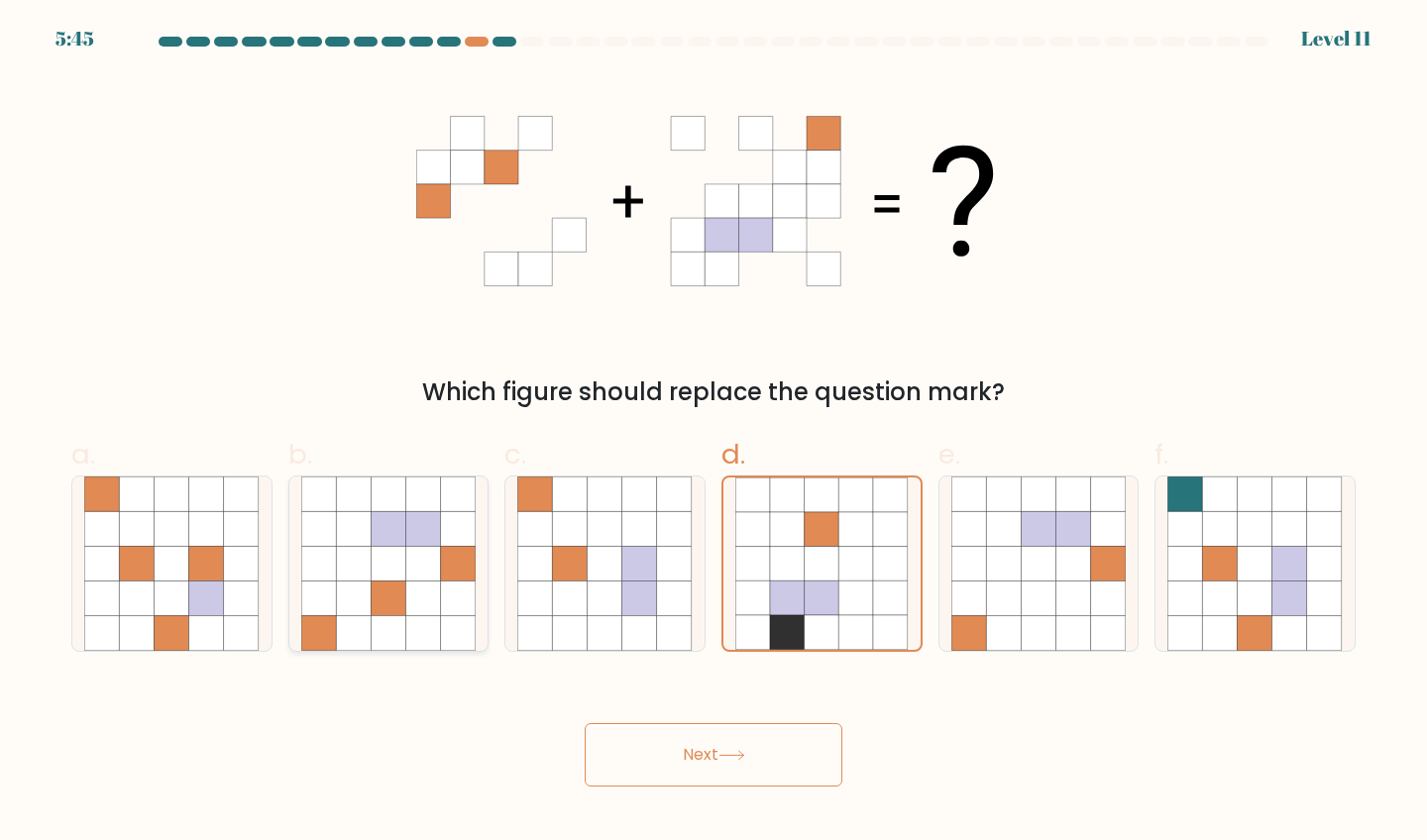 click at bounding box center (387, 598) 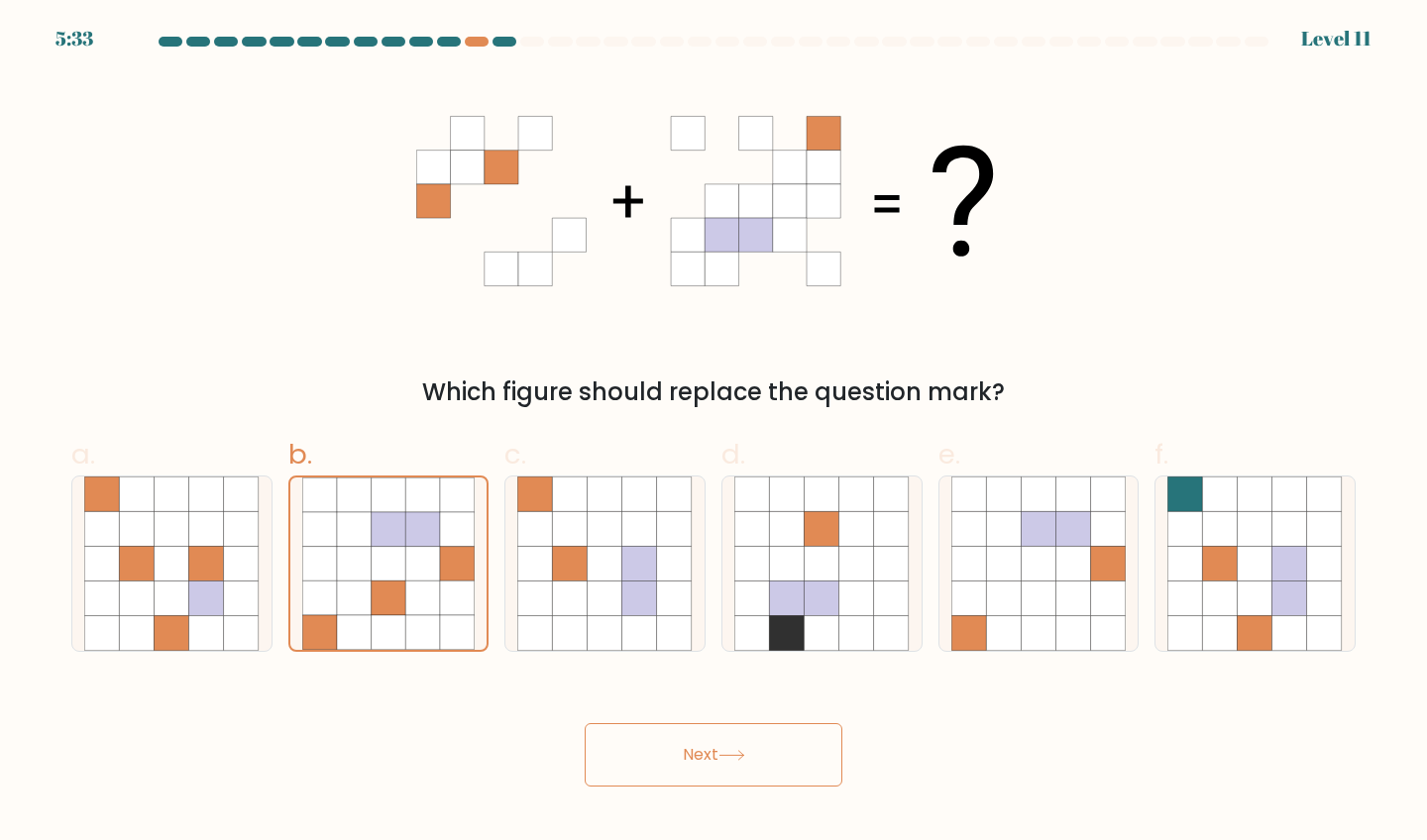 click on "Next" at bounding box center (714, 755) 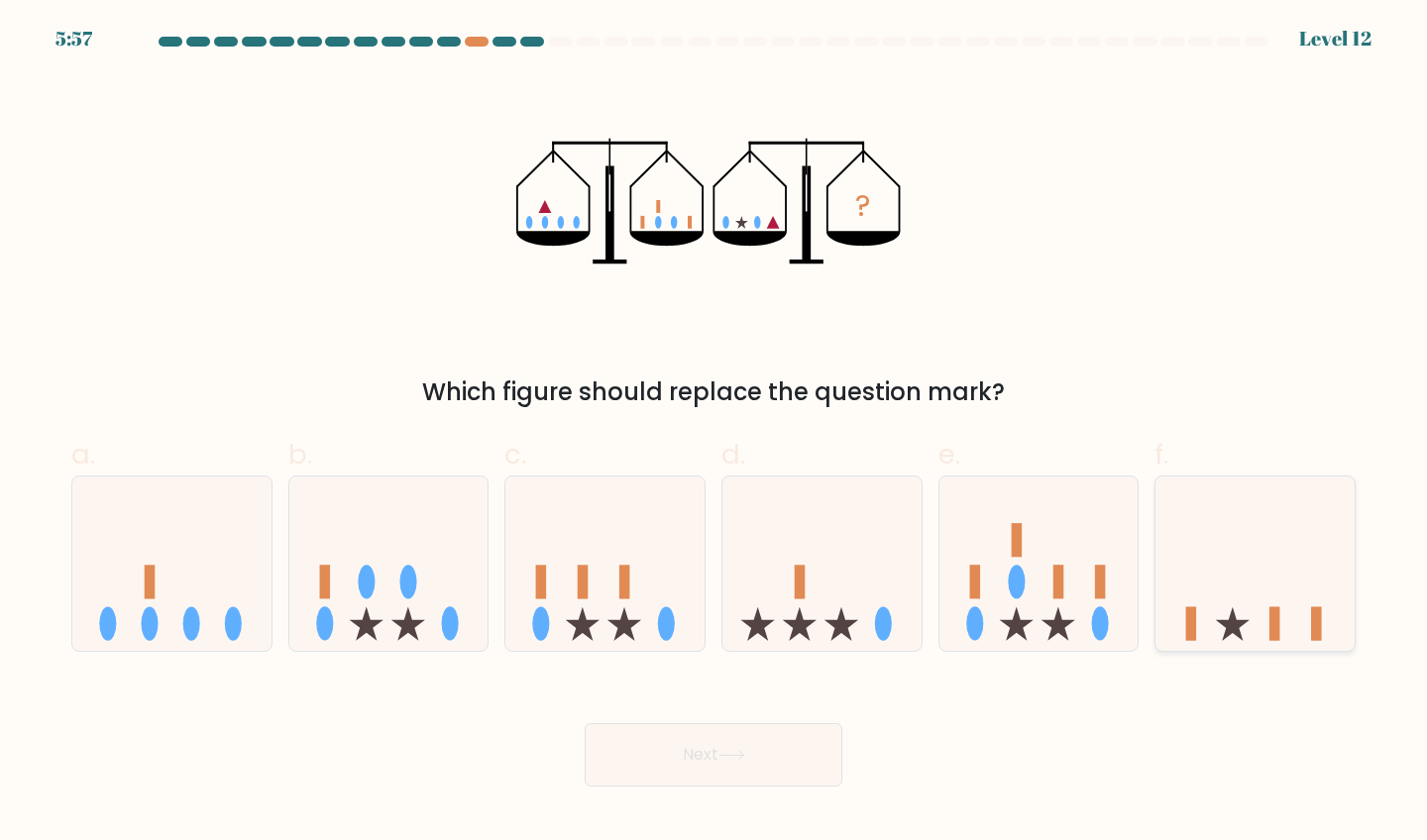 click at bounding box center (1255, 564) 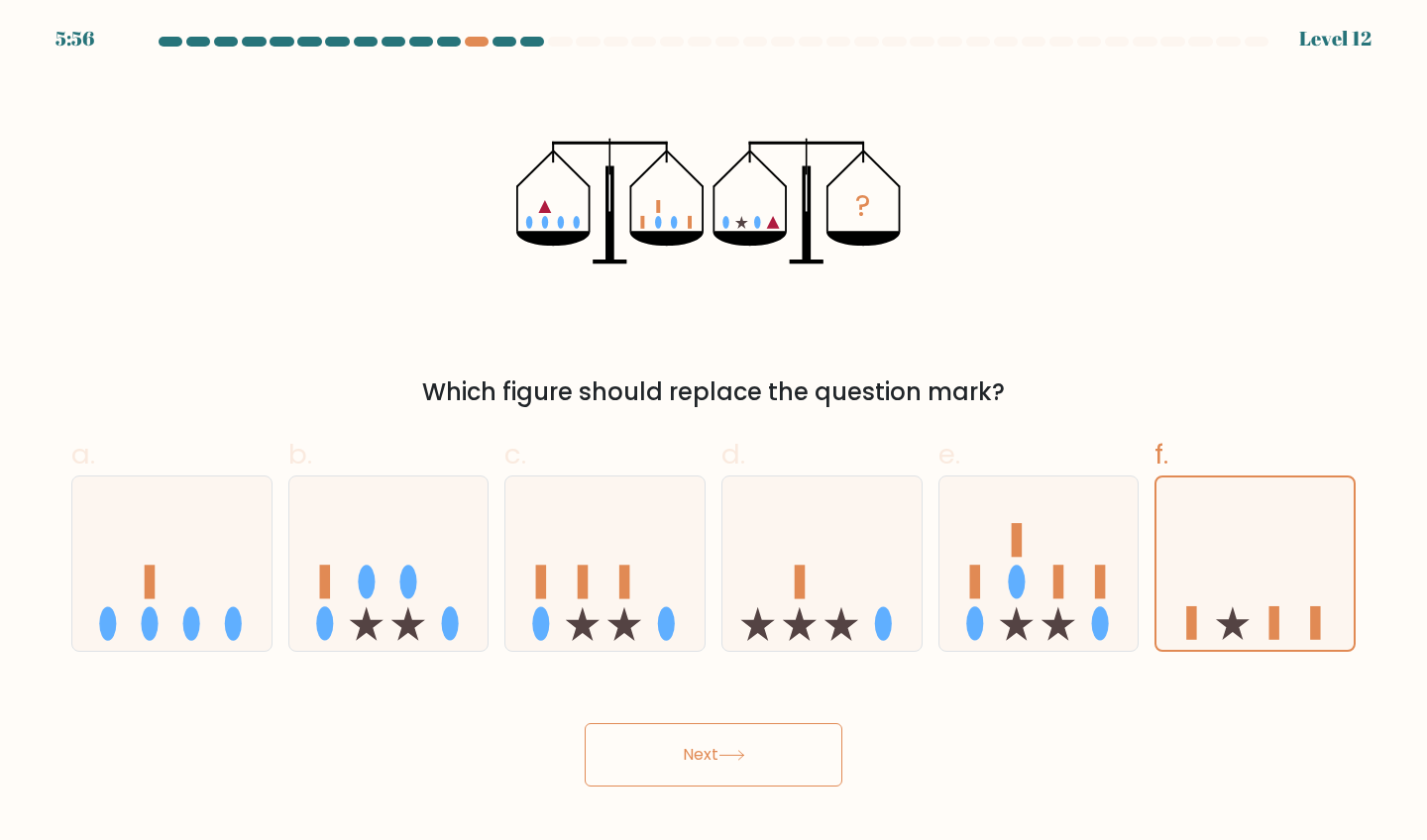 click on "Next" at bounding box center [714, 755] 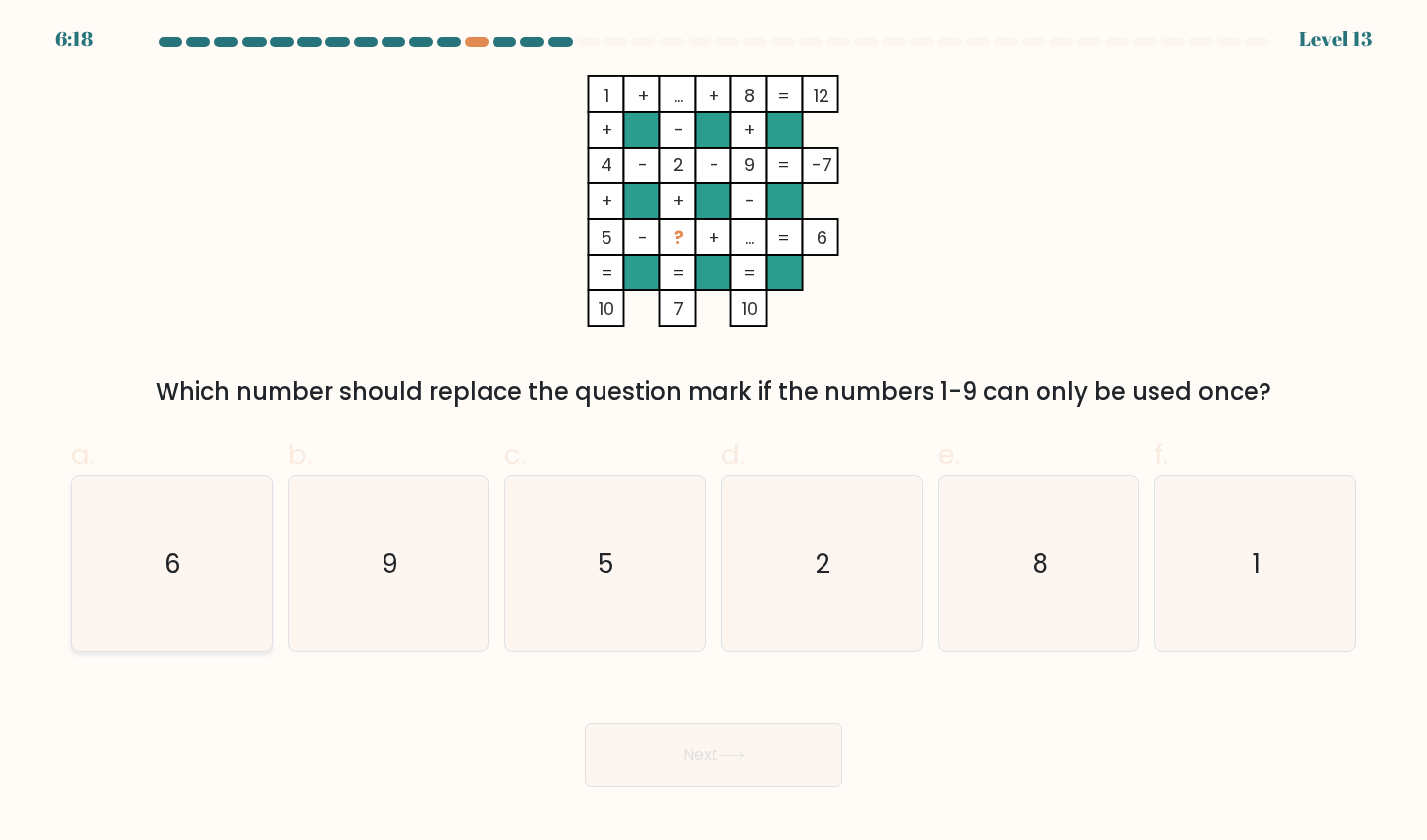 click on "6" at bounding box center [171, 564] 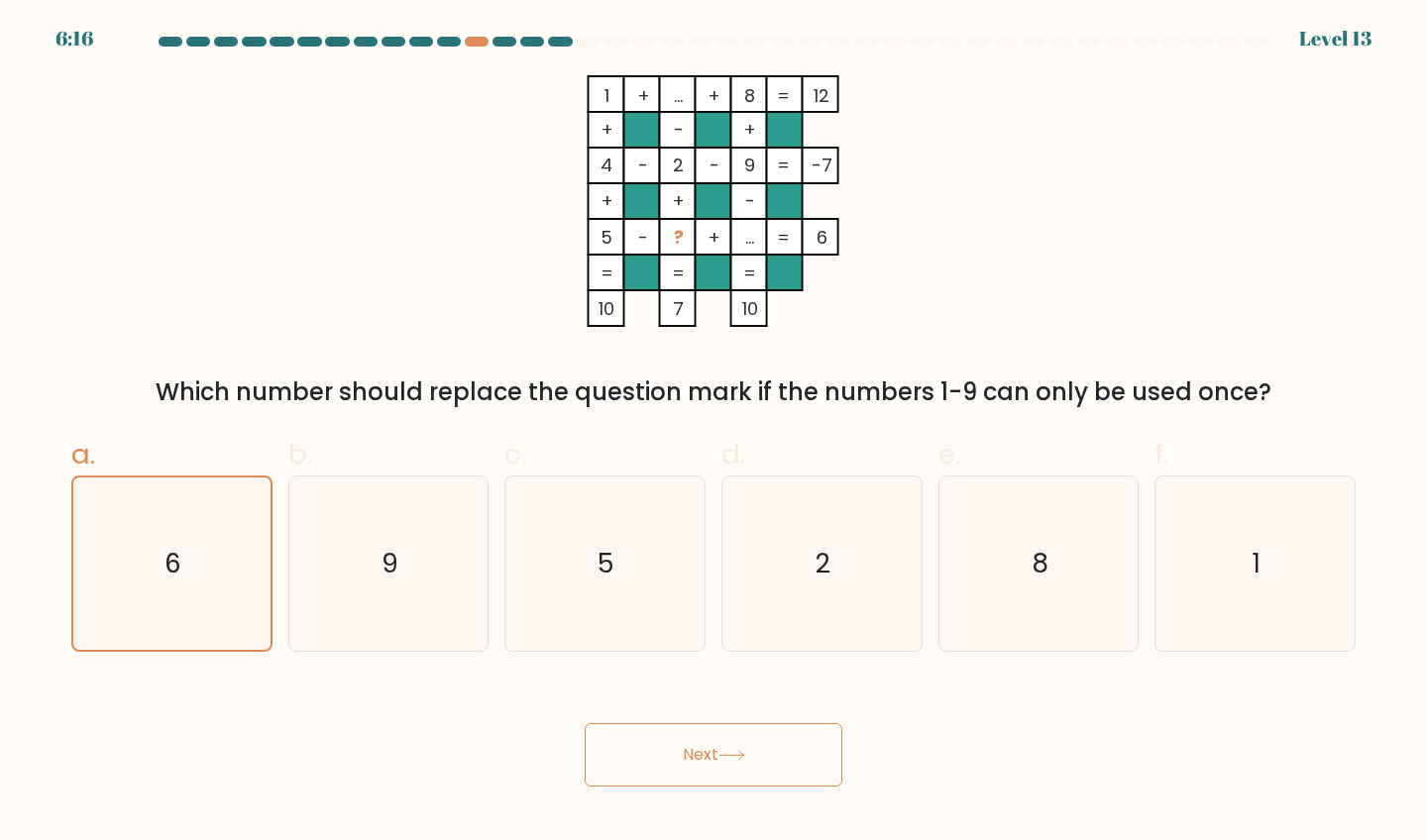 click on "Next" at bounding box center (714, 755) 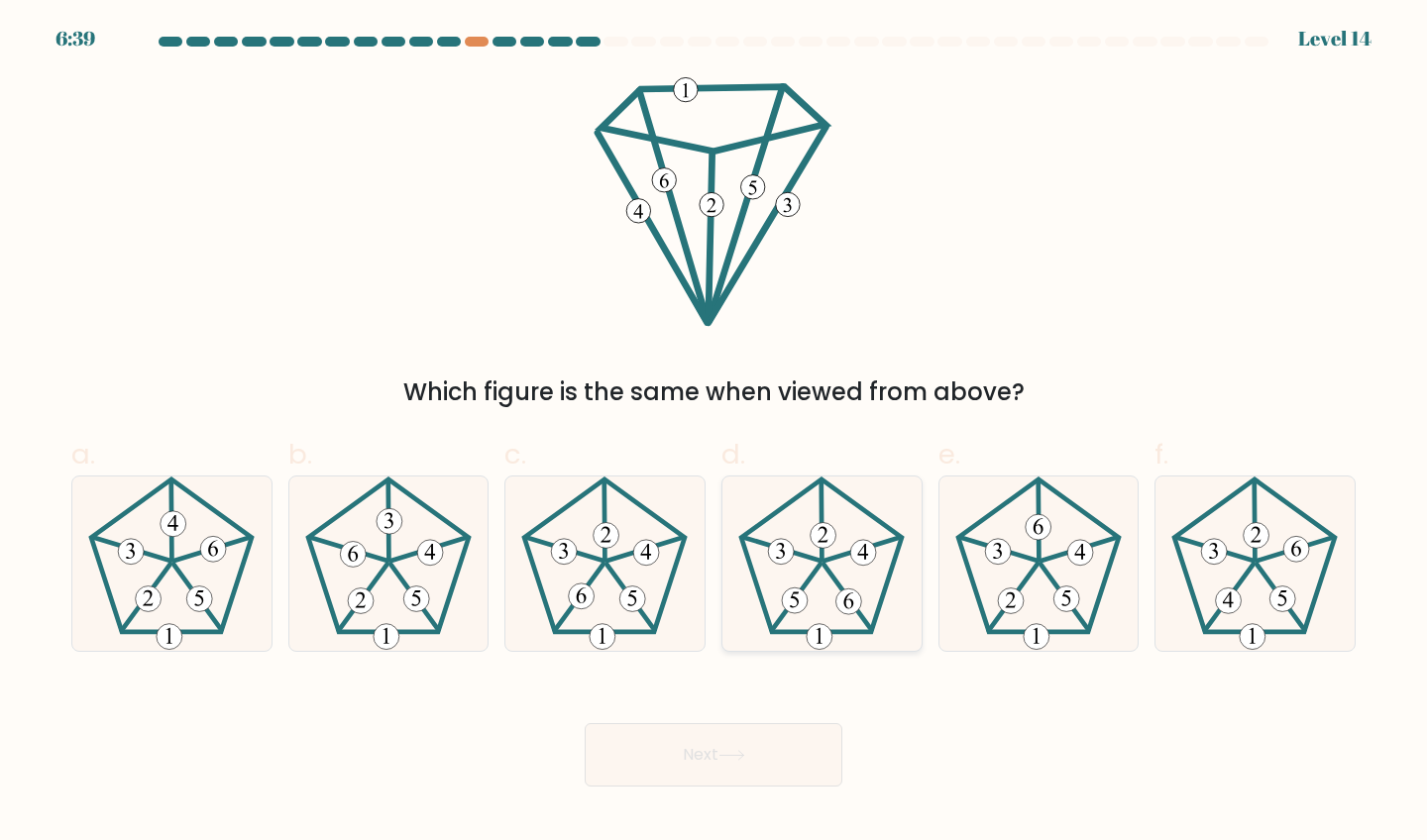 click at bounding box center (822, 564) 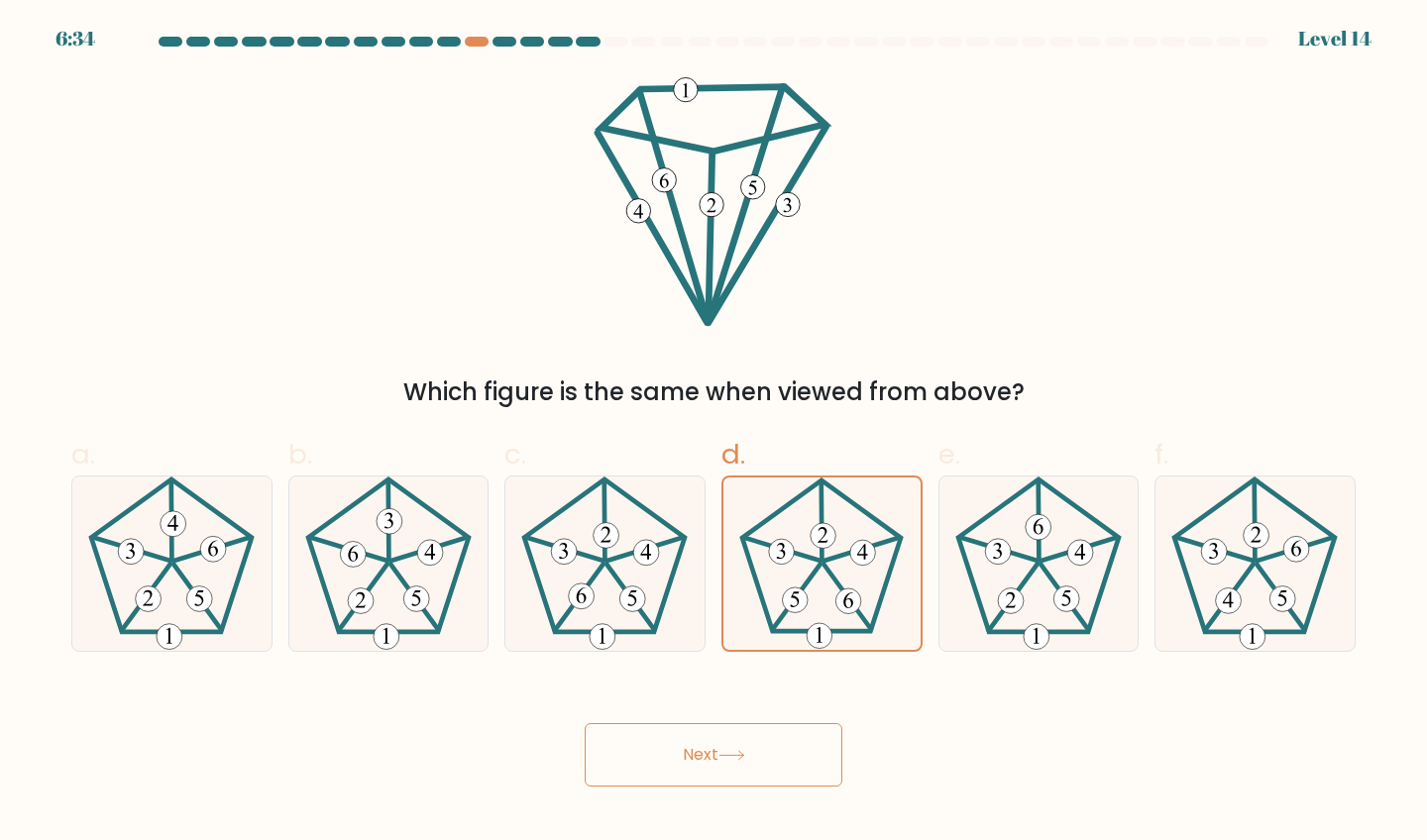 click on "Next" at bounding box center (714, 755) 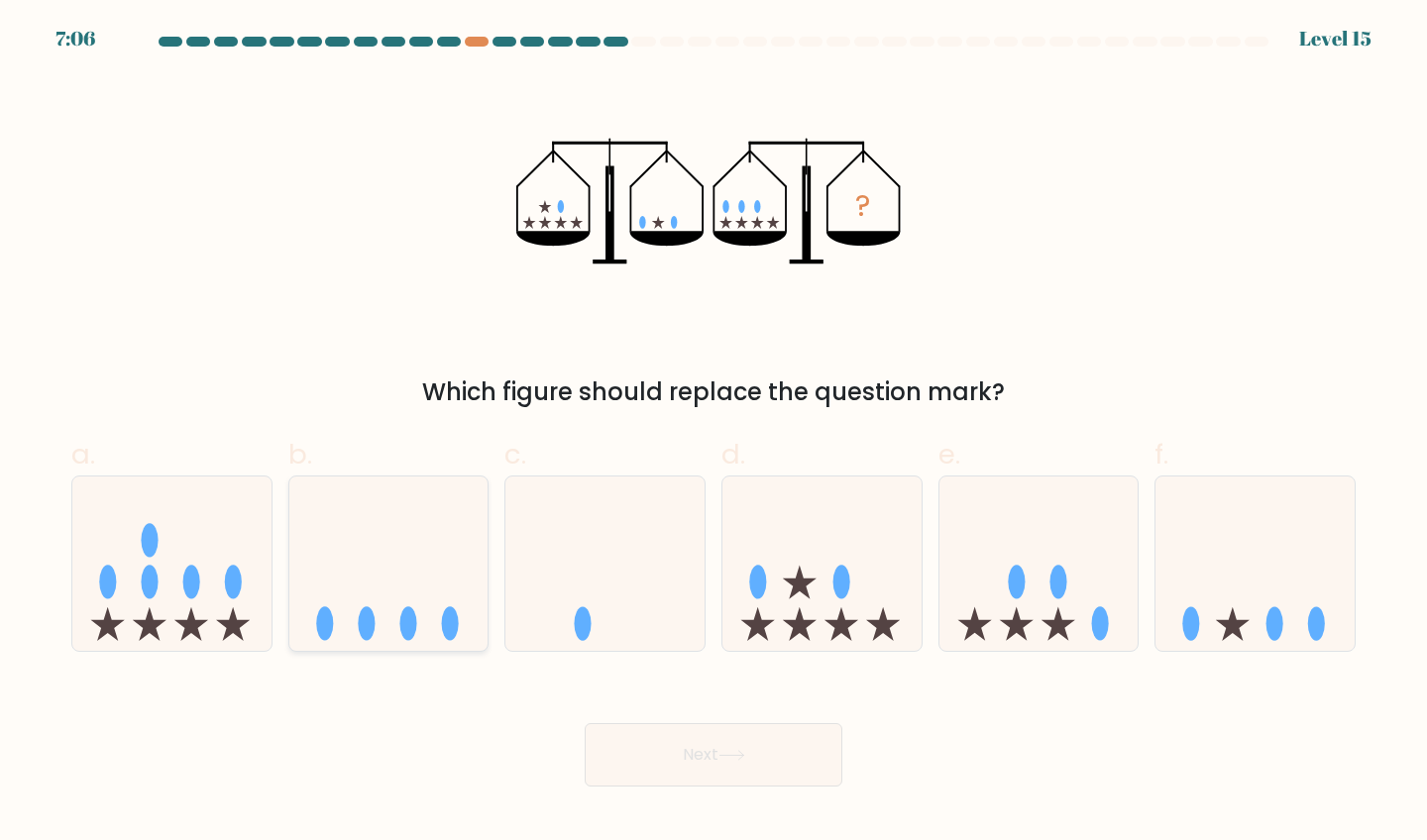click at bounding box center (388, 564) 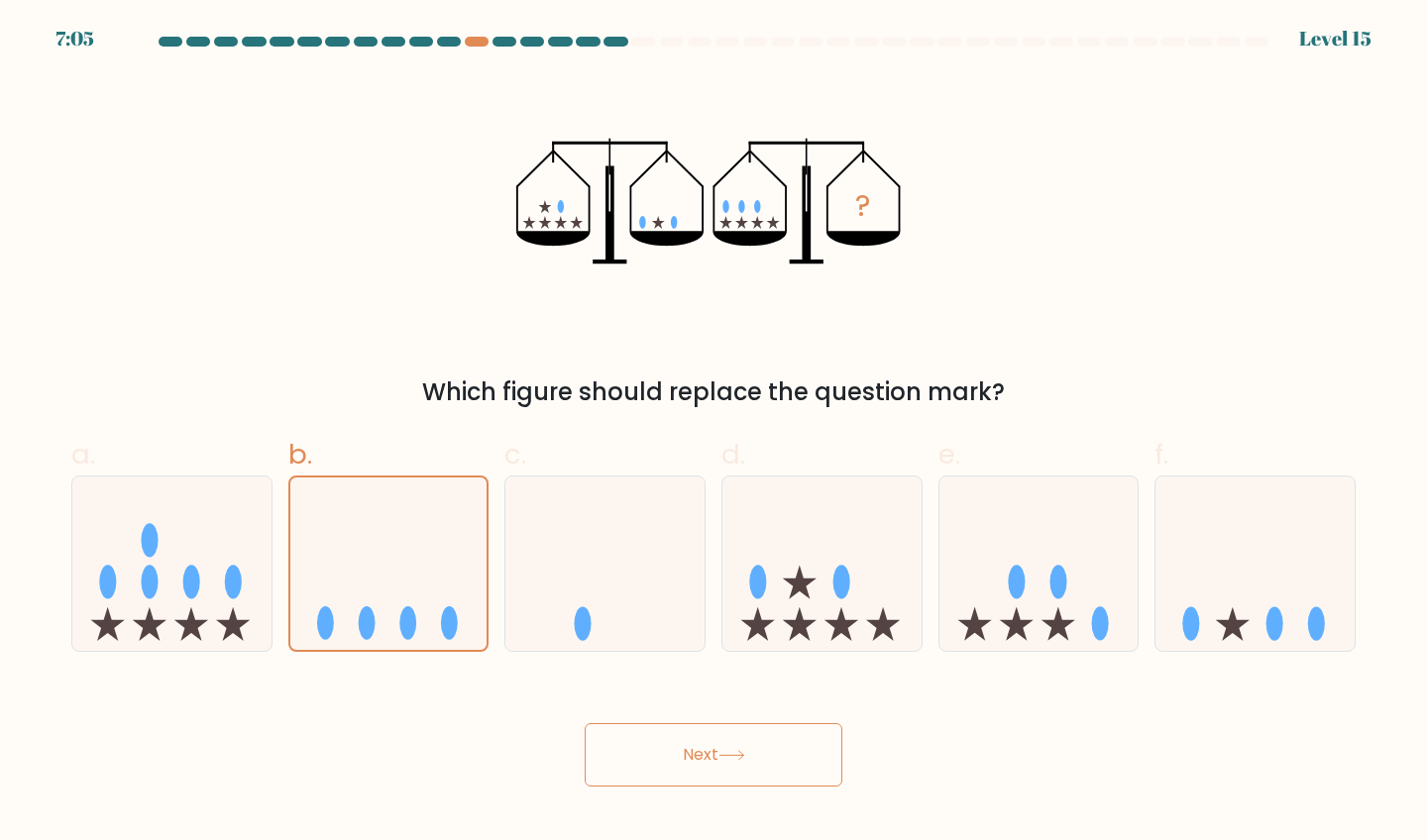 click on "Next" at bounding box center [714, 755] 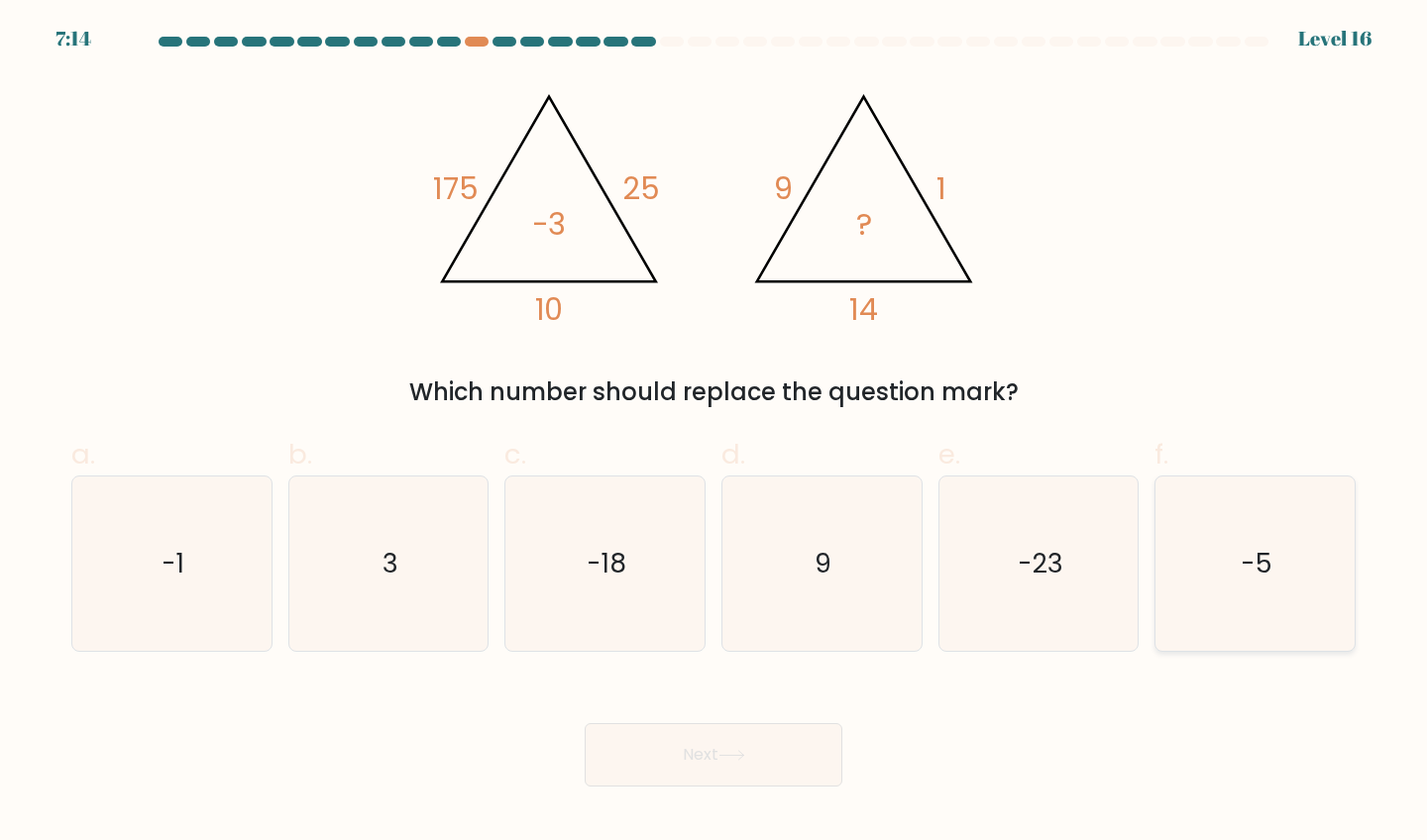click on "-5" at bounding box center (1255, 564) 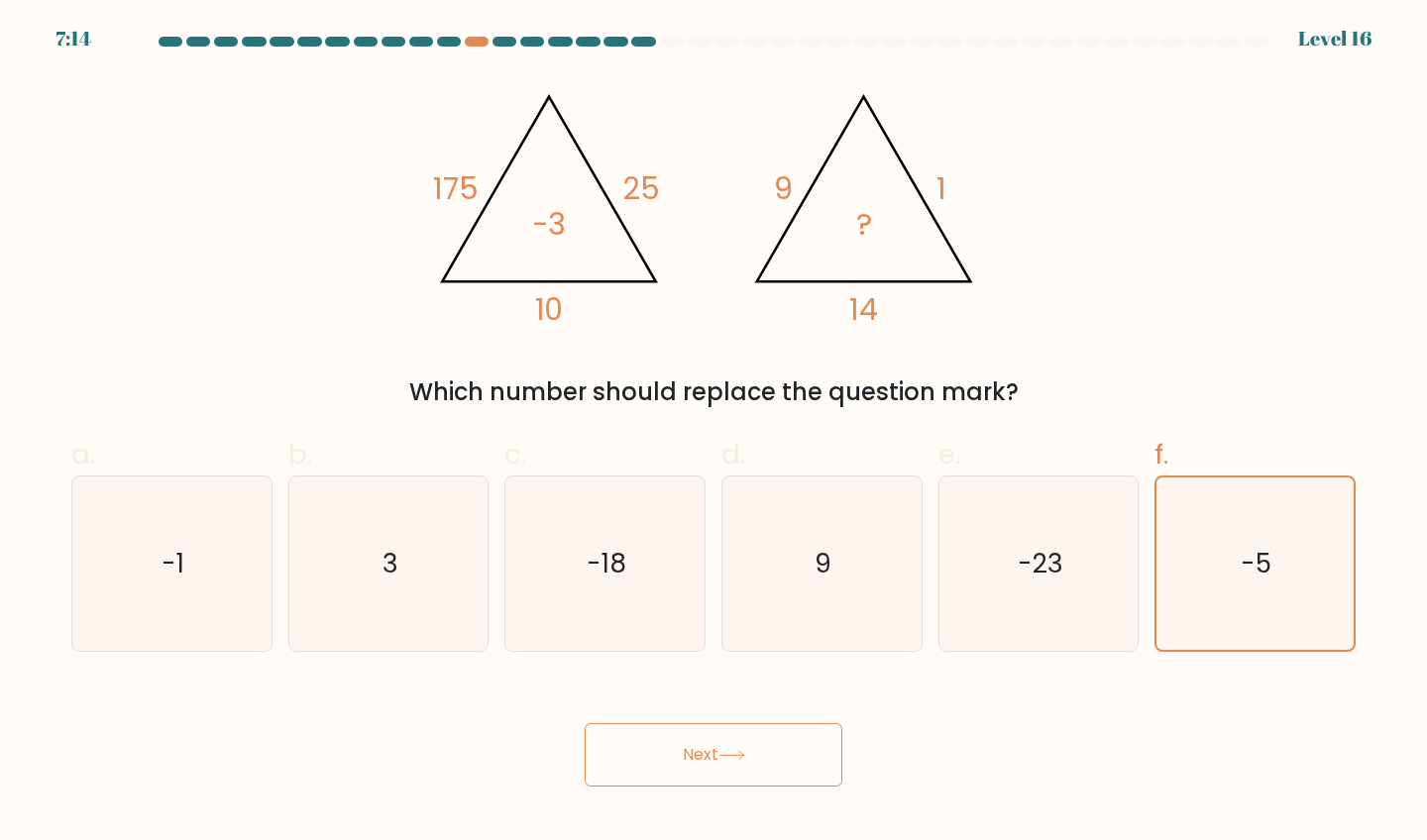 click on "Next" at bounding box center [714, 755] 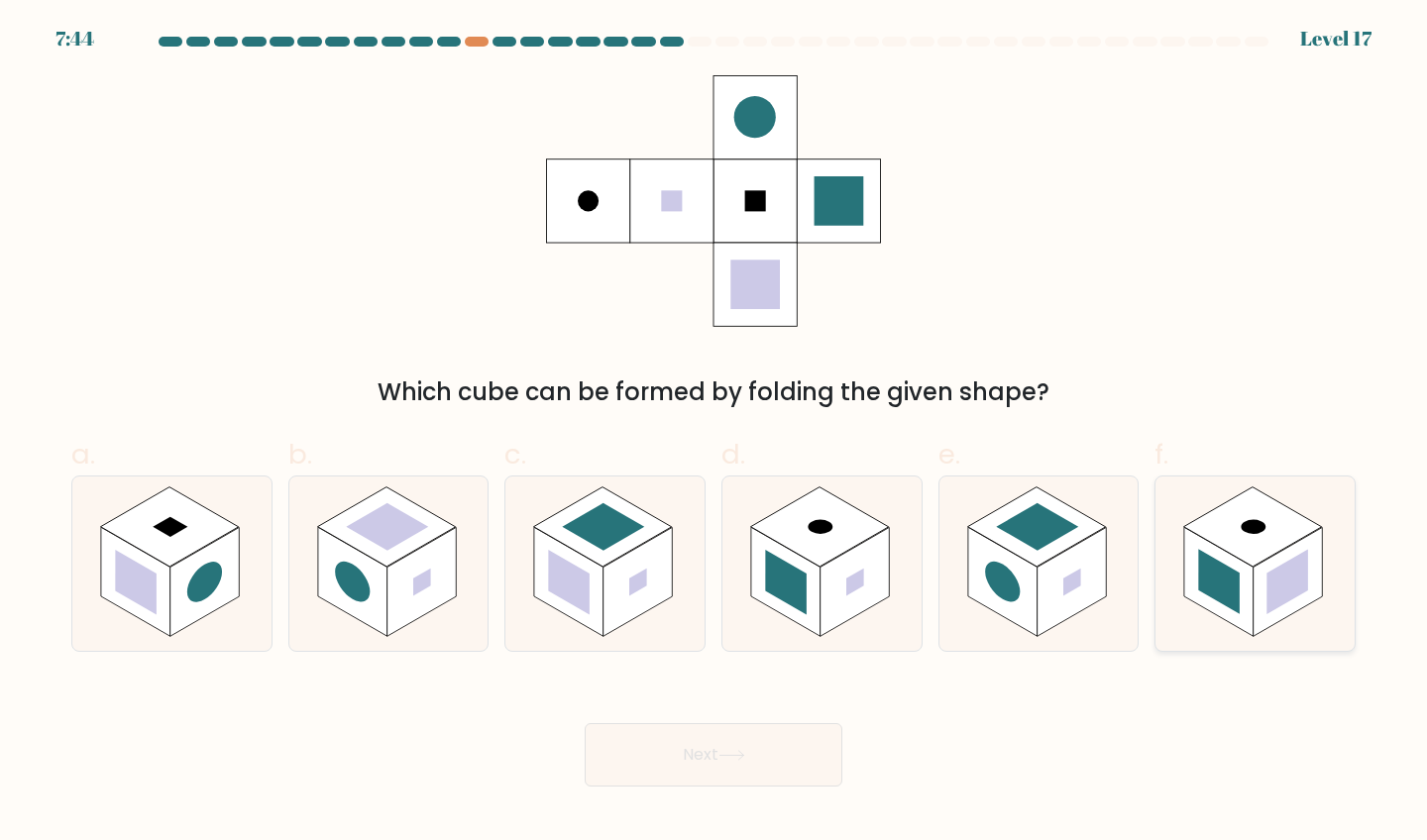 click at bounding box center (1254, 526) 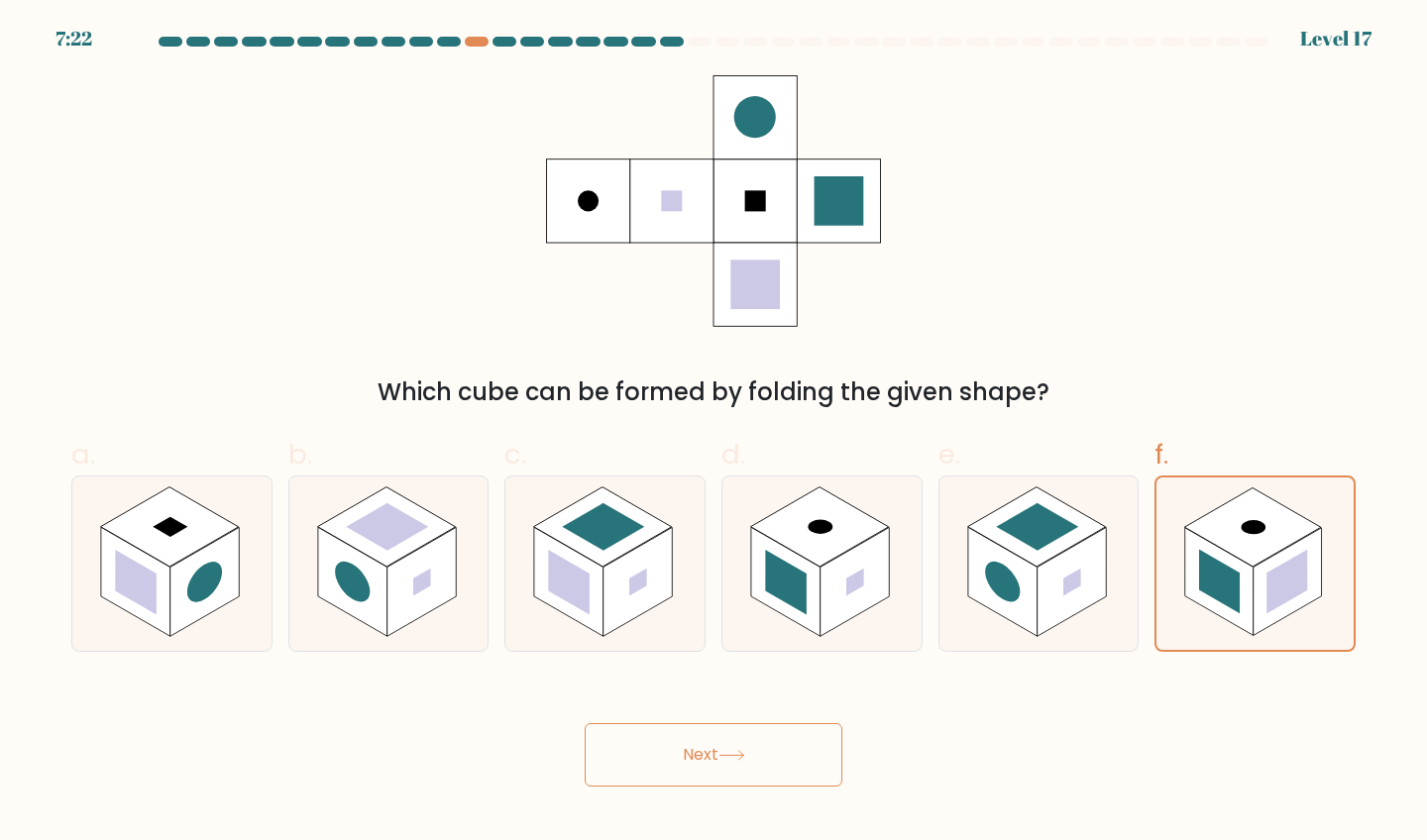 click on "Next" at bounding box center (714, 755) 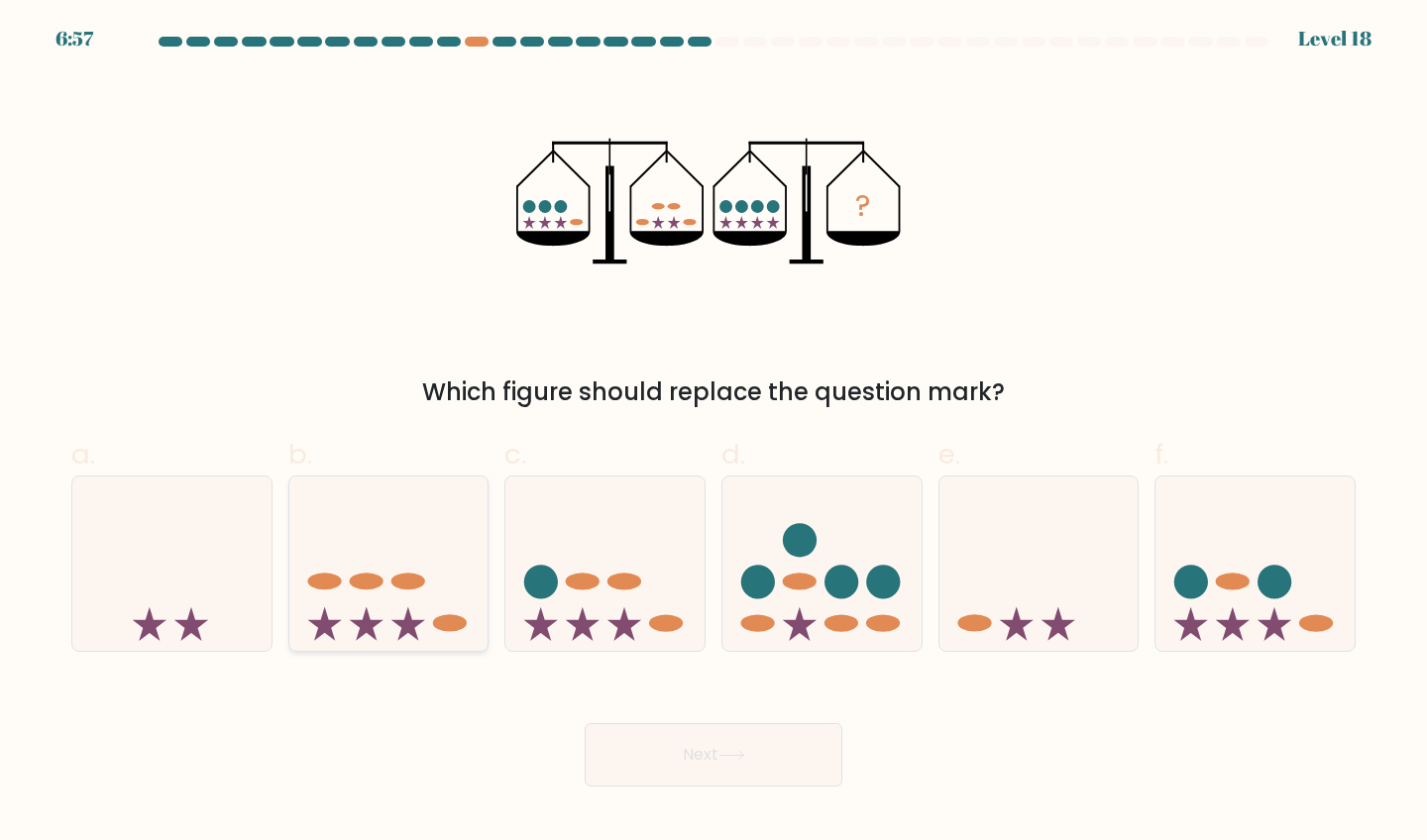click at bounding box center (388, 564) 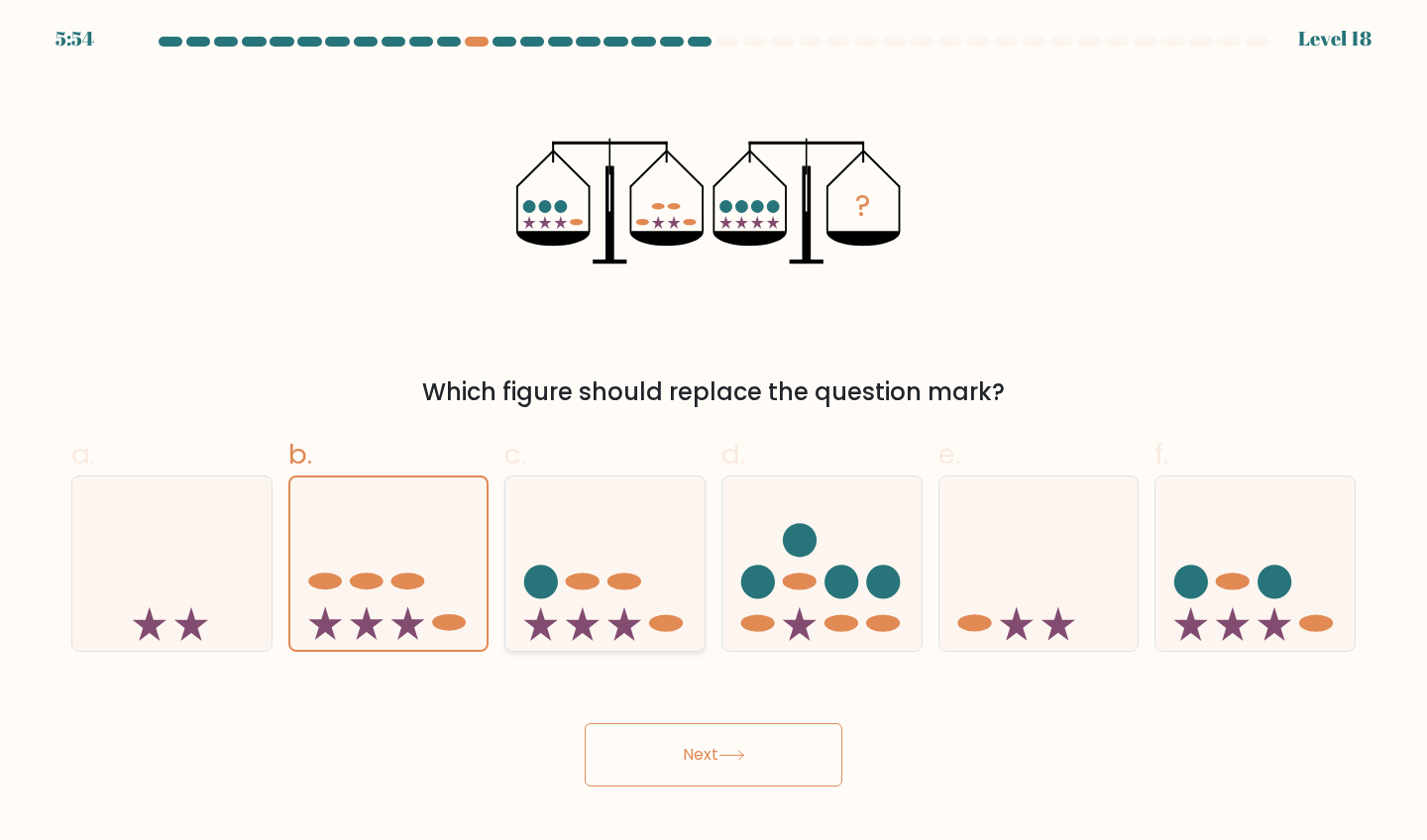 click at bounding box center (604, 564) 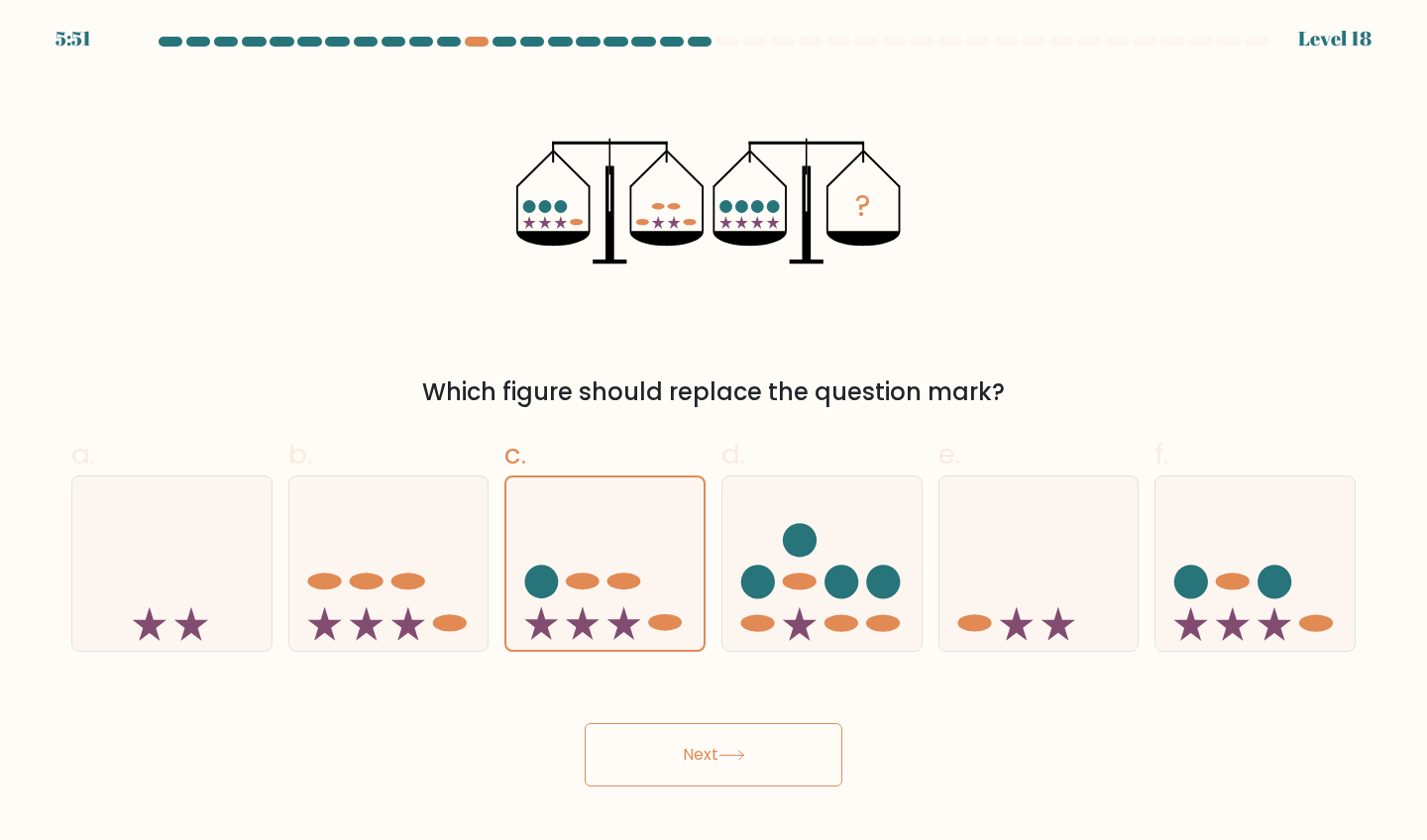 click on "Next" at bounding box center [714, 755] 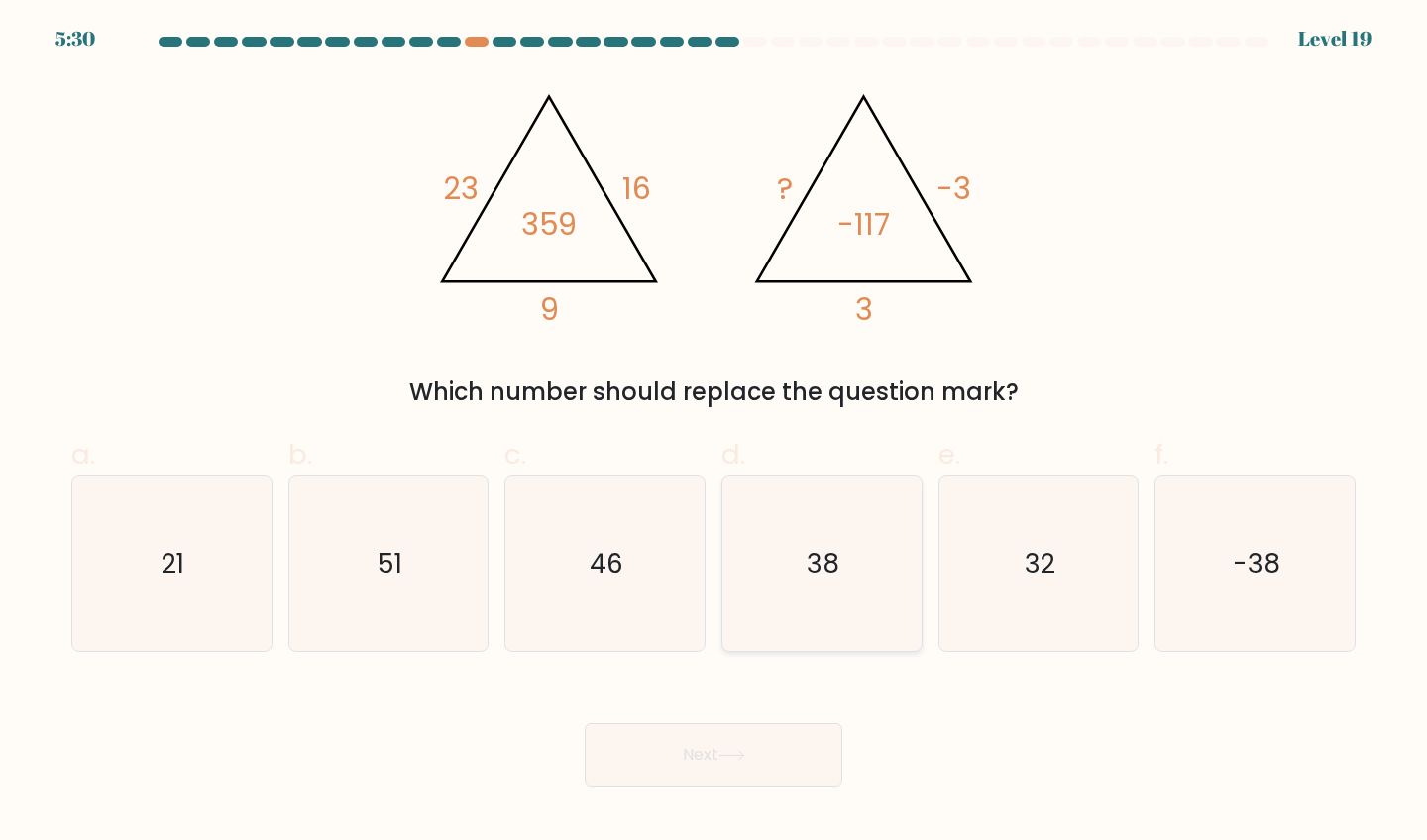 click on "38" at bounding box center (822, 564) 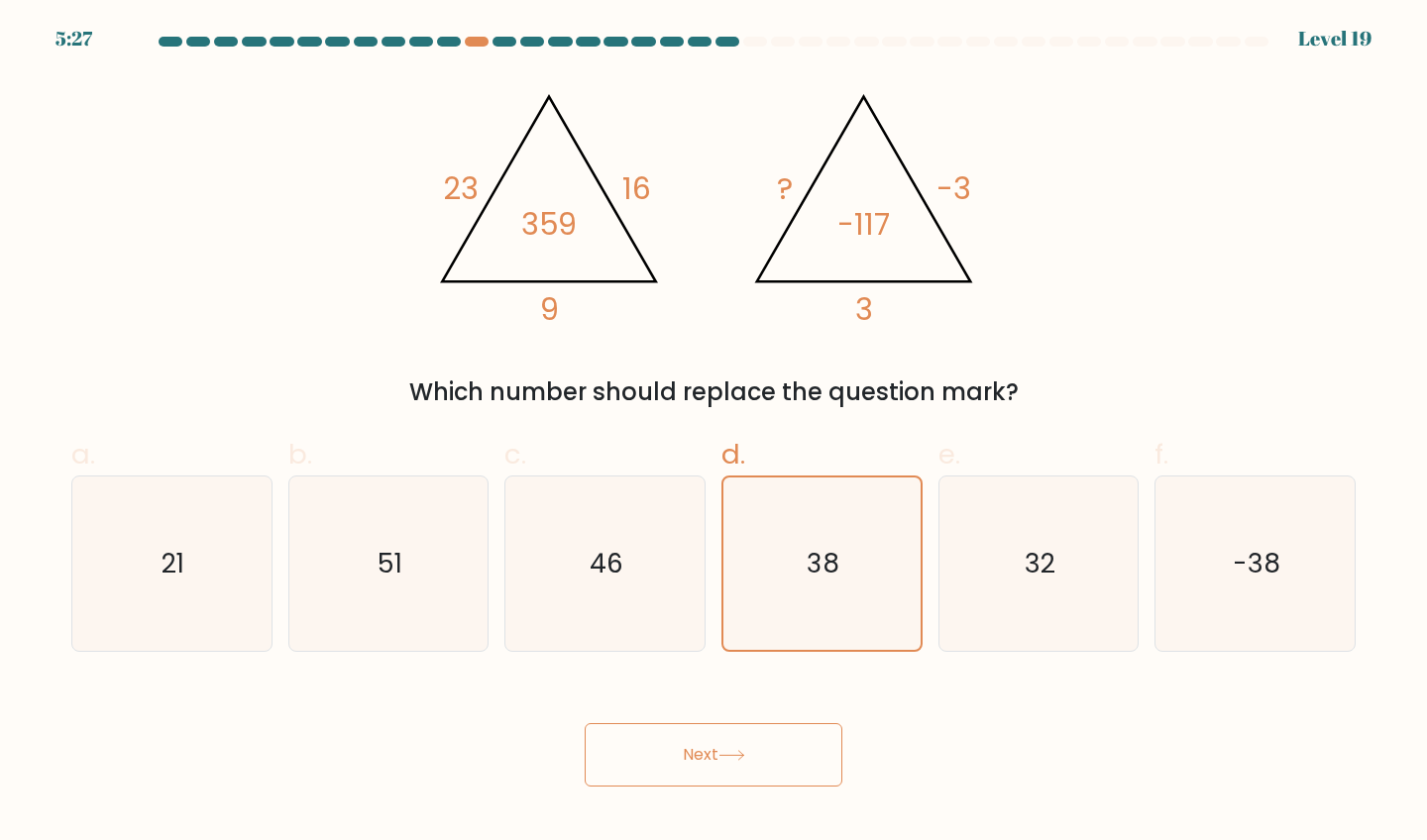 click on "Next" at bounding box center (714, 755) 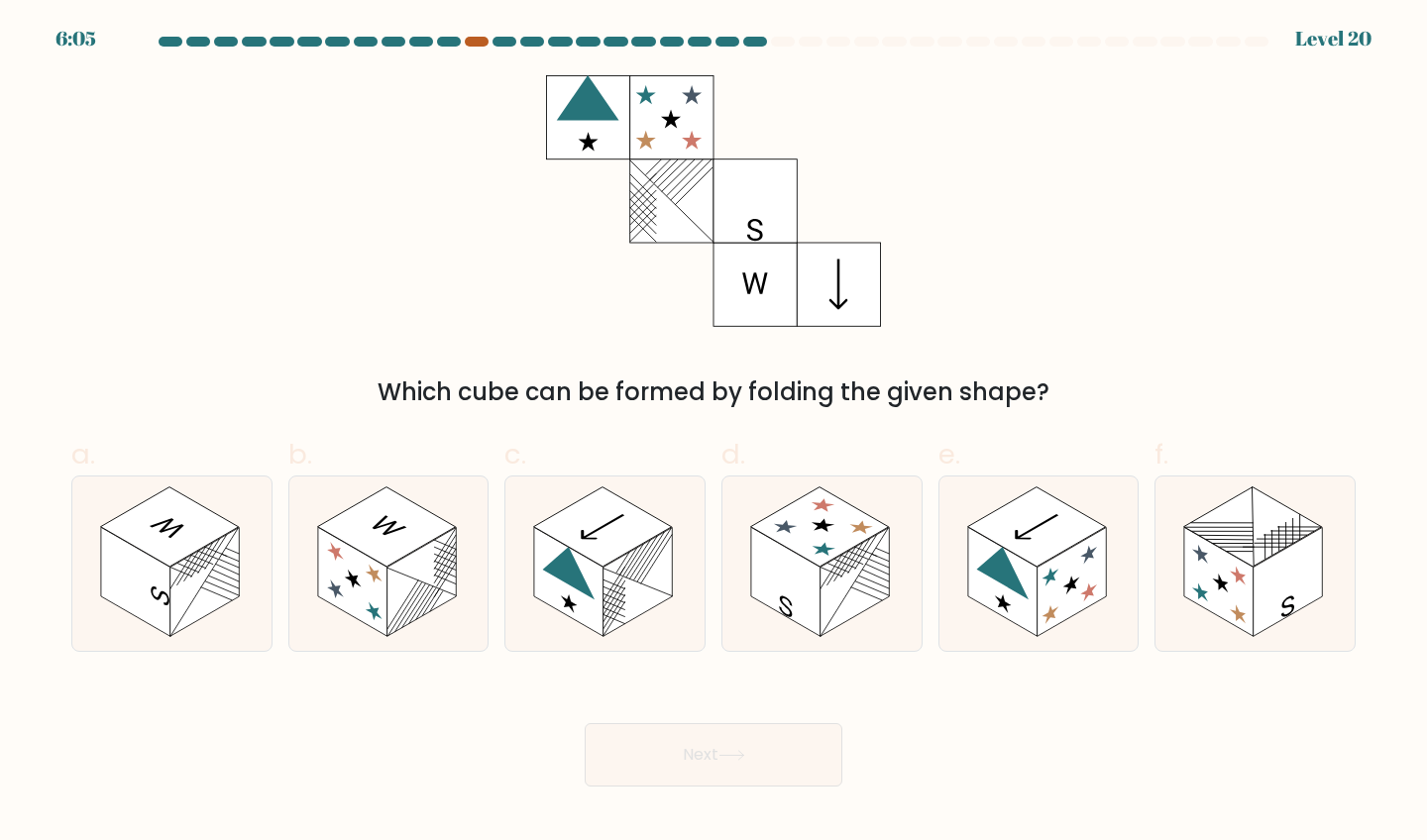 click at bounding box center (477, 42) 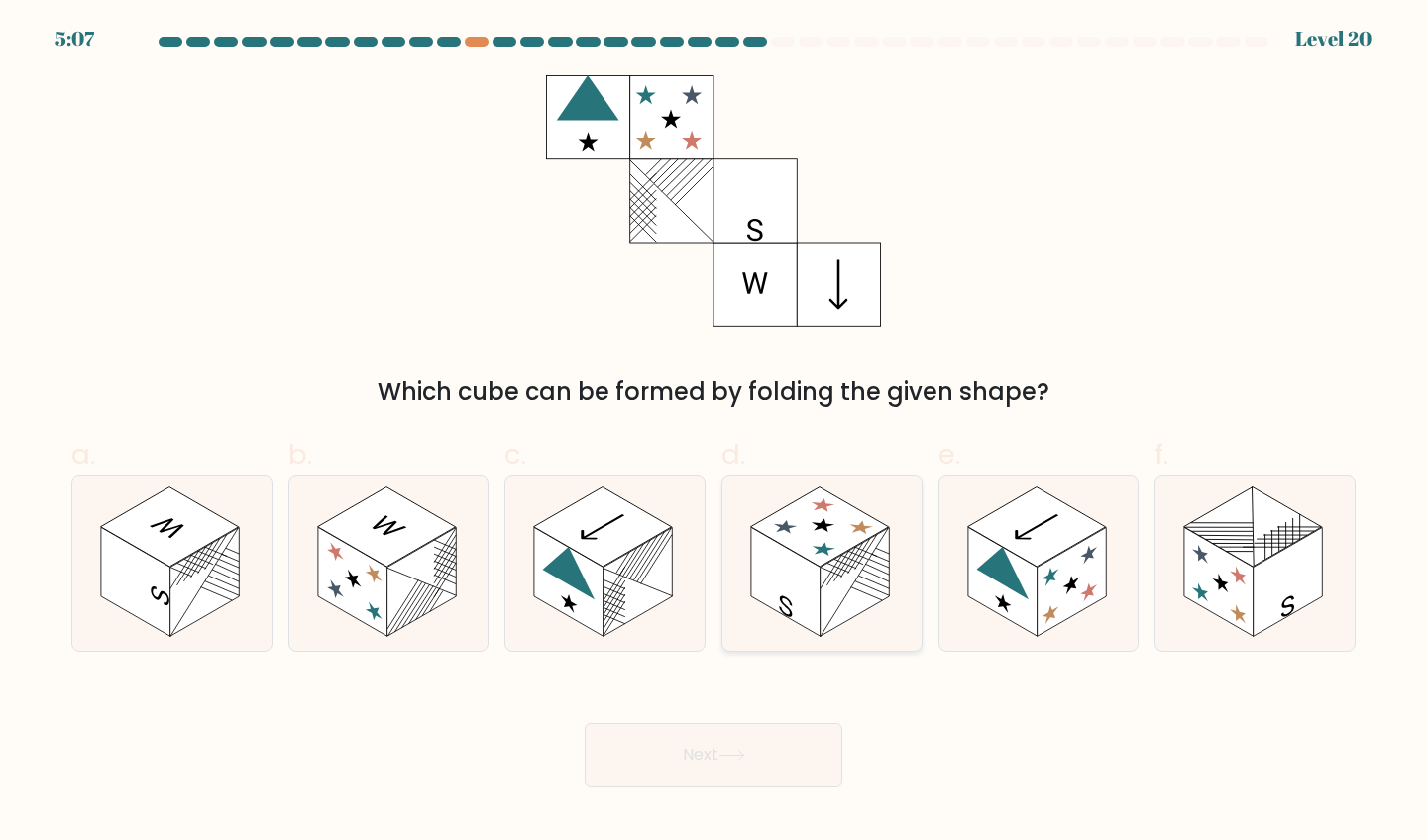 click at bounding box center (786, 581) 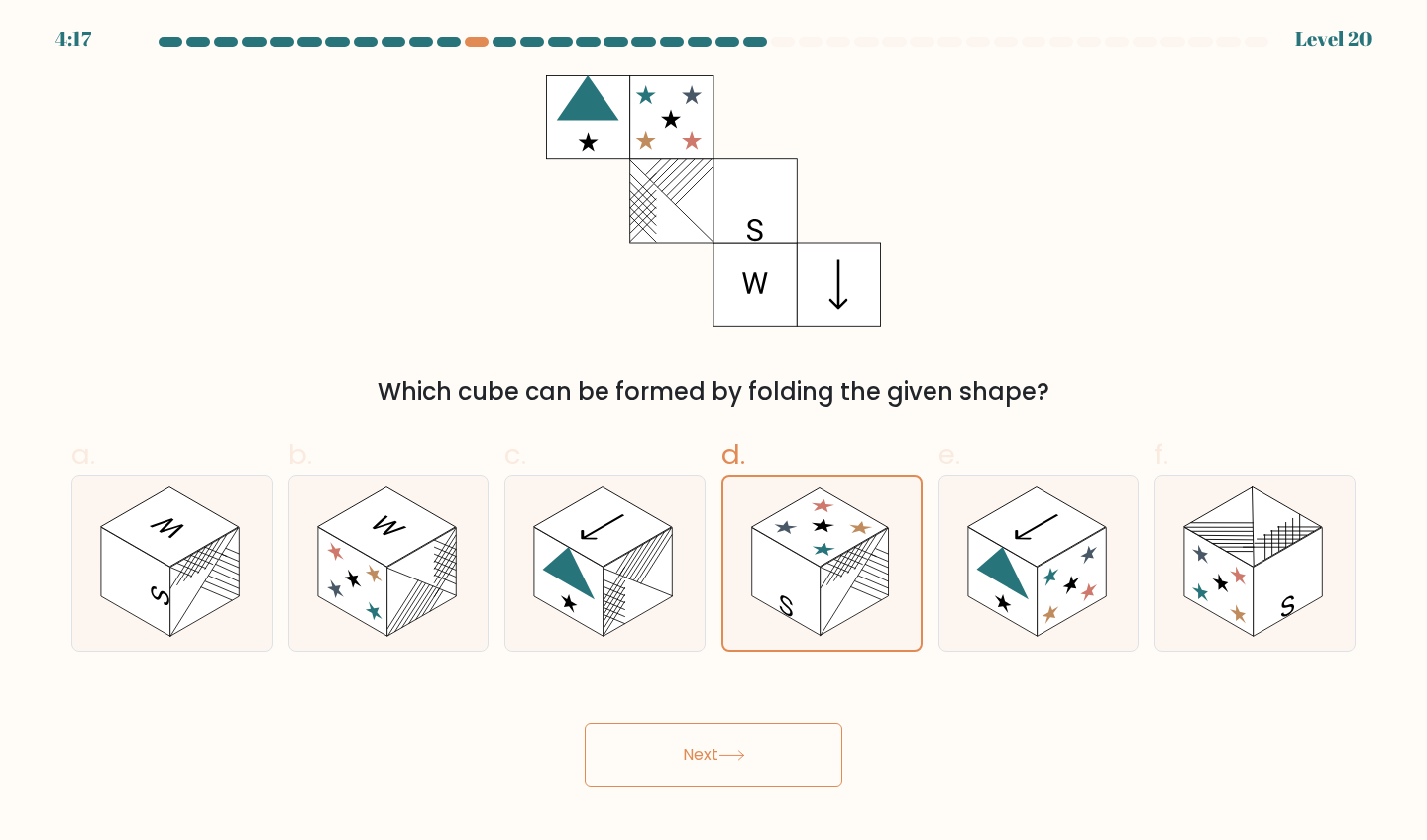 click at bounding box center [731, 755] 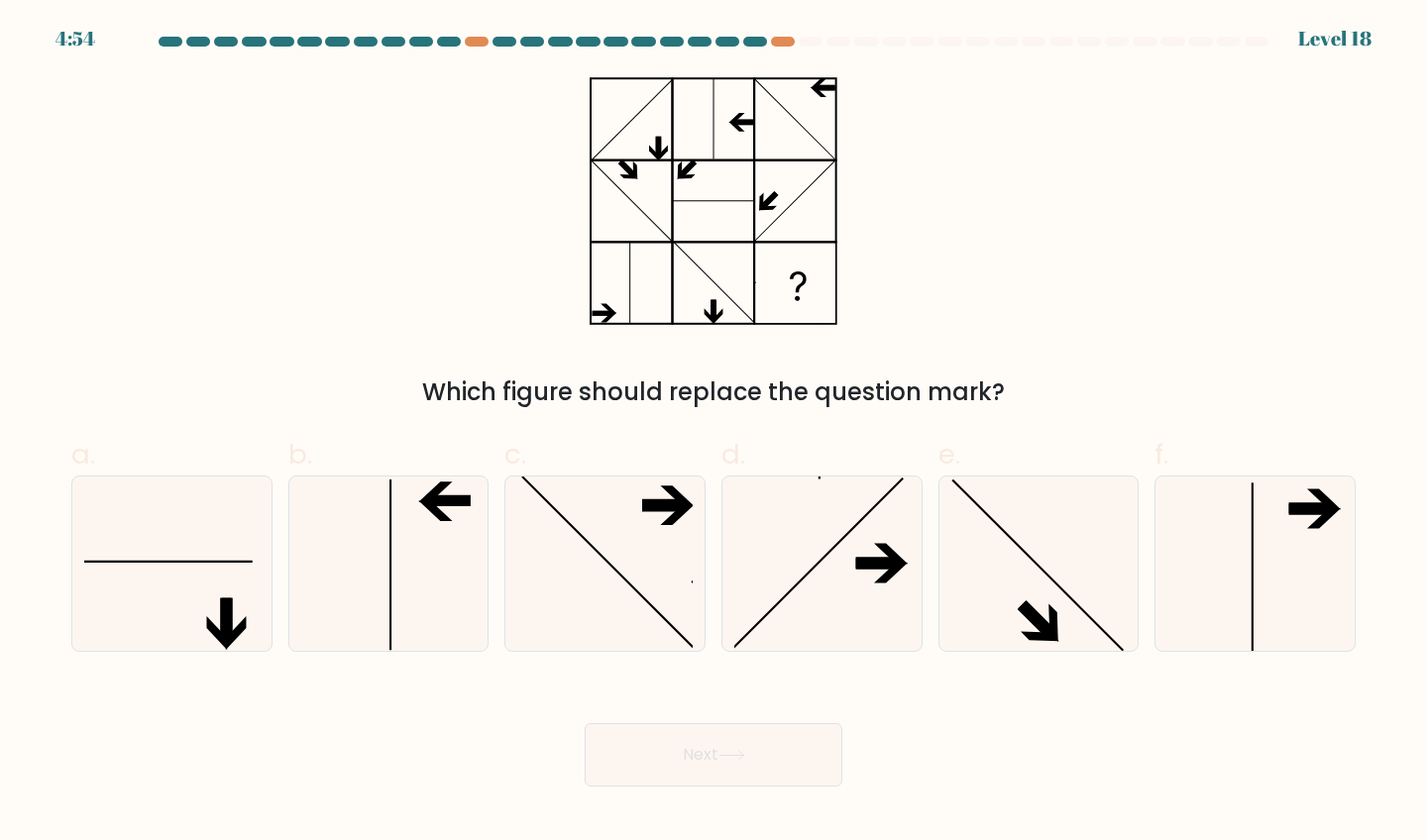 scroll, scrollTop: 0, scrollLeft: 0, axis: both 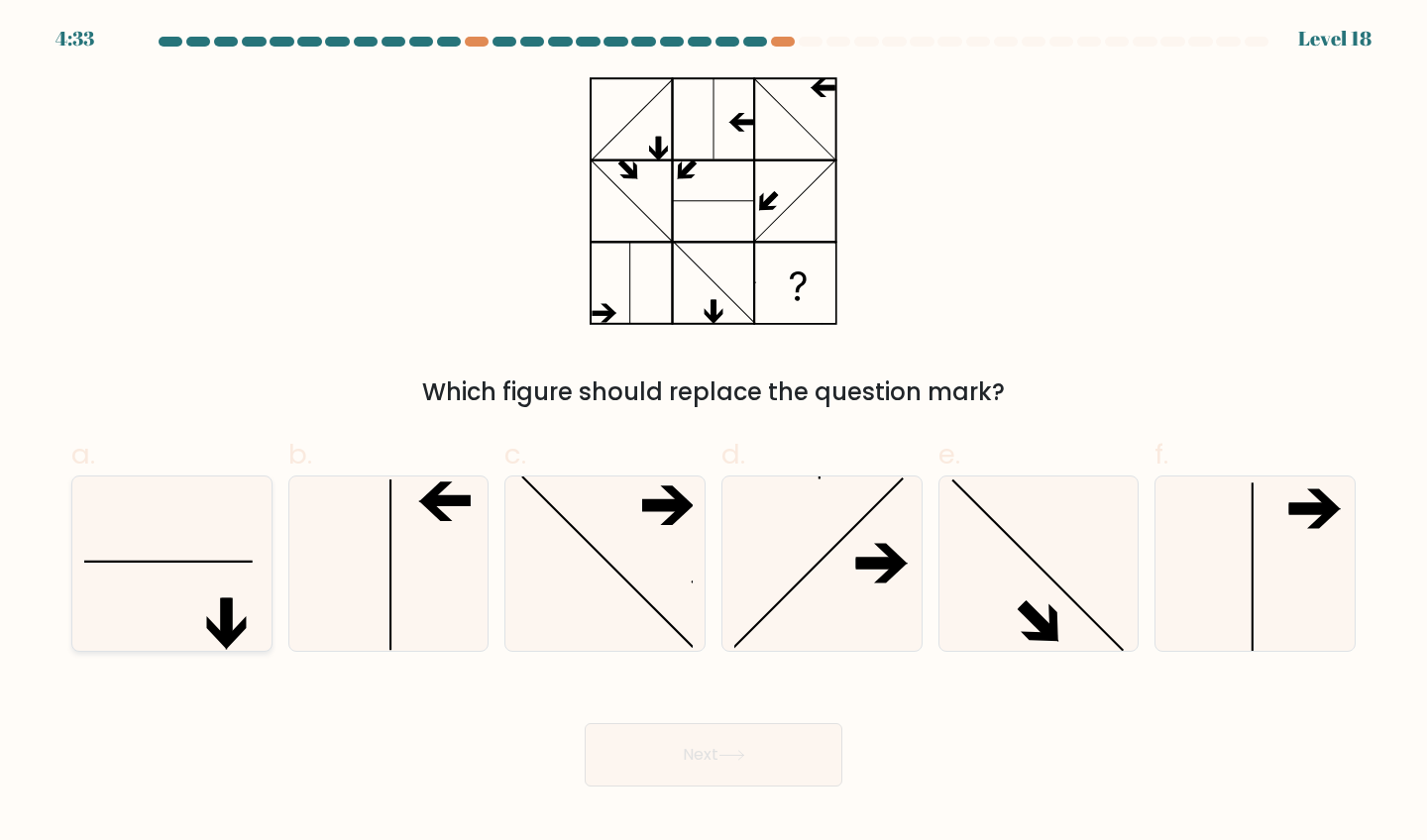 click at bounding box center [171, 564] 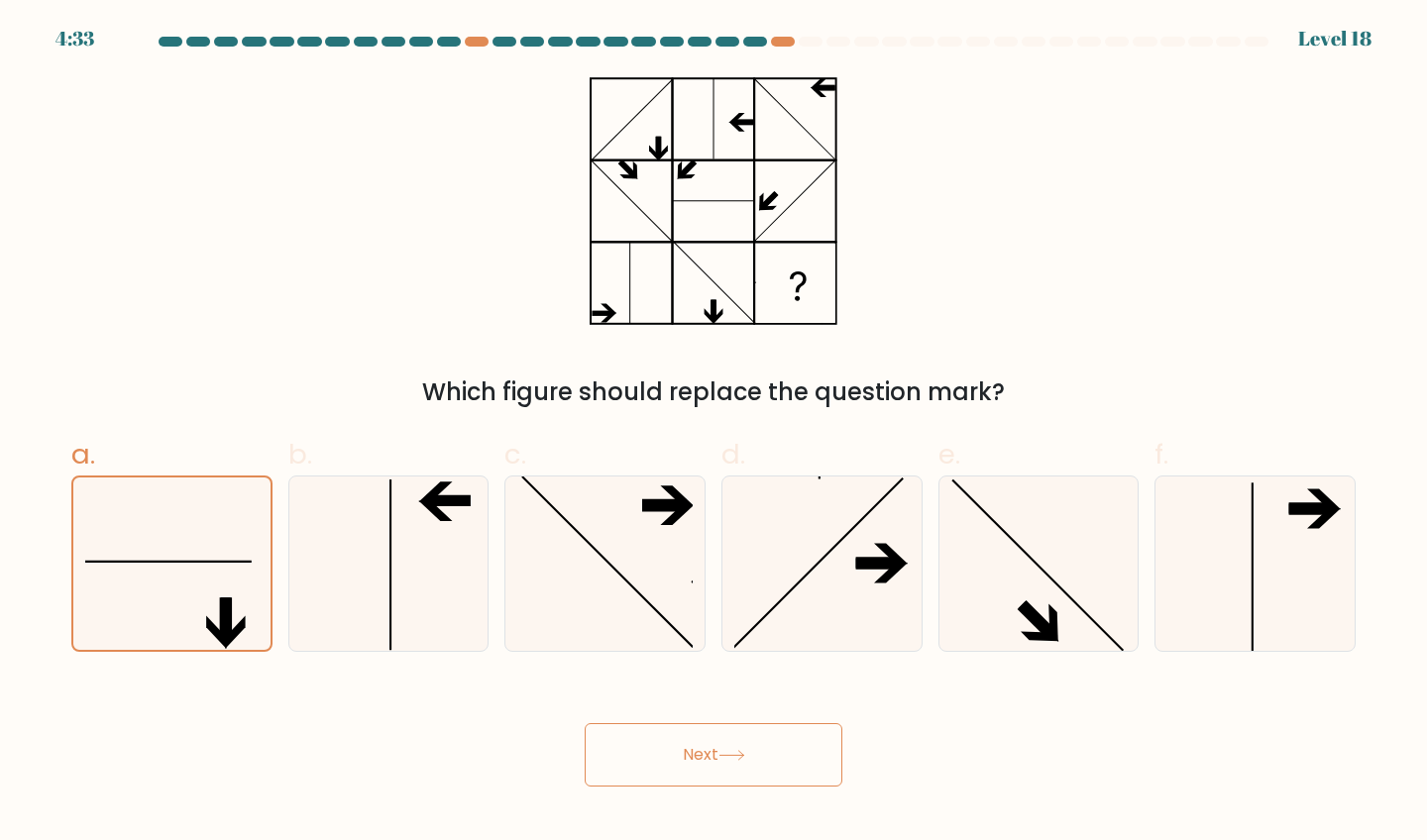 click on "Next" at bounding box center [714, 755] 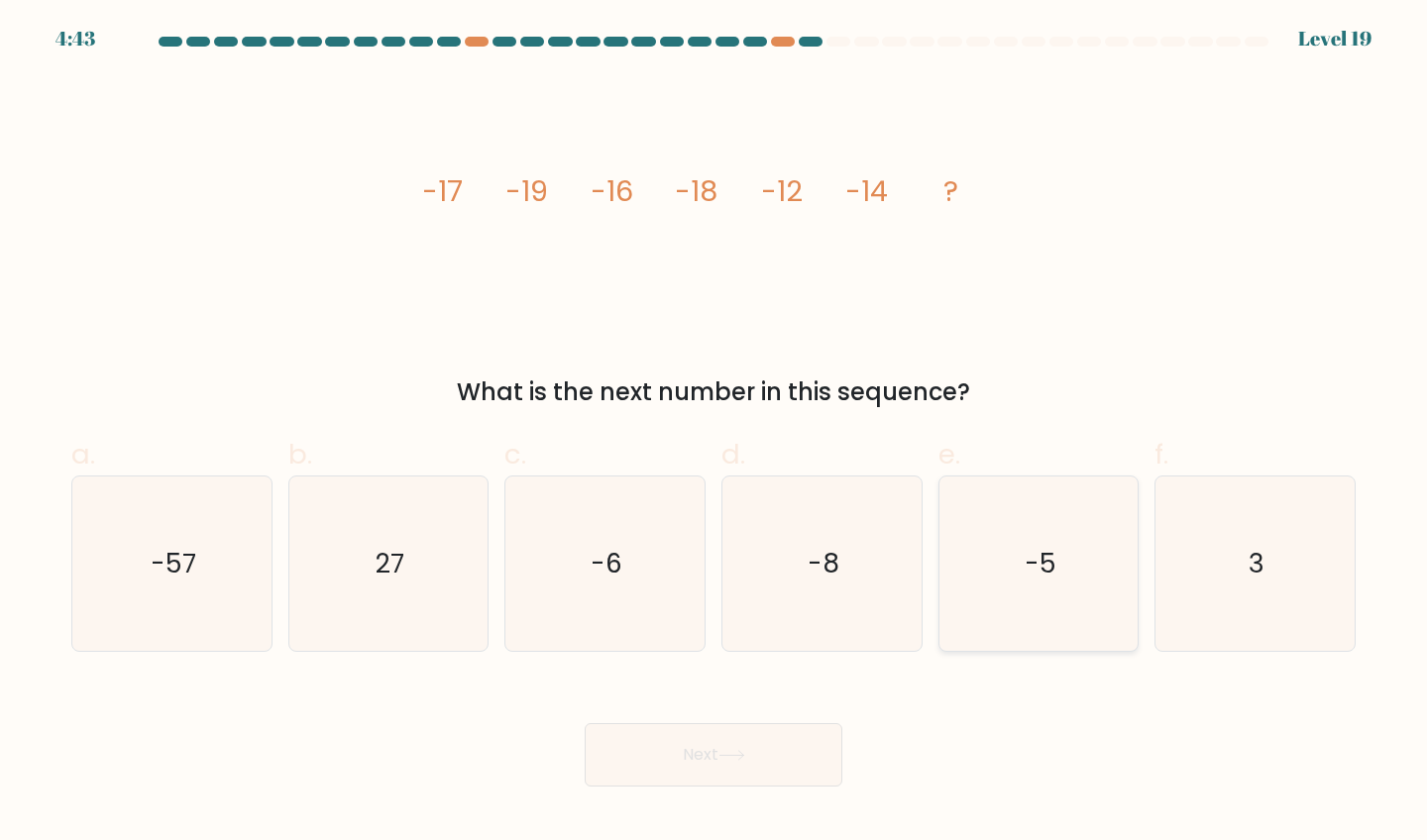 click on "-5" at bounding box center (1039, 564) 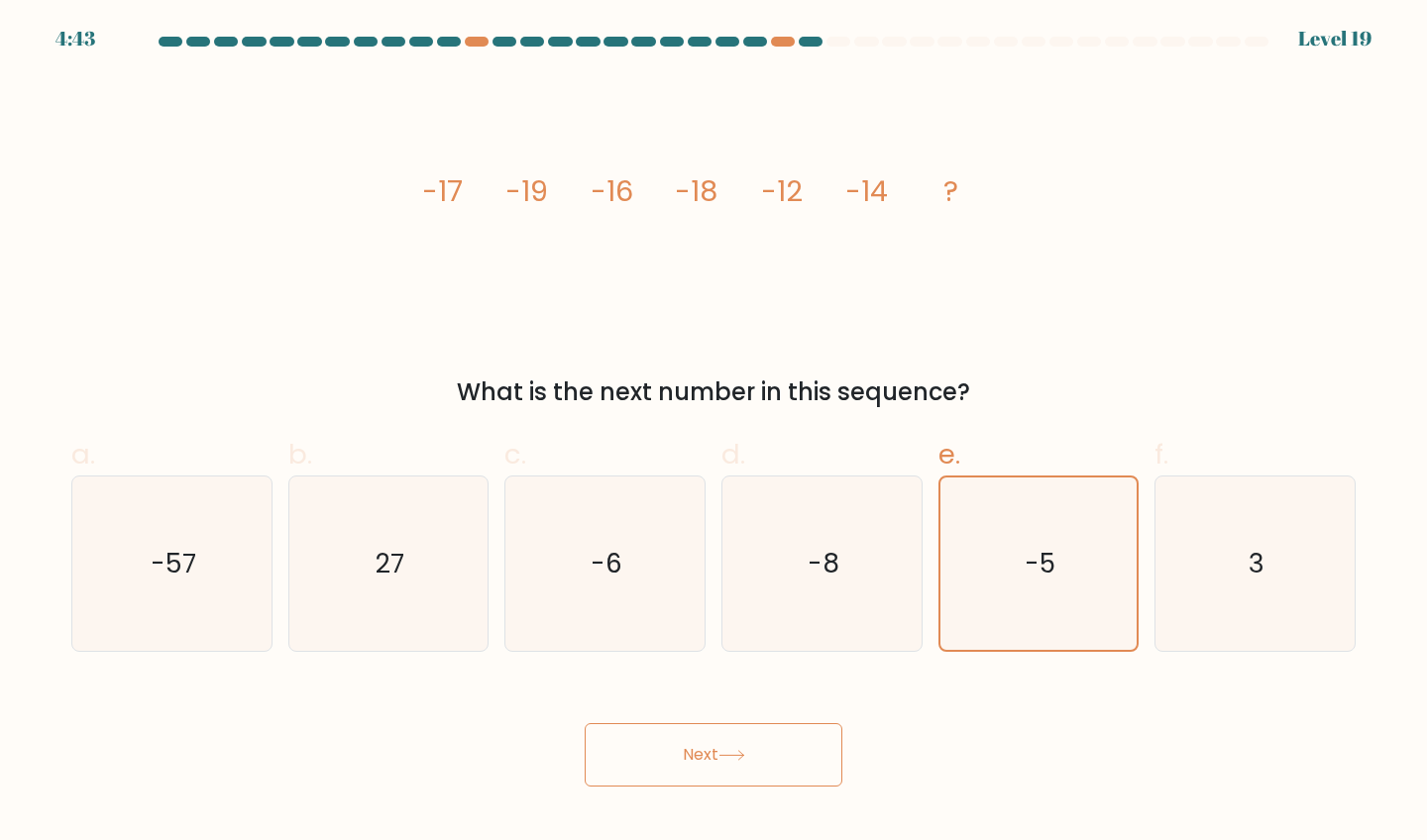 click on "Next" at bounding box center [714, 755] 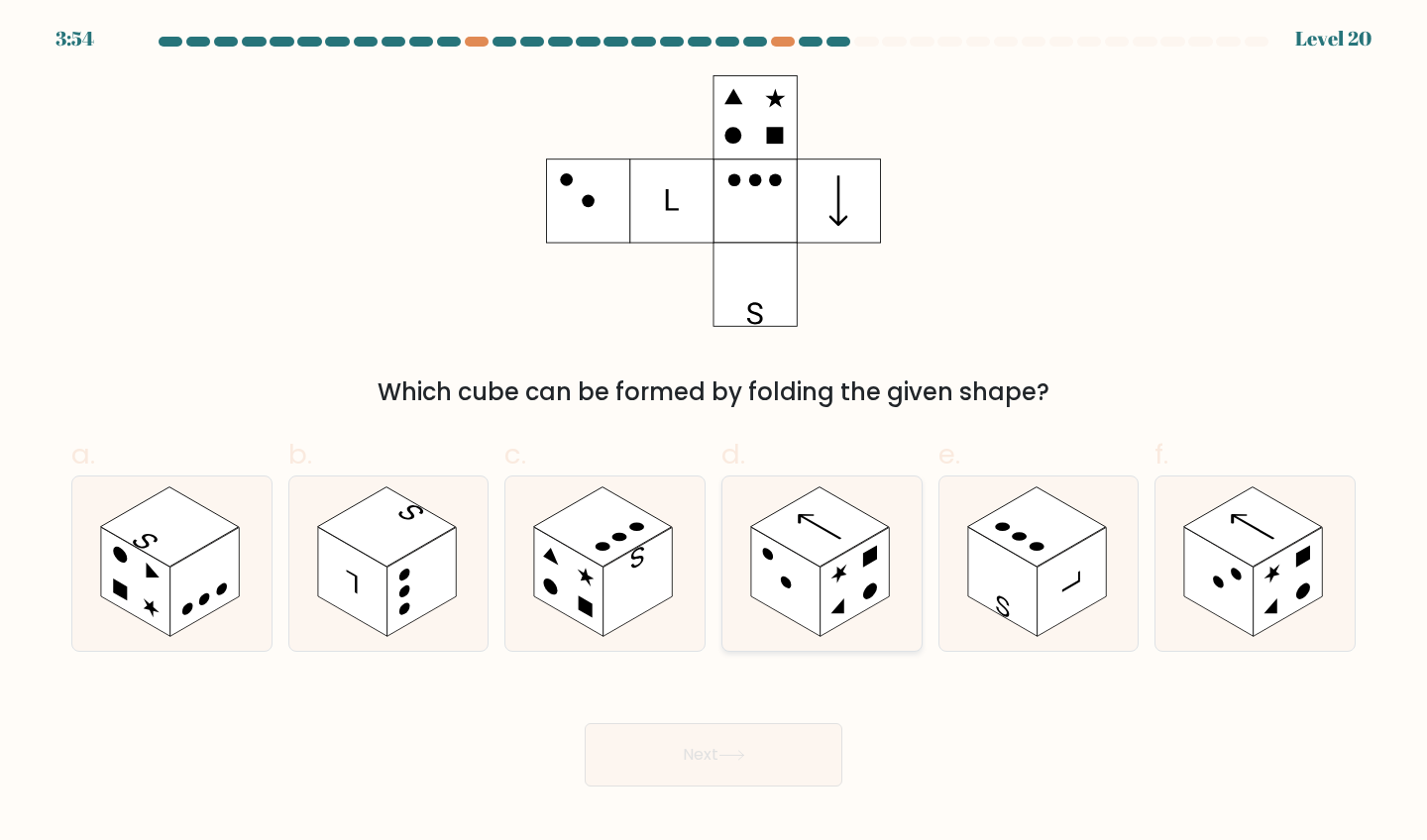 click at bounding box center [837, 609] 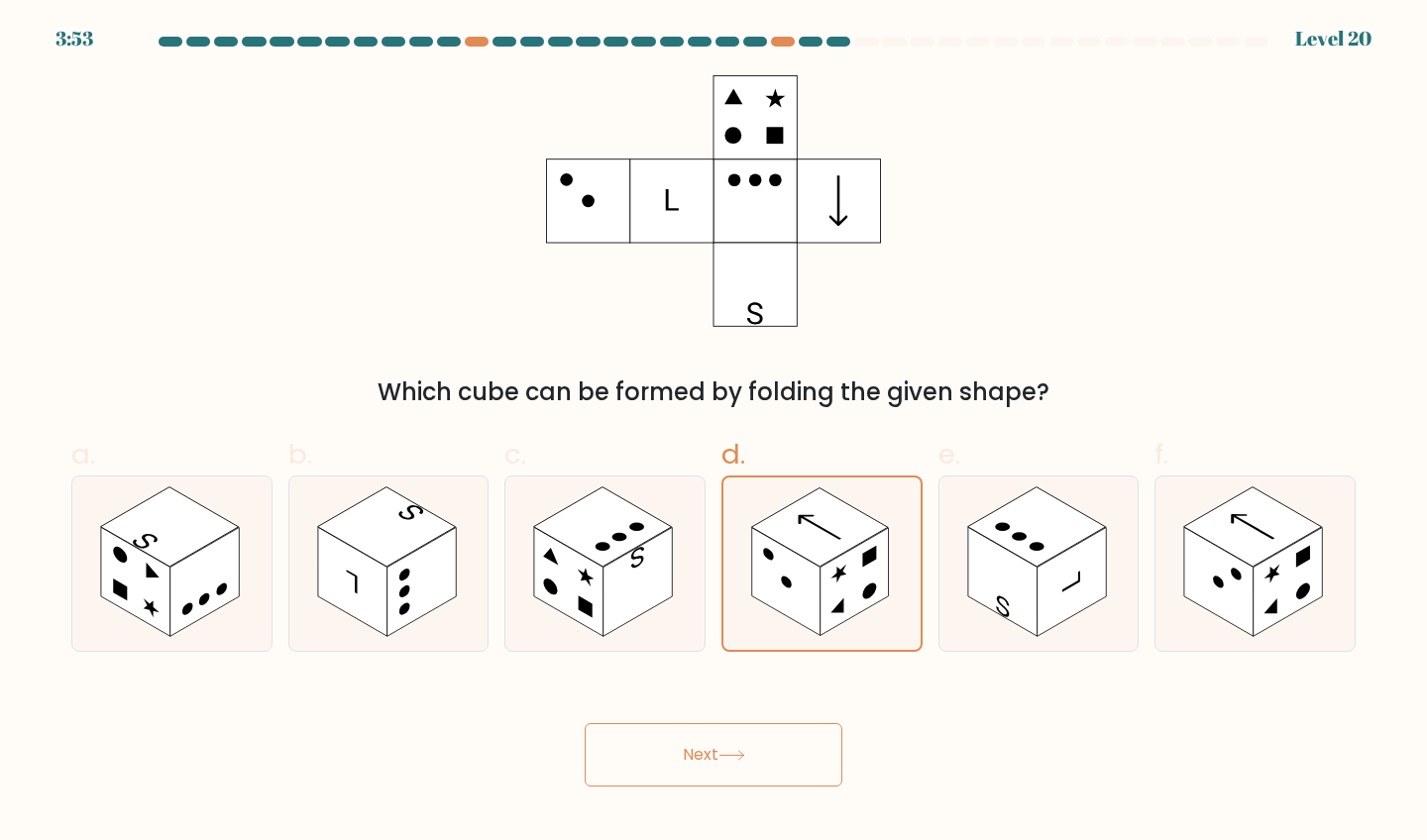 click on "Next" at bounding box center (714, 755) 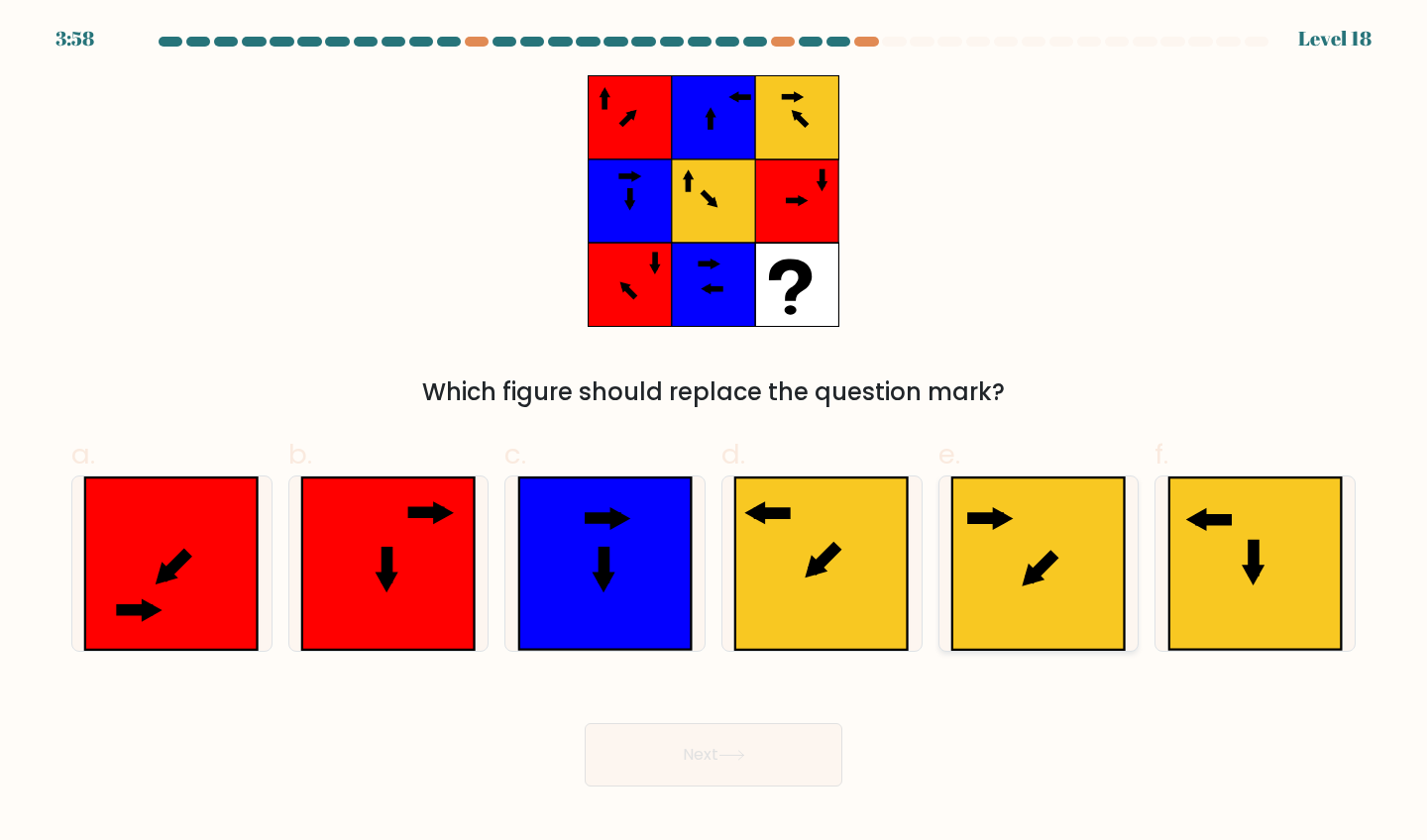 click at bounding box center (1039, 564) 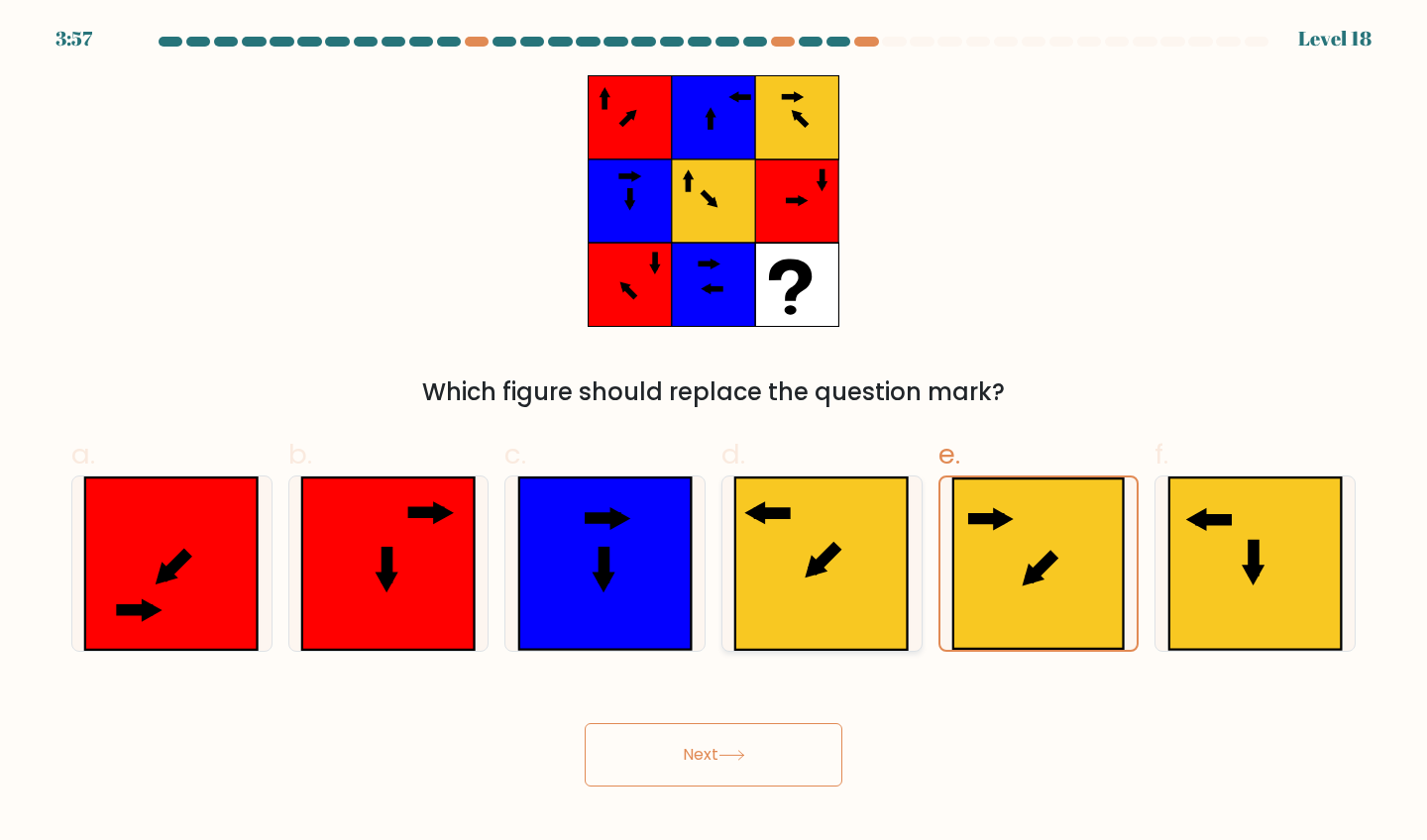 click at bounding box center (822, 564) 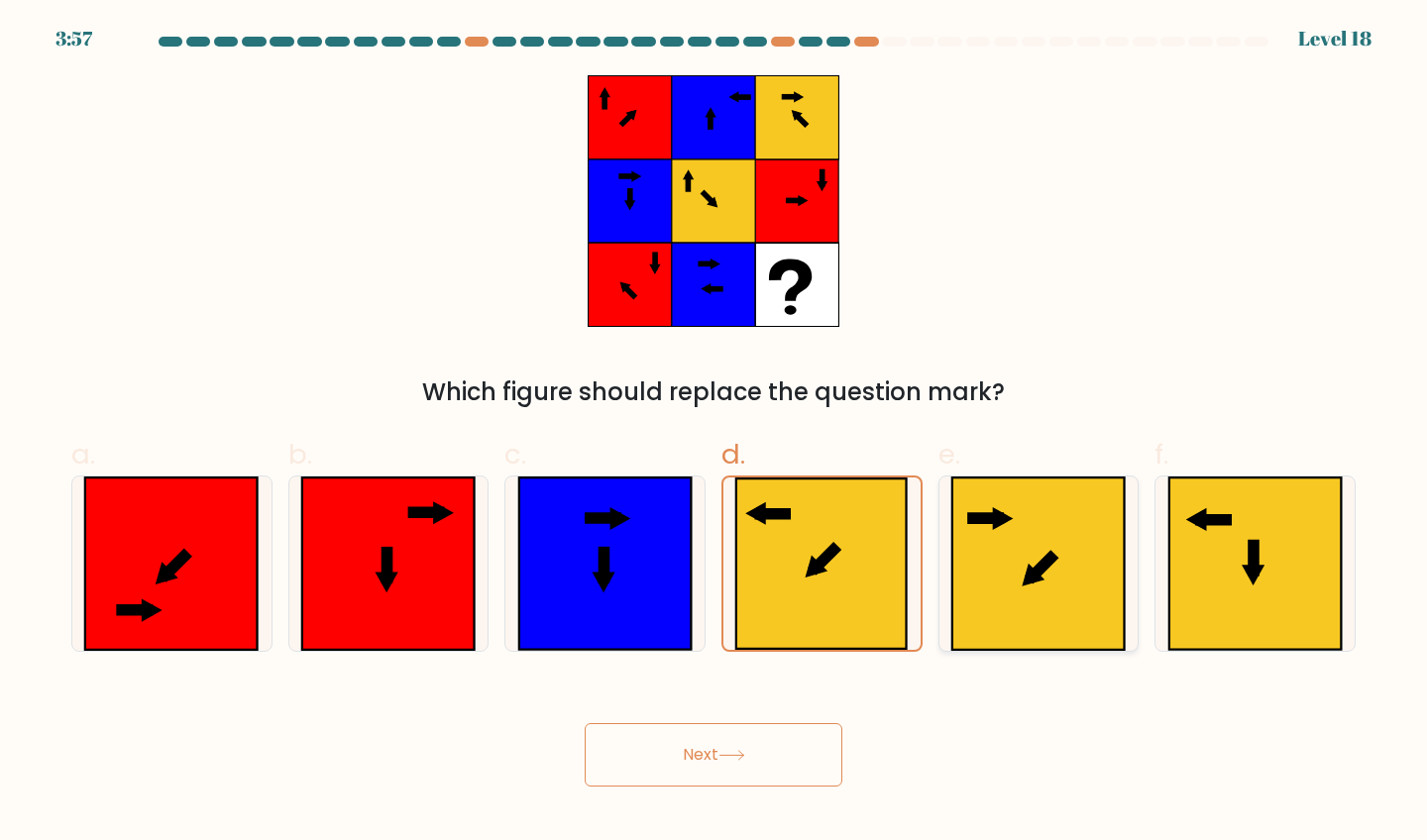 click at bounding box center (1039, 564) 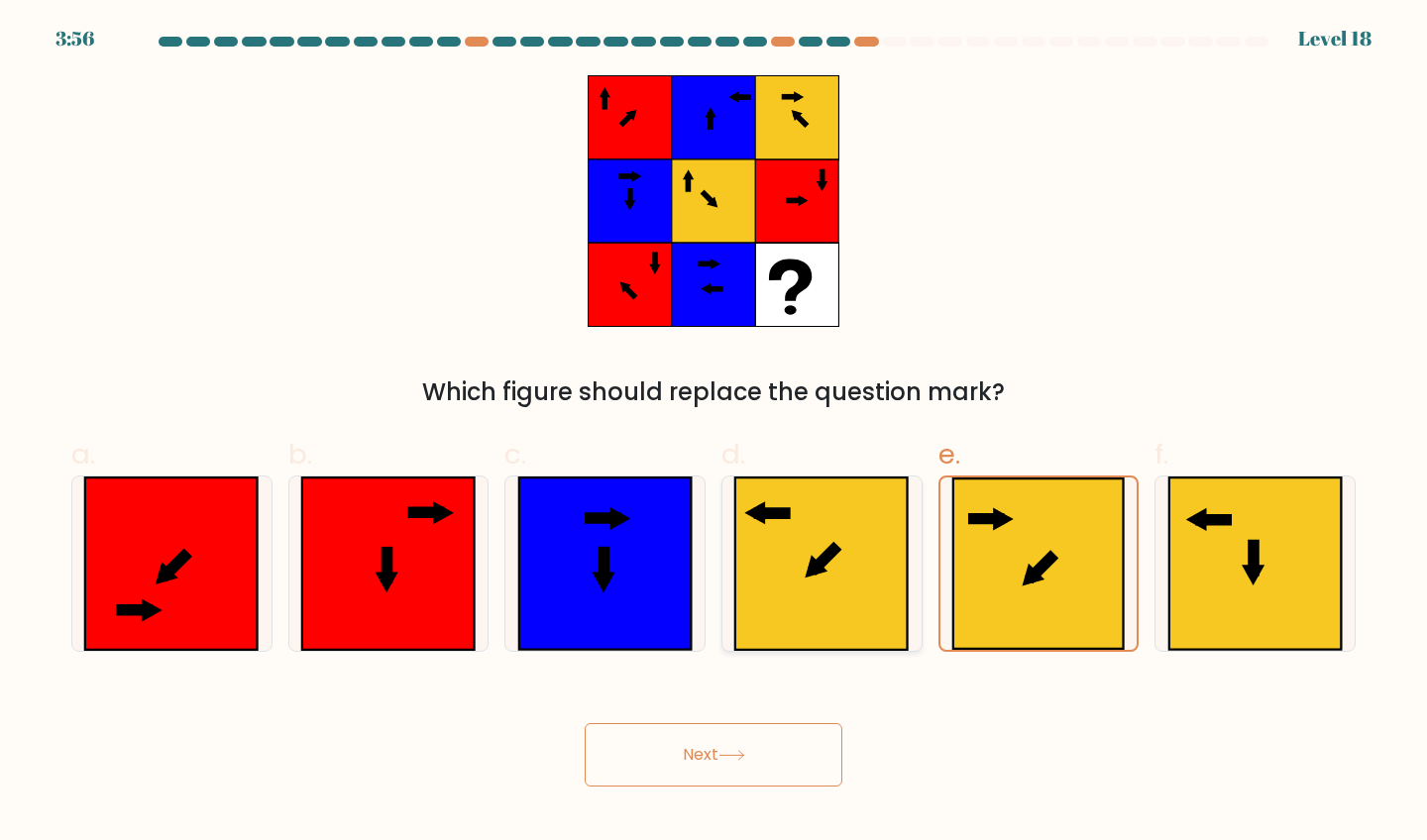 click at bounding box center (822, 564) 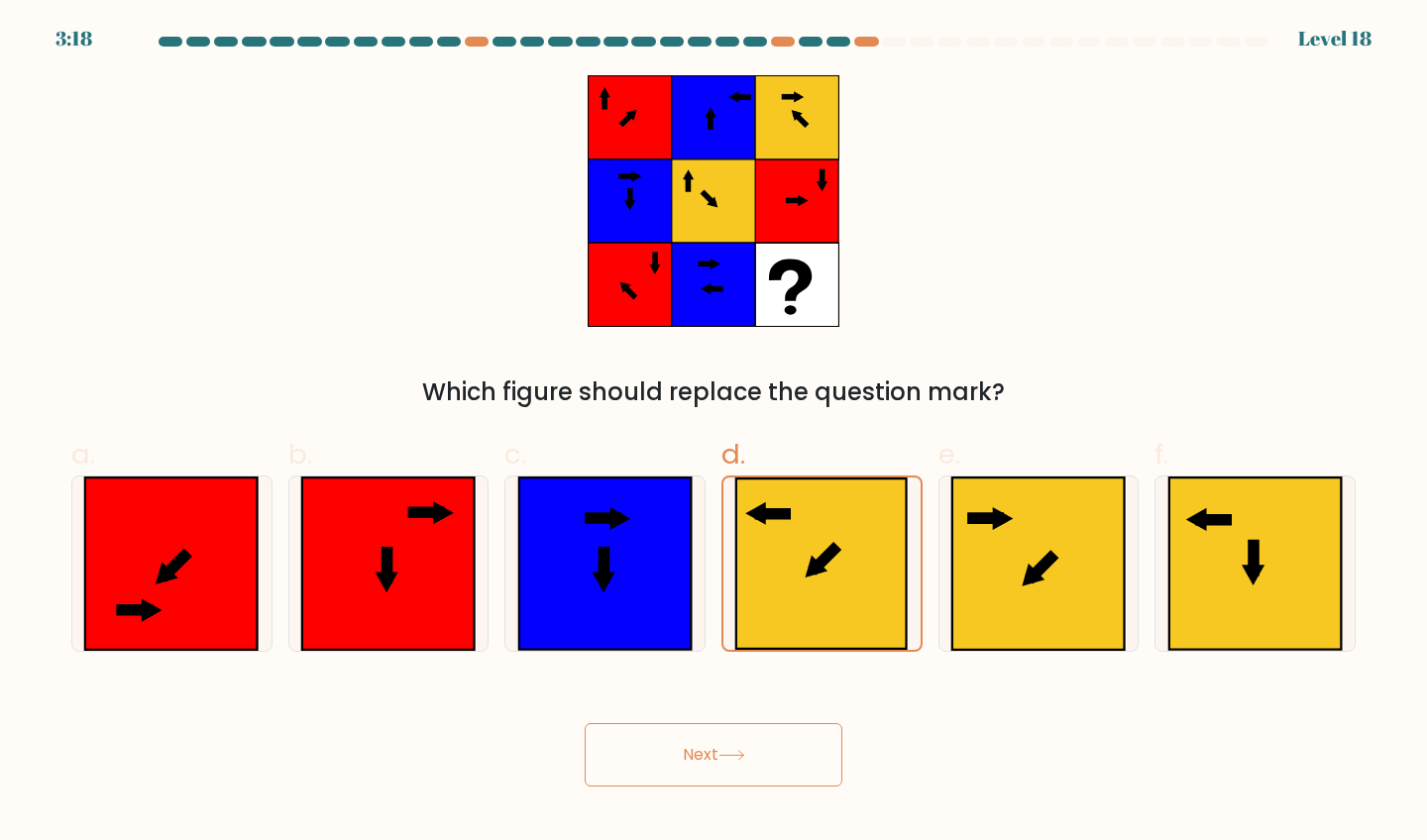 click on "Next" at bounding box center [714, 755] 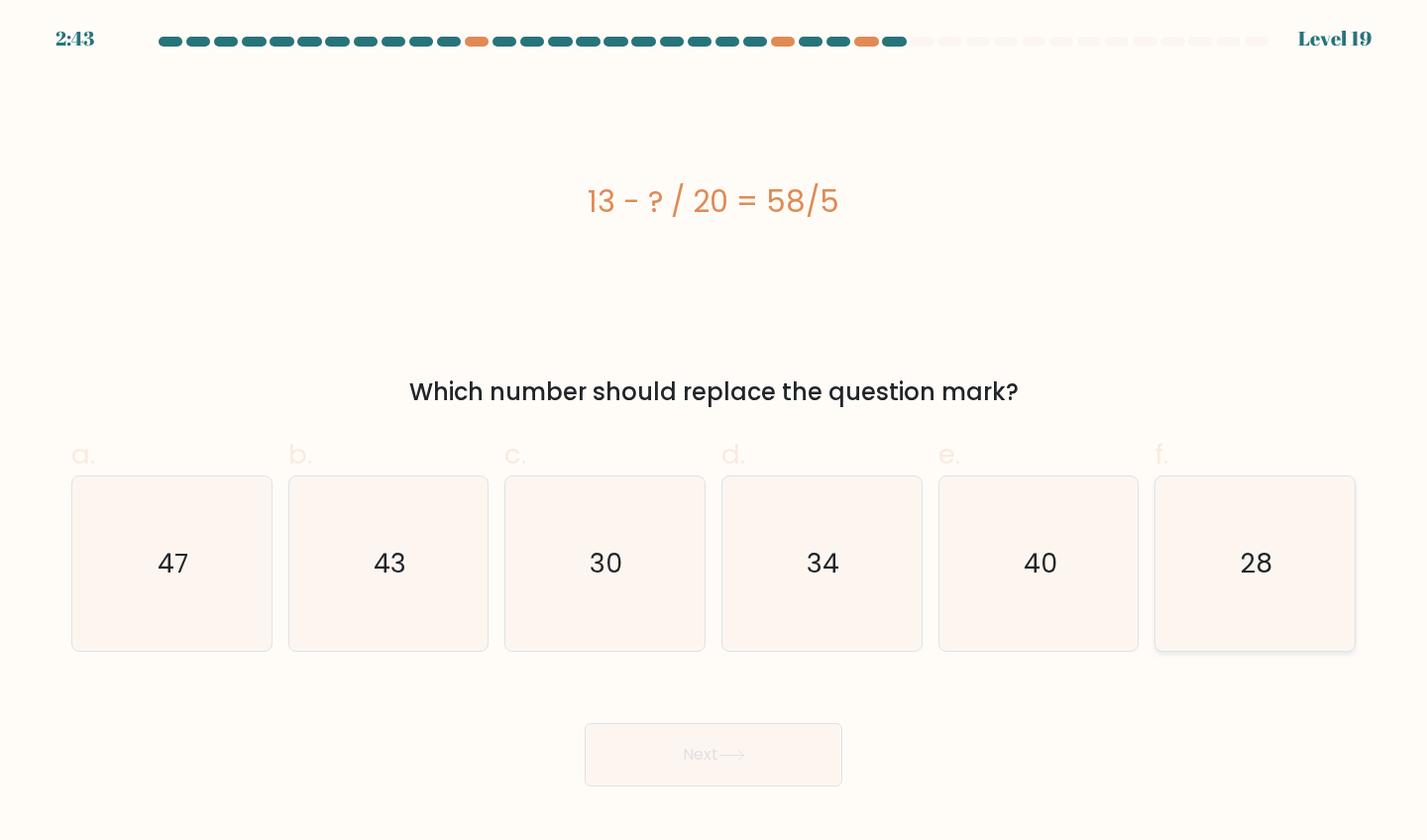 click on "28" at bounding box center [1255, 564] 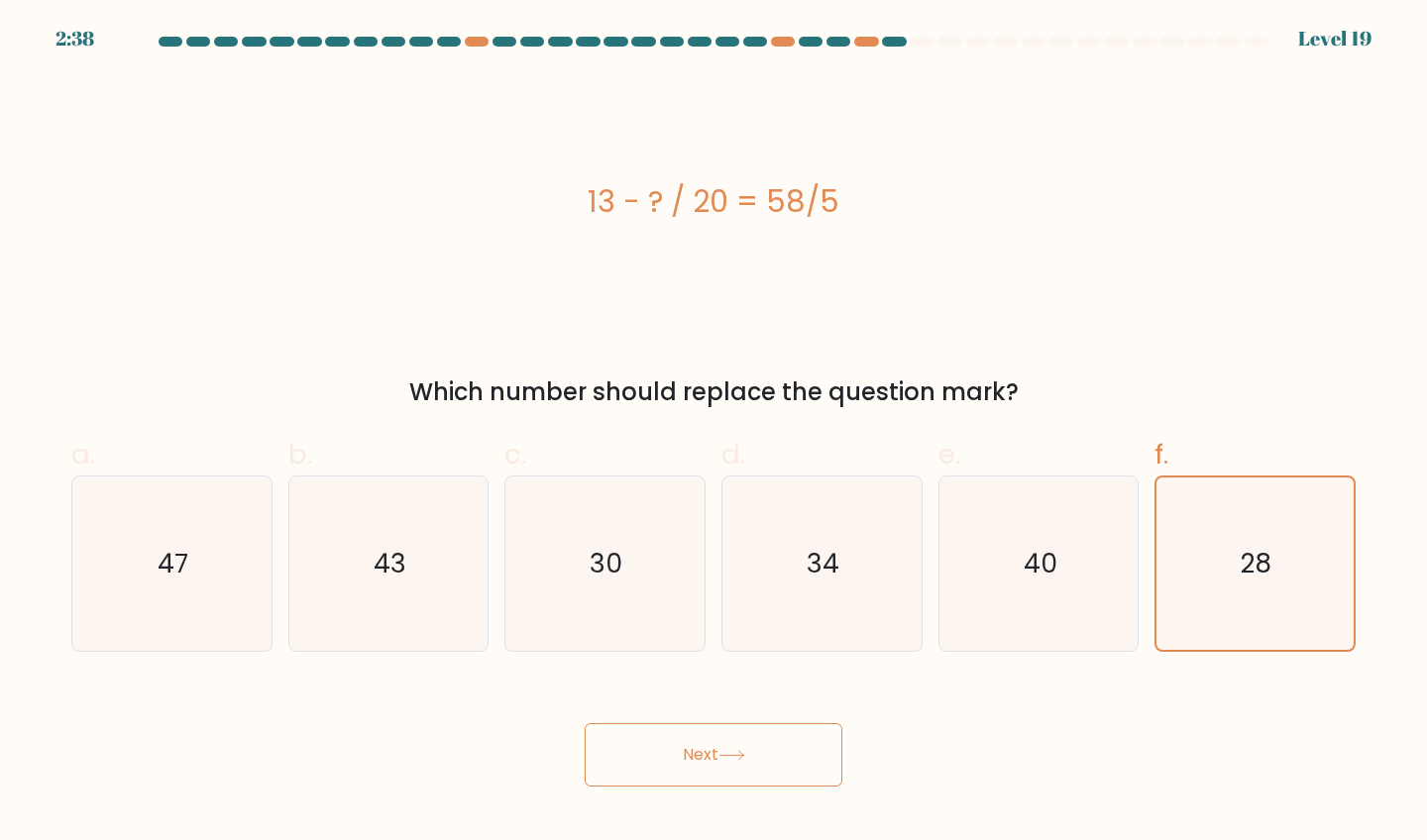 click on "Next" at bounding box center [714, 755] 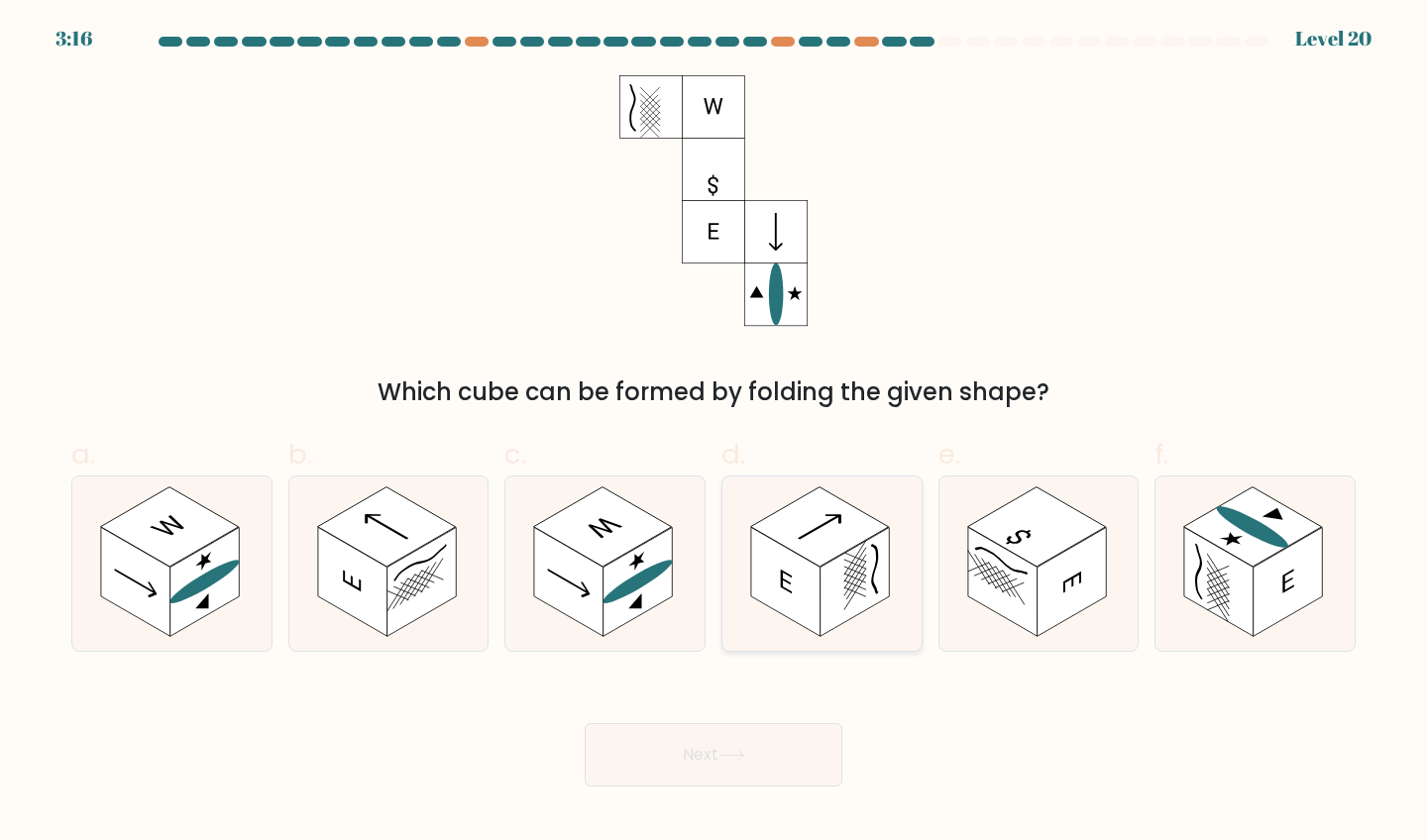 click at bounding box center [855, 581] 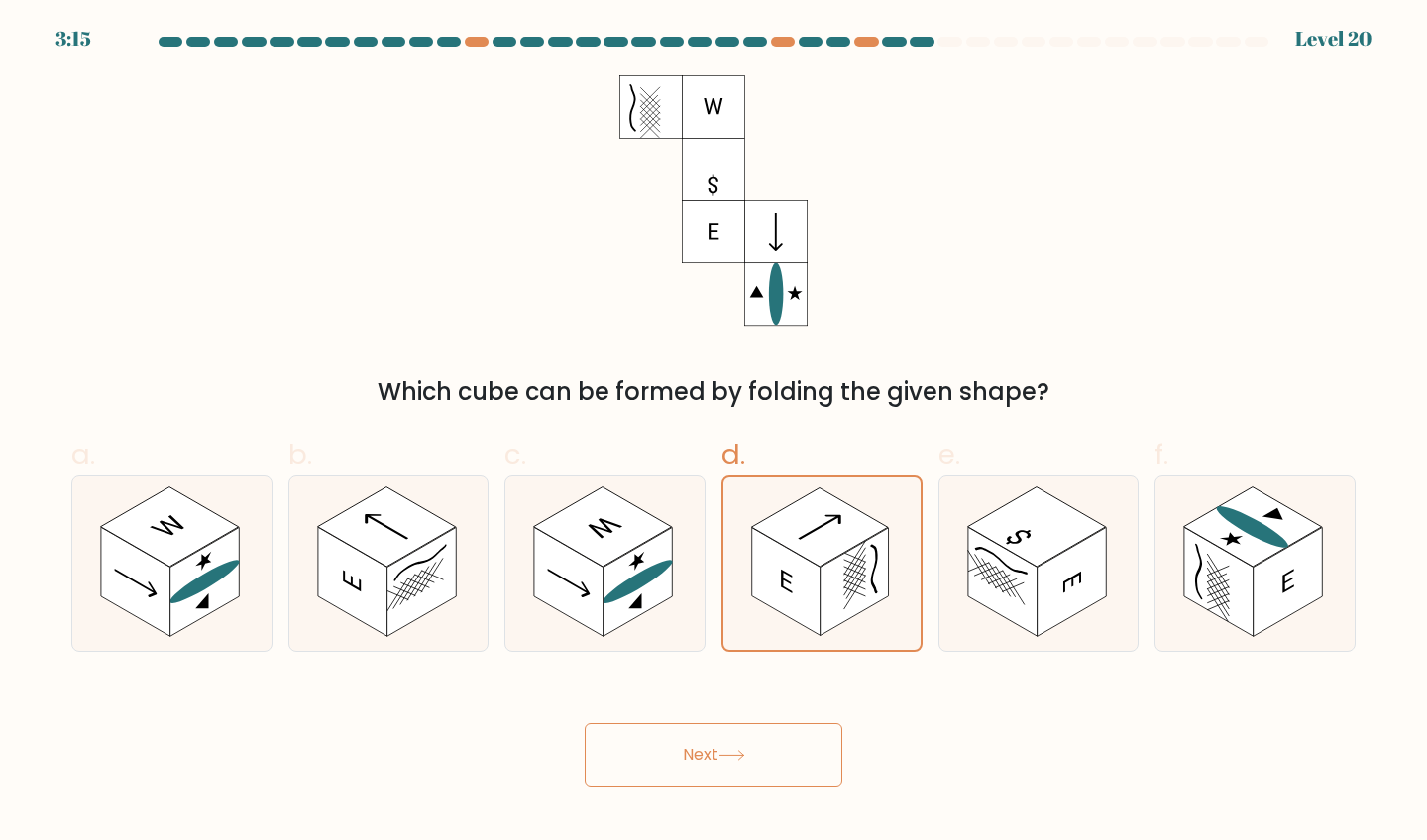 click on "Next" at bounding box center (714, 755) 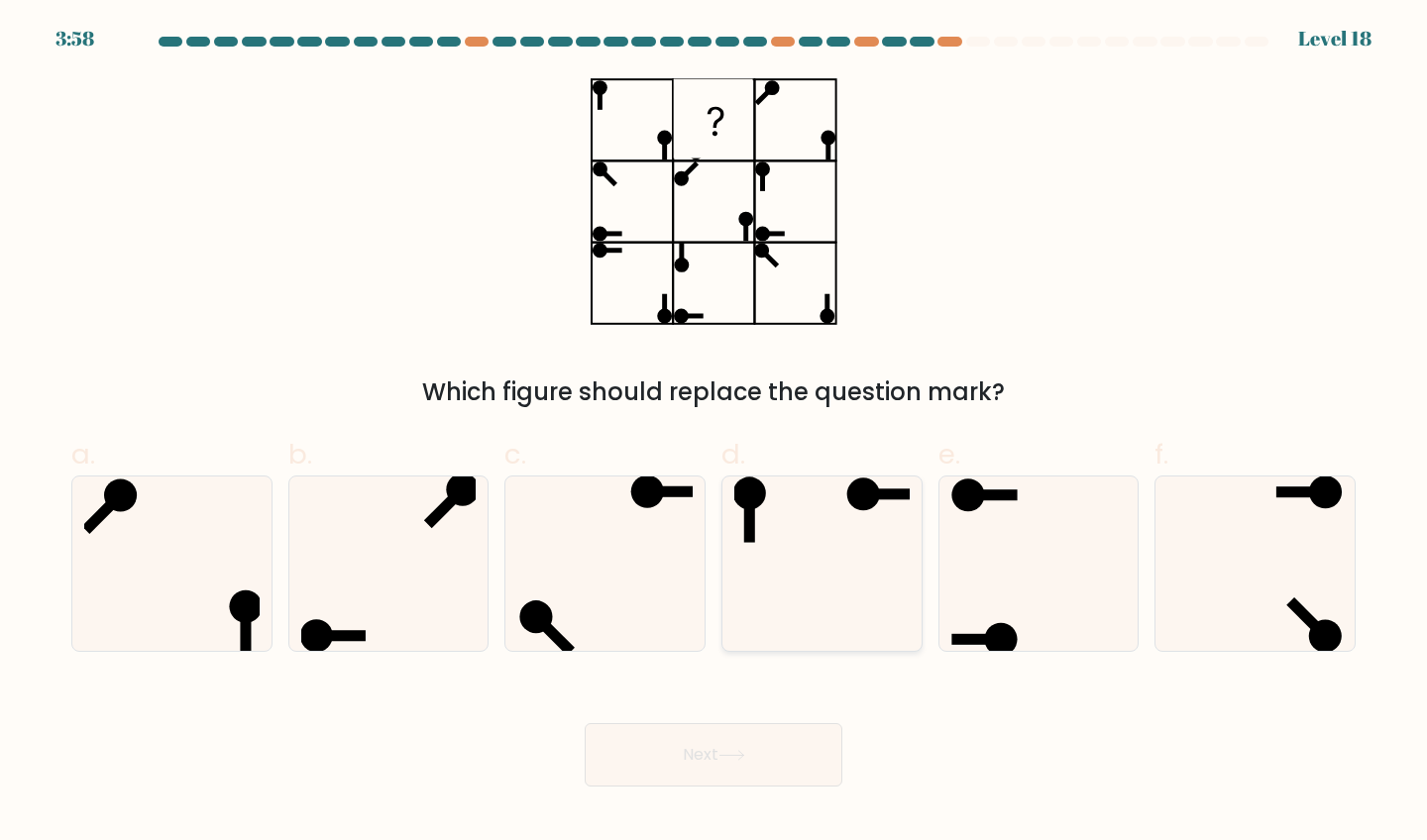 click at bounding box center [822, 564] 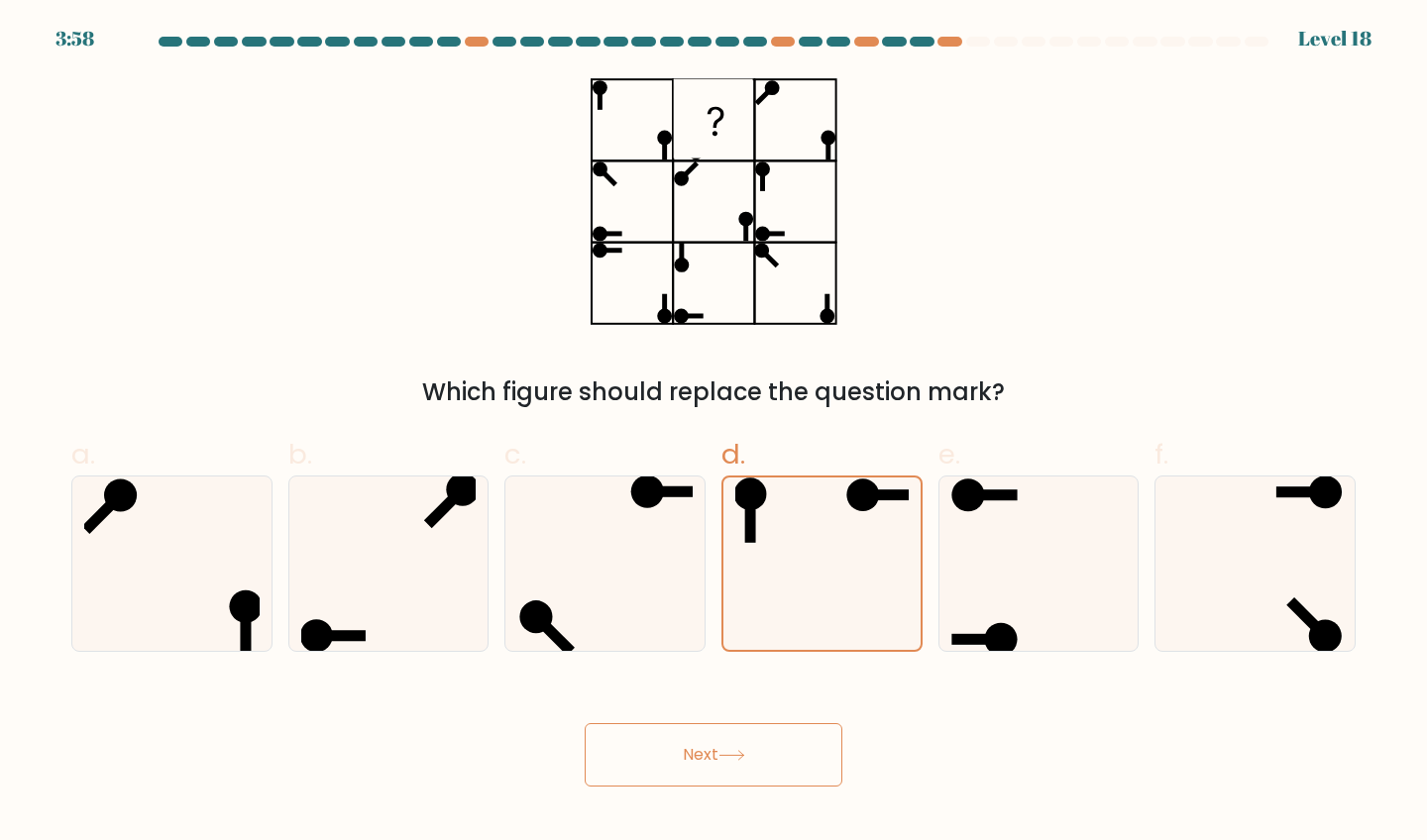 click on "Next" at bounding box center [714, 755] 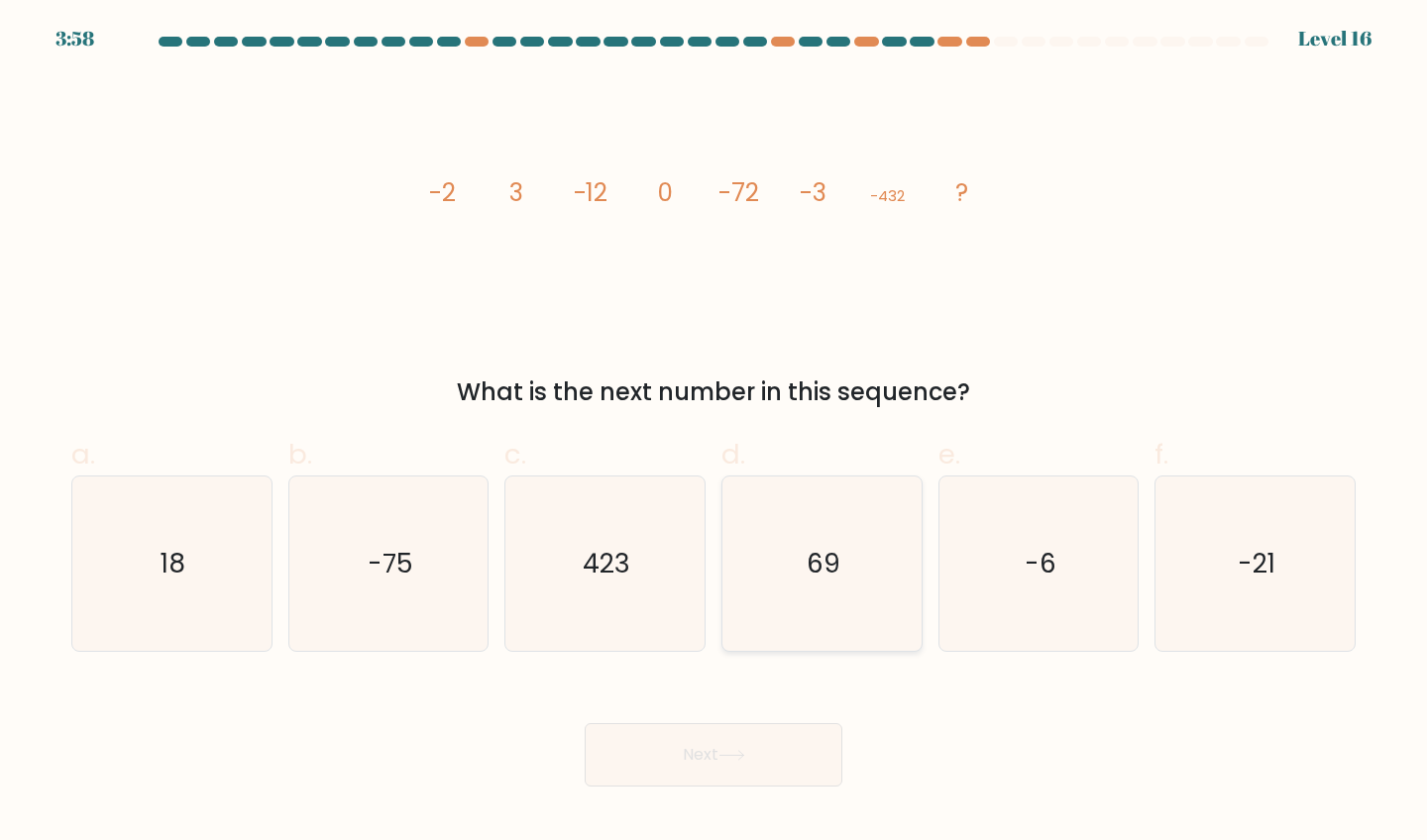 click on "69" at bounding box center (822, 564) 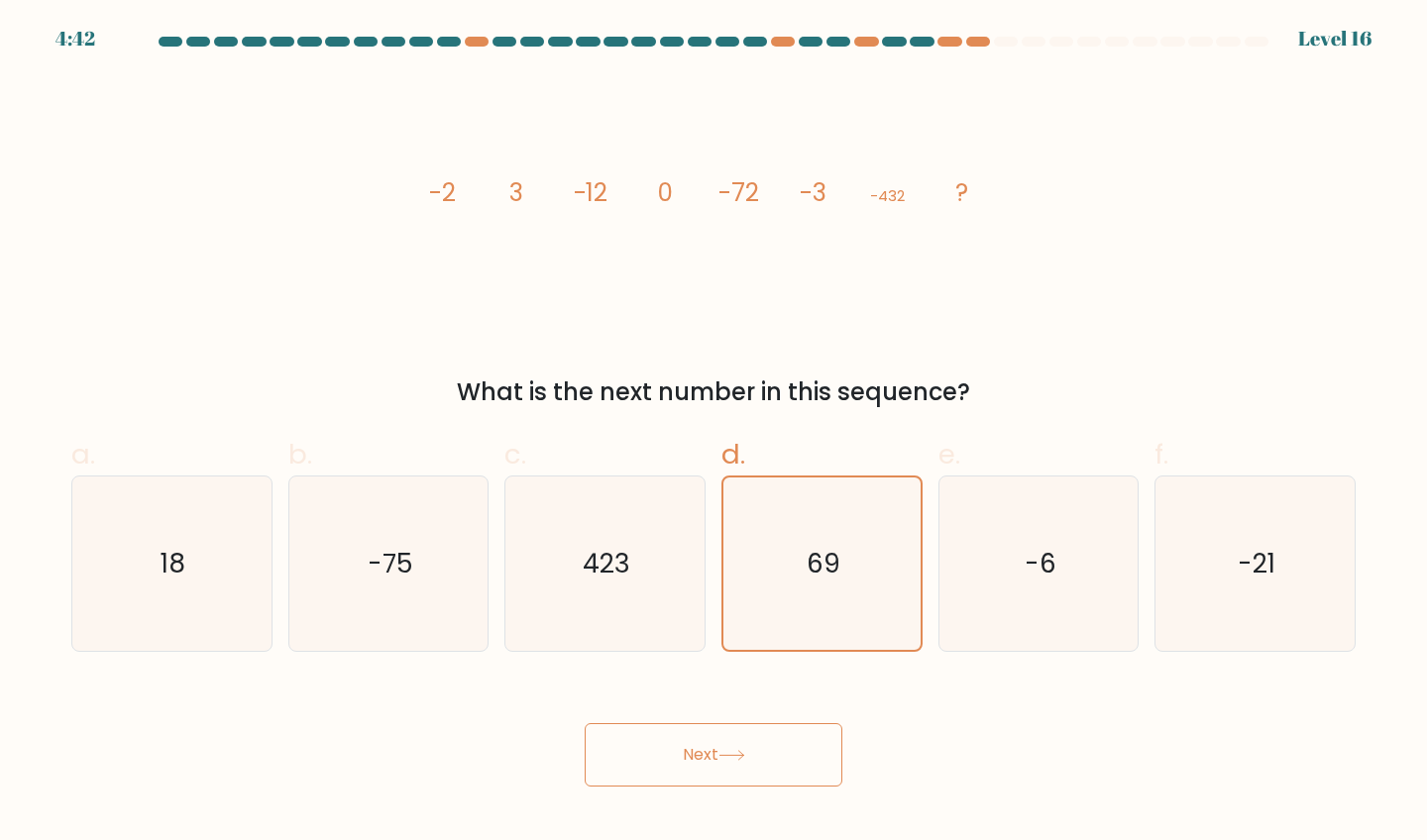 click on "Next" at bounding box center [714, 755] 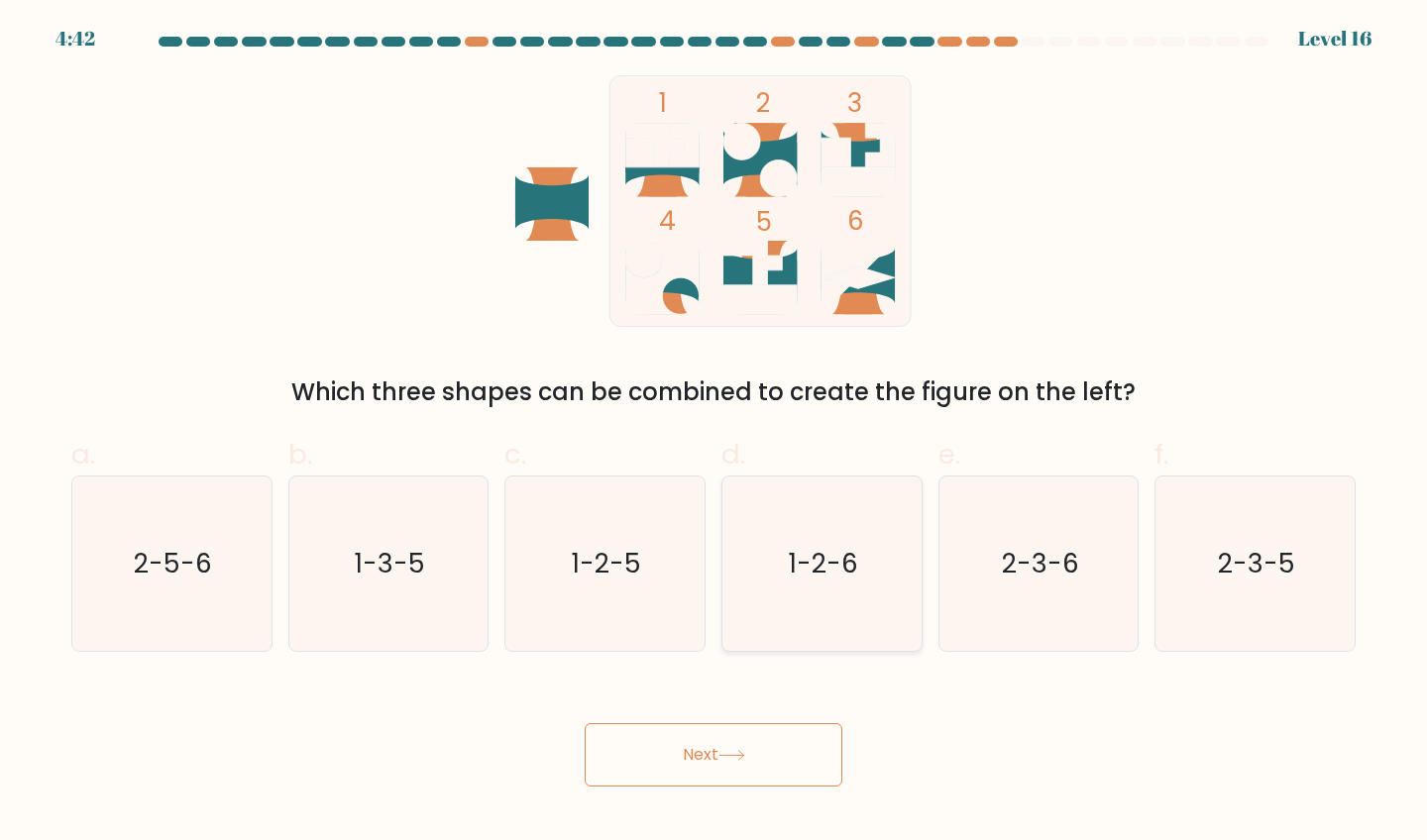 click on "1-2-6" at bounding box center (822, 564) 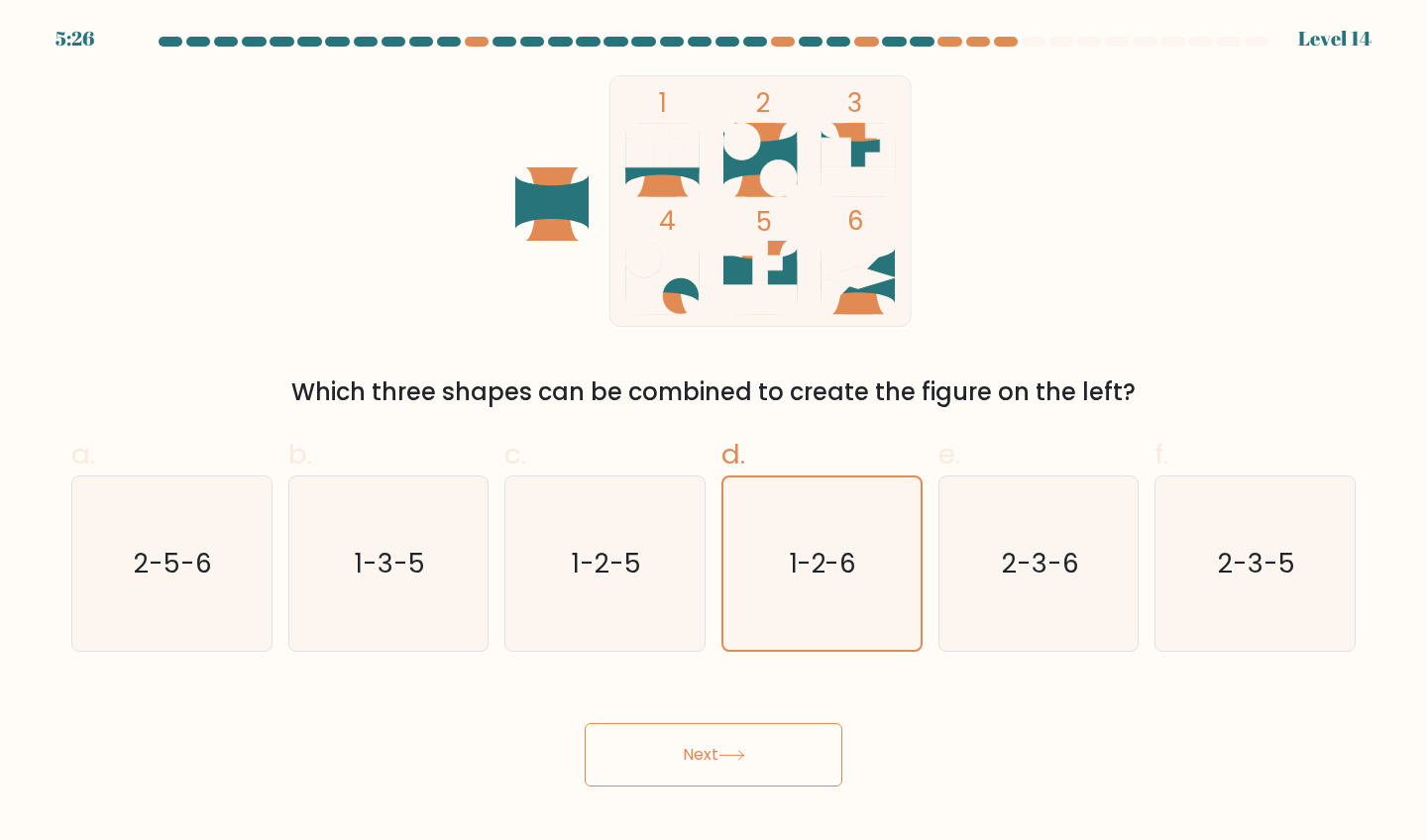 click on "Next" at bounding box center (714, 755) 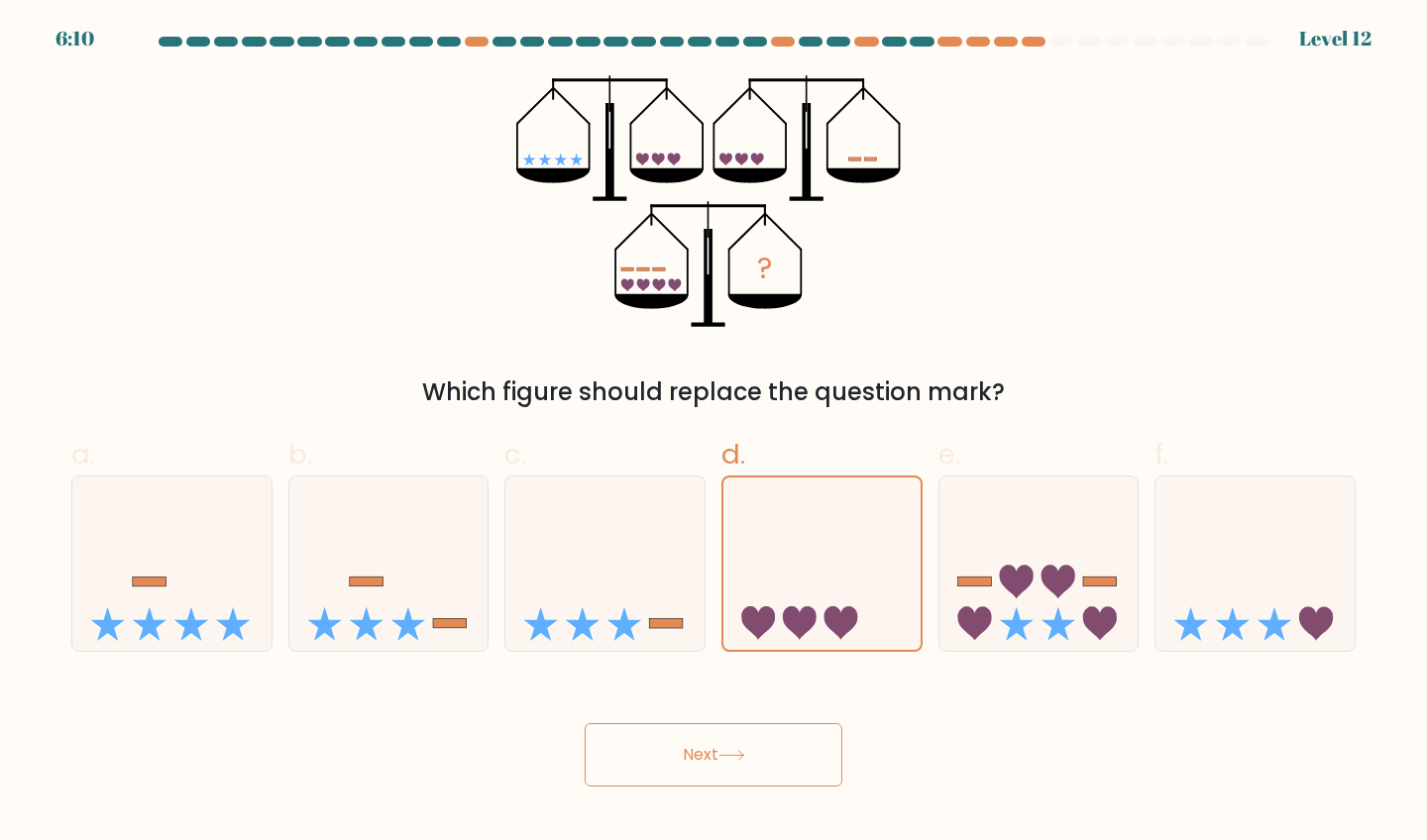 click on "Next" at bounding box center [714, 755] 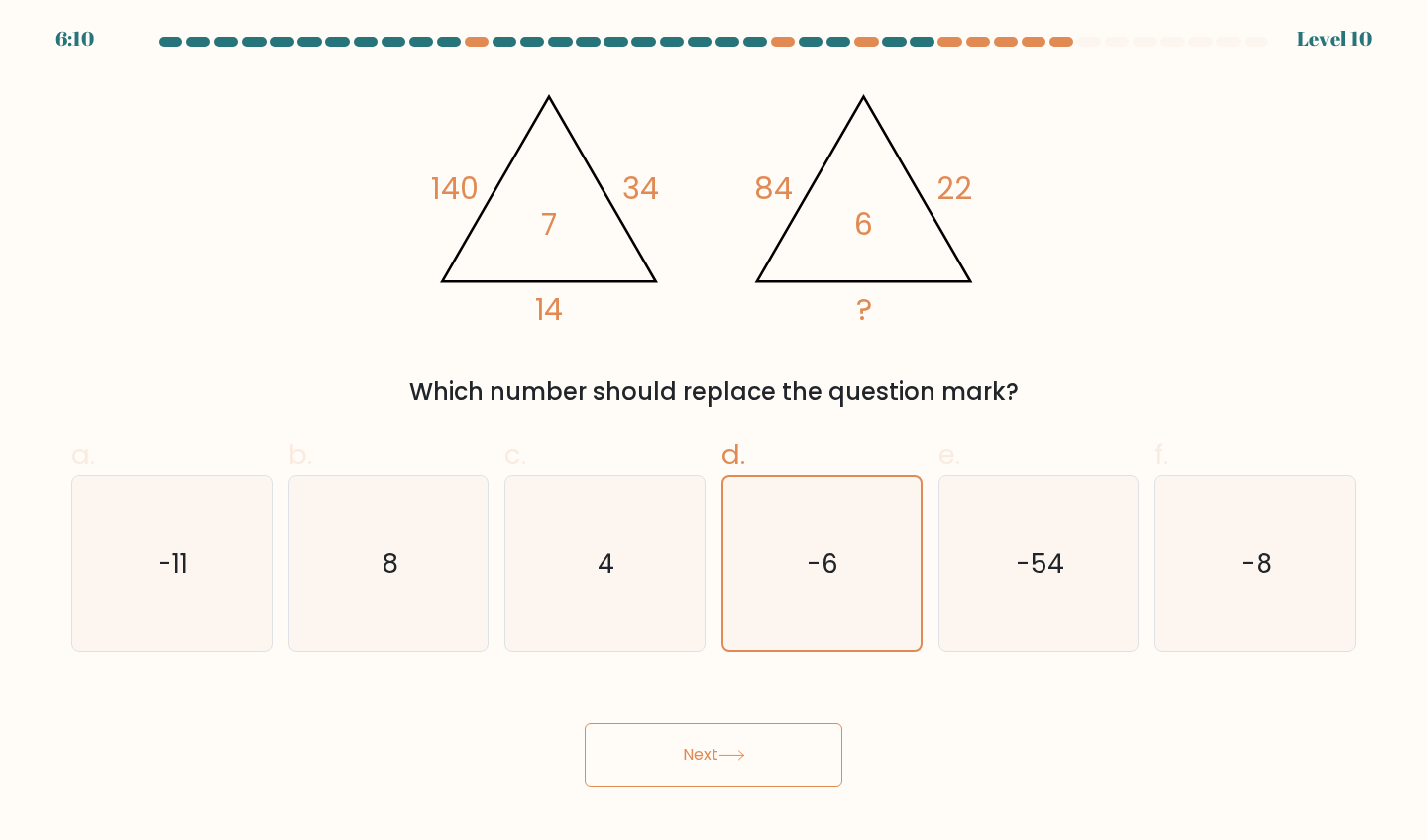 drag, startPoint x: 811, startPoint y: 738, endPoint x: 829, endPoint y: 682, distance: 58.821765 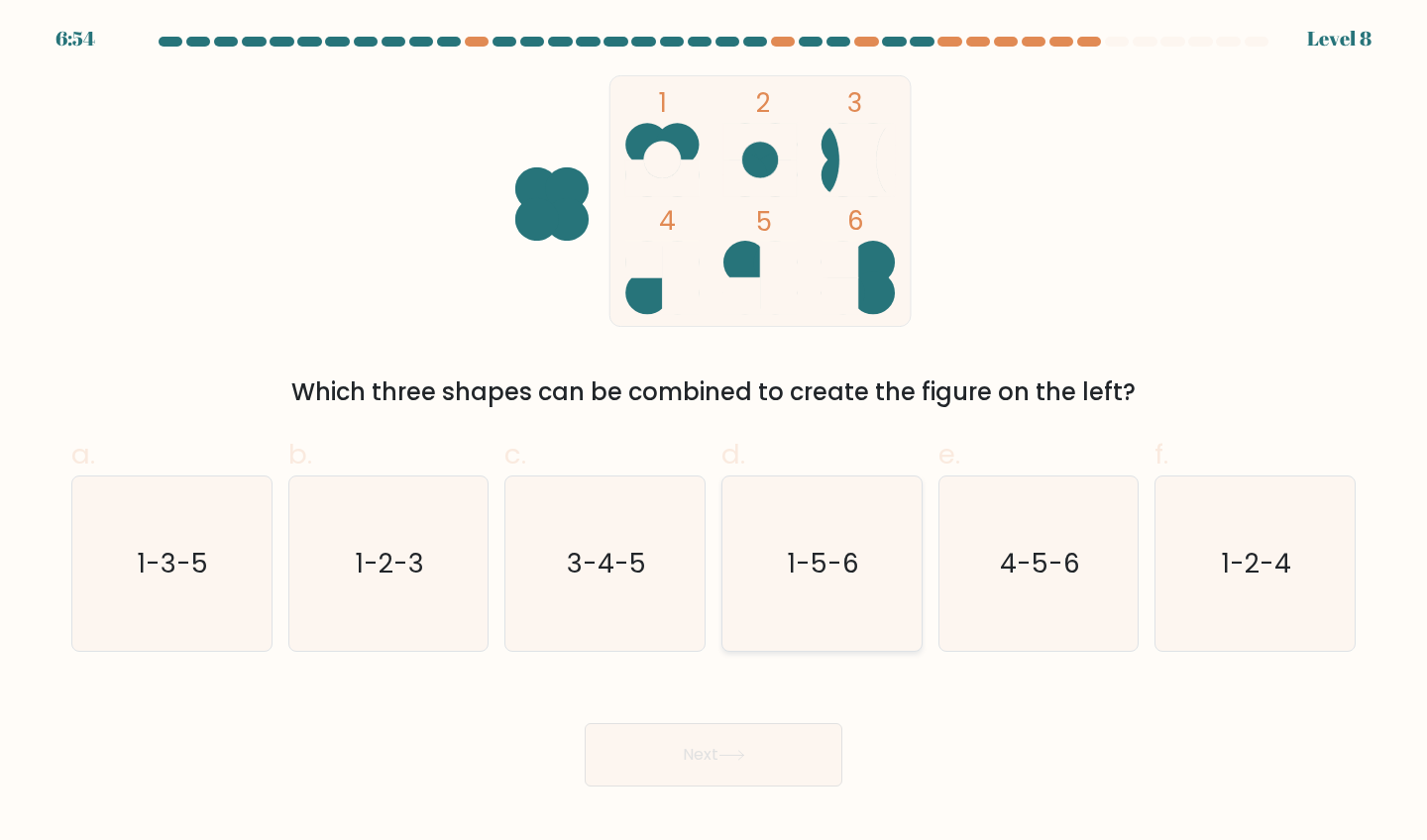 drag, startPoint x: 830, startPoint y: 661, endPoint x: 836, endPoint y: 634, distance: 27.658633 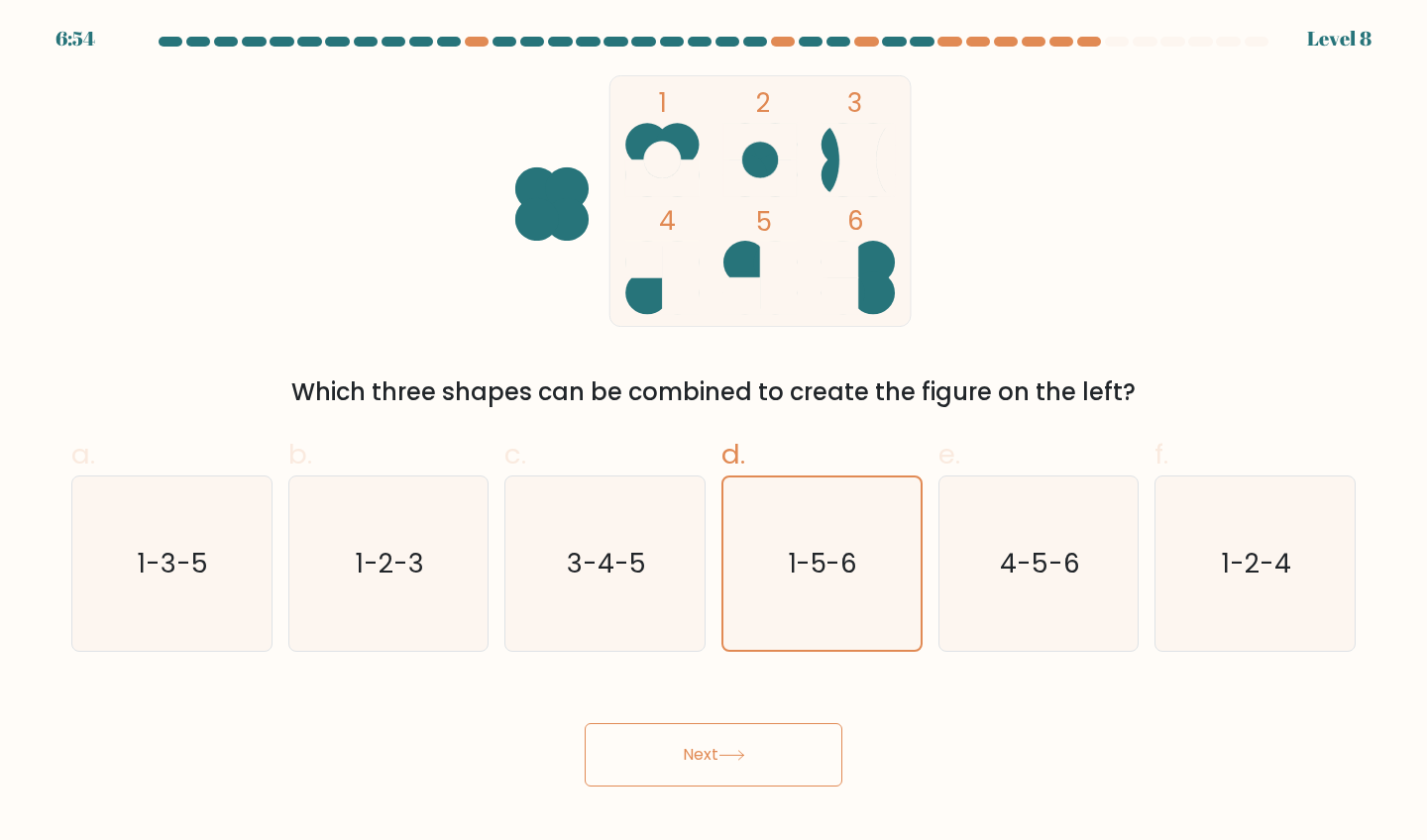 click on "Next" at bounding box center [714, 755] 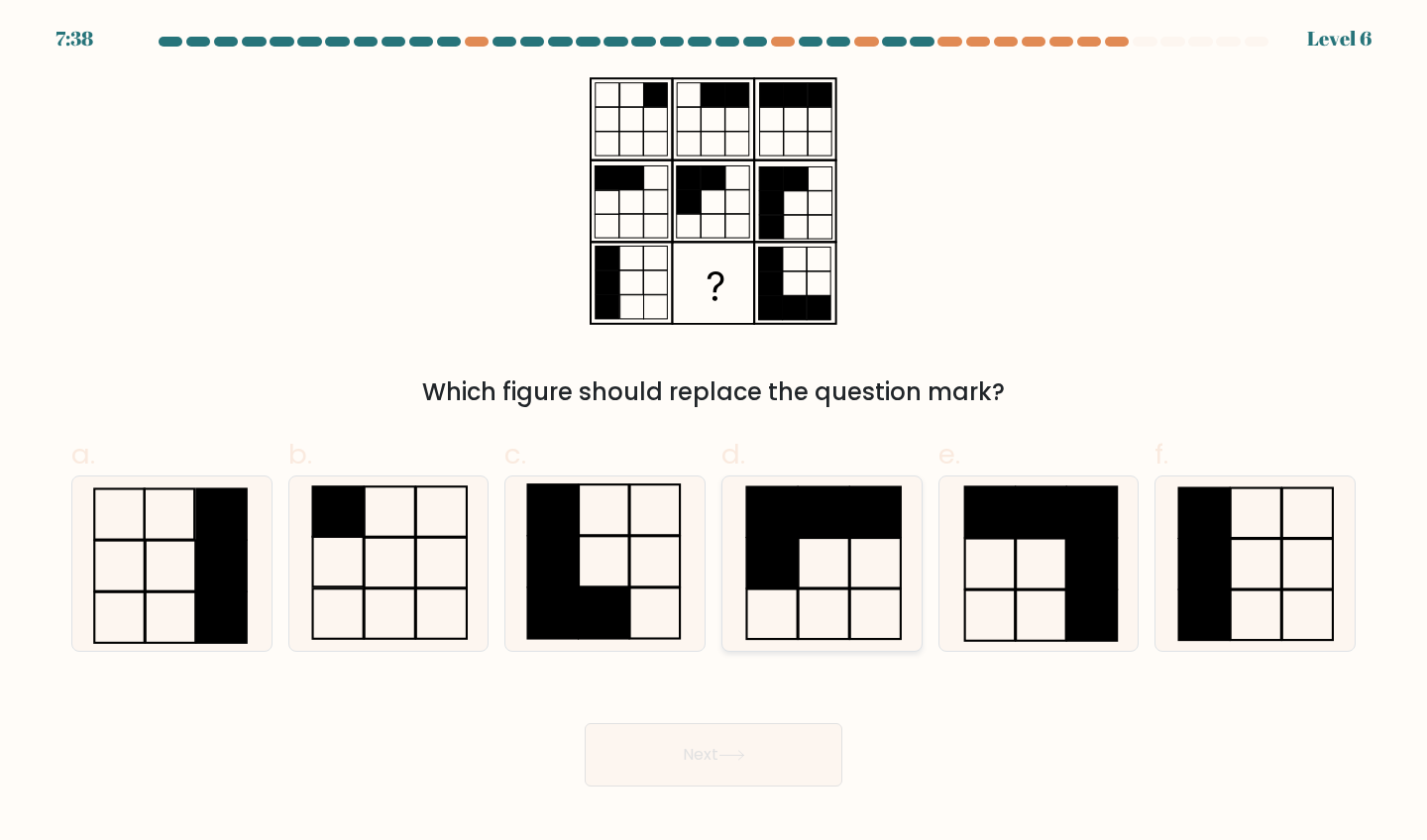 click at bounding box center [822, 564] 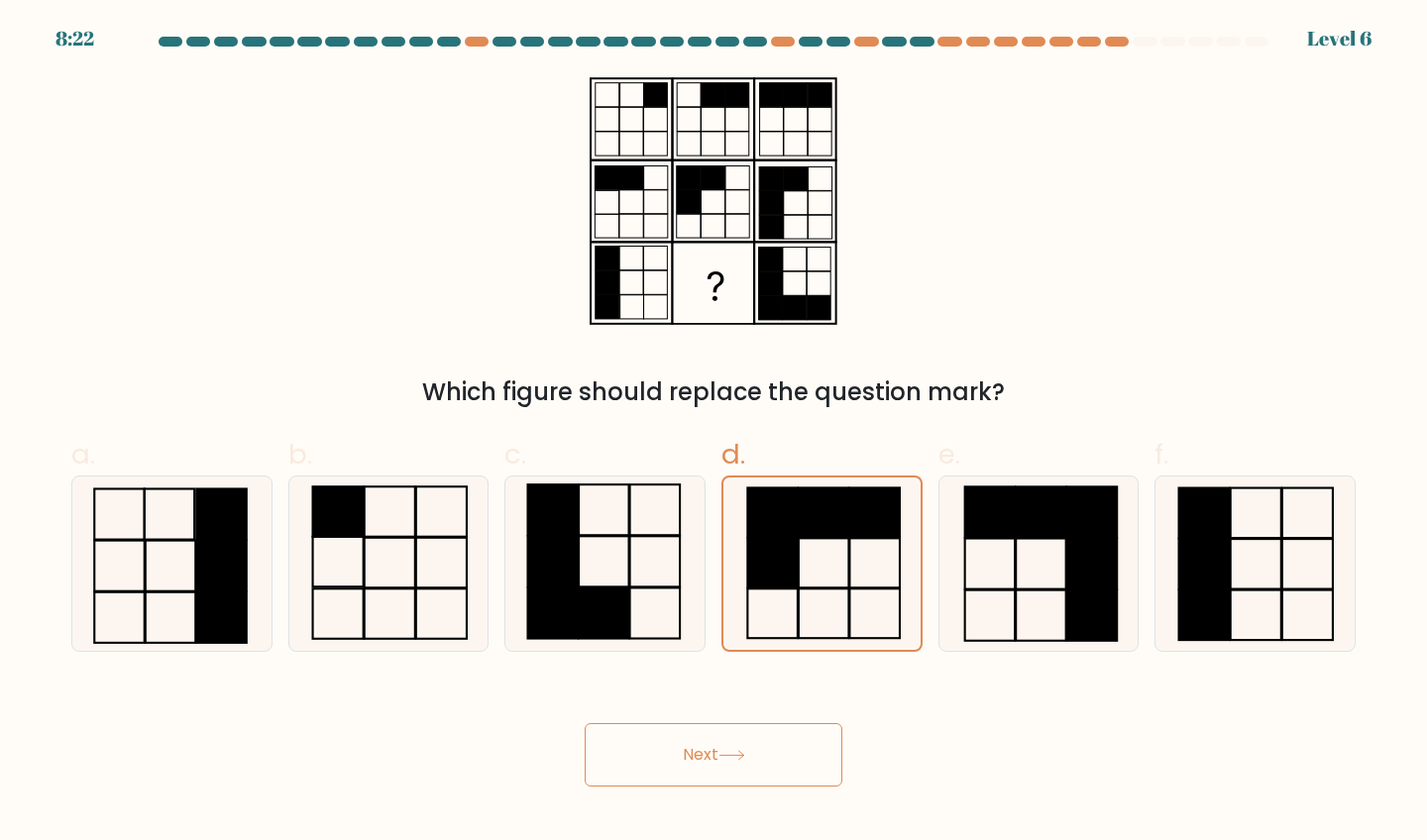 click on "Next" at bounding box center [714, 755] 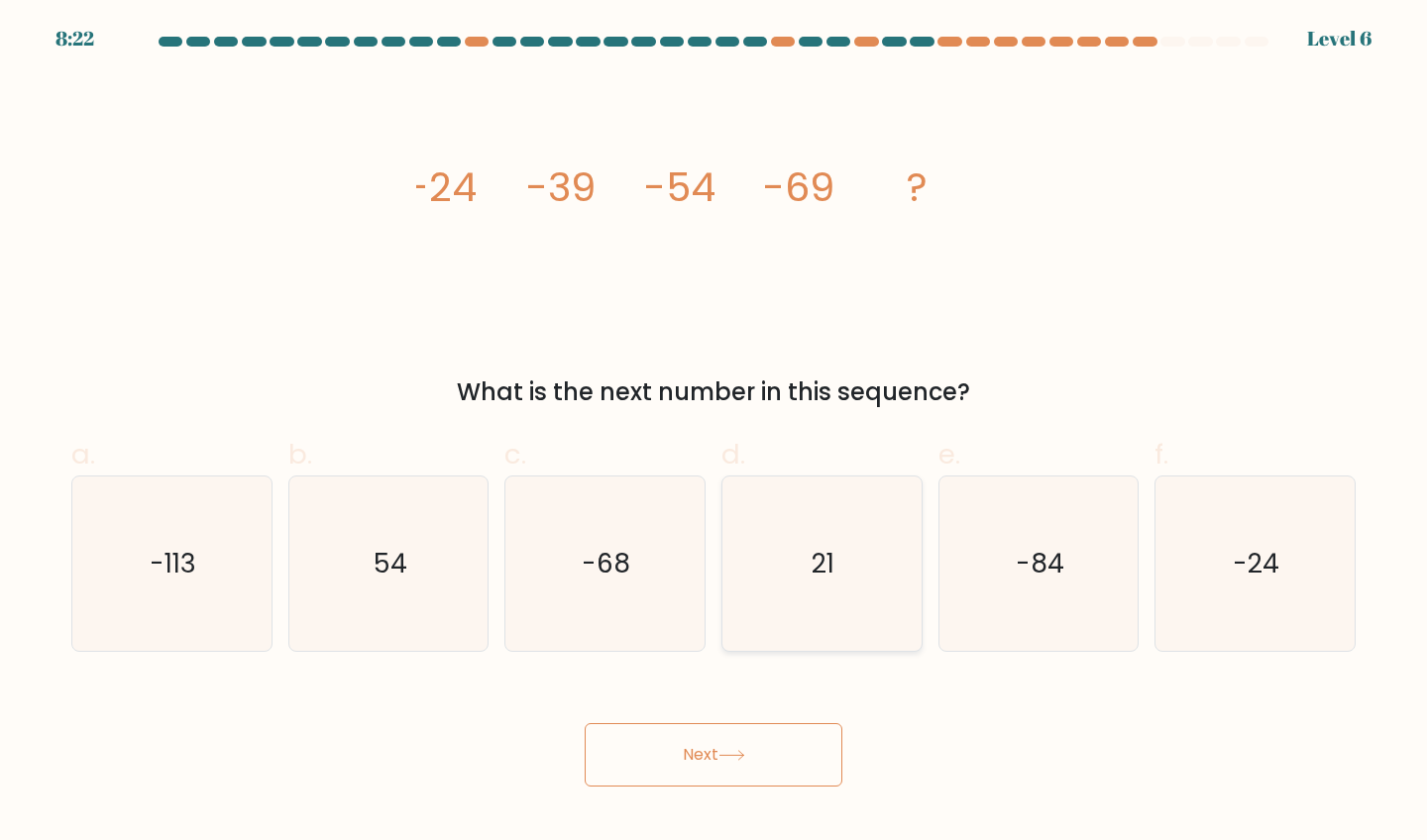 click on "21" at bounding box center (822, 564) 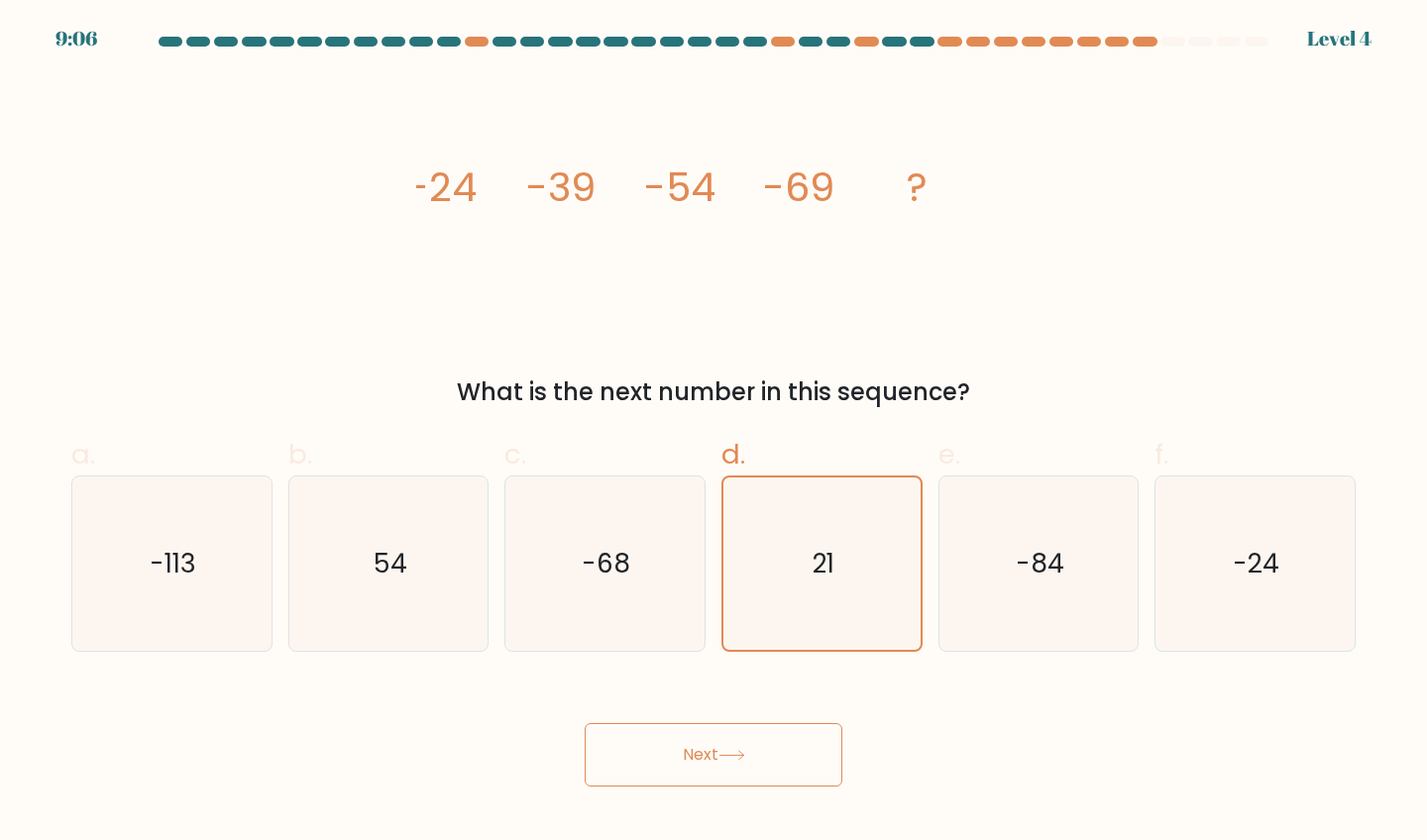 click on "Next" at bounding box center [714, 731] 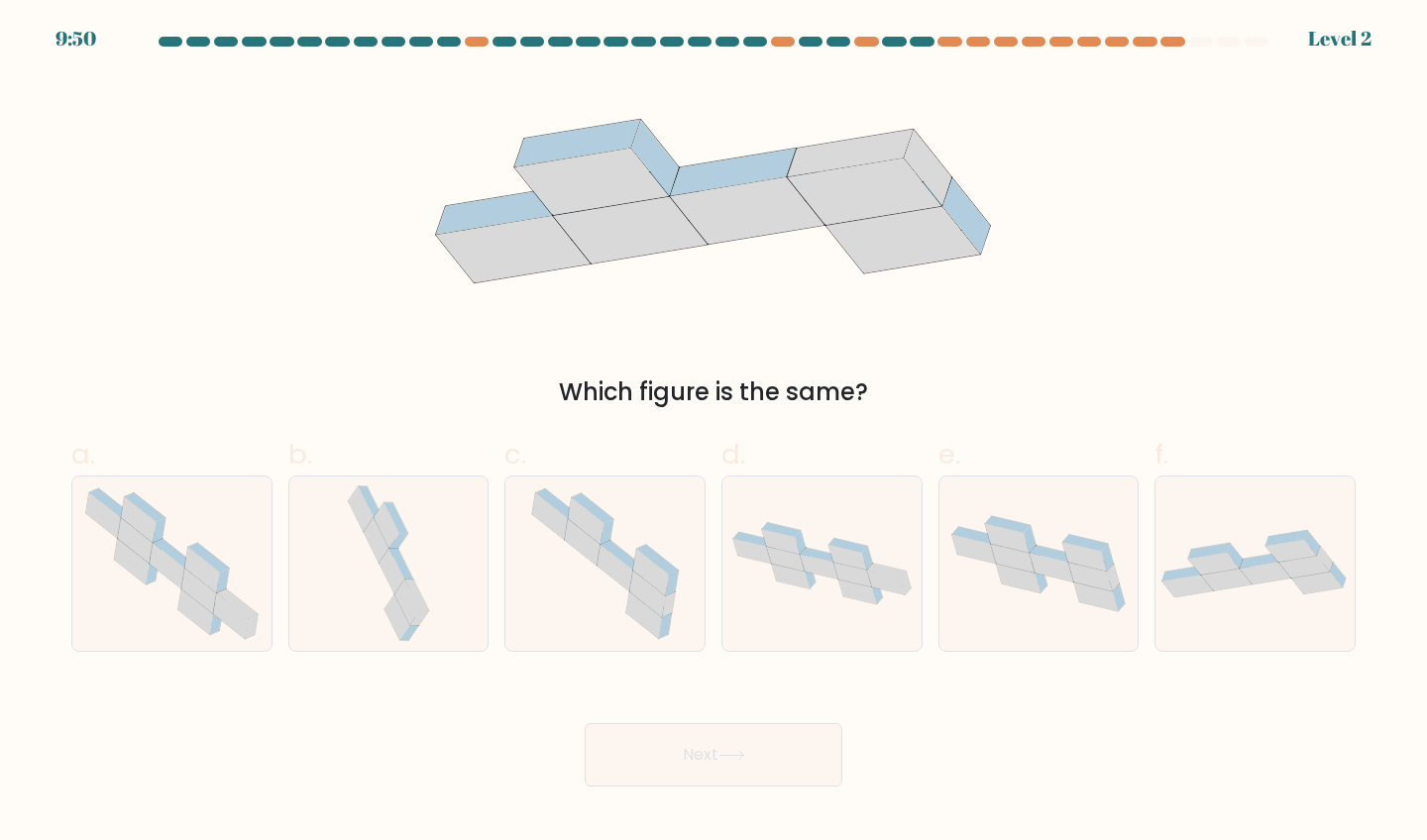 click at bounding box center (822, 563) 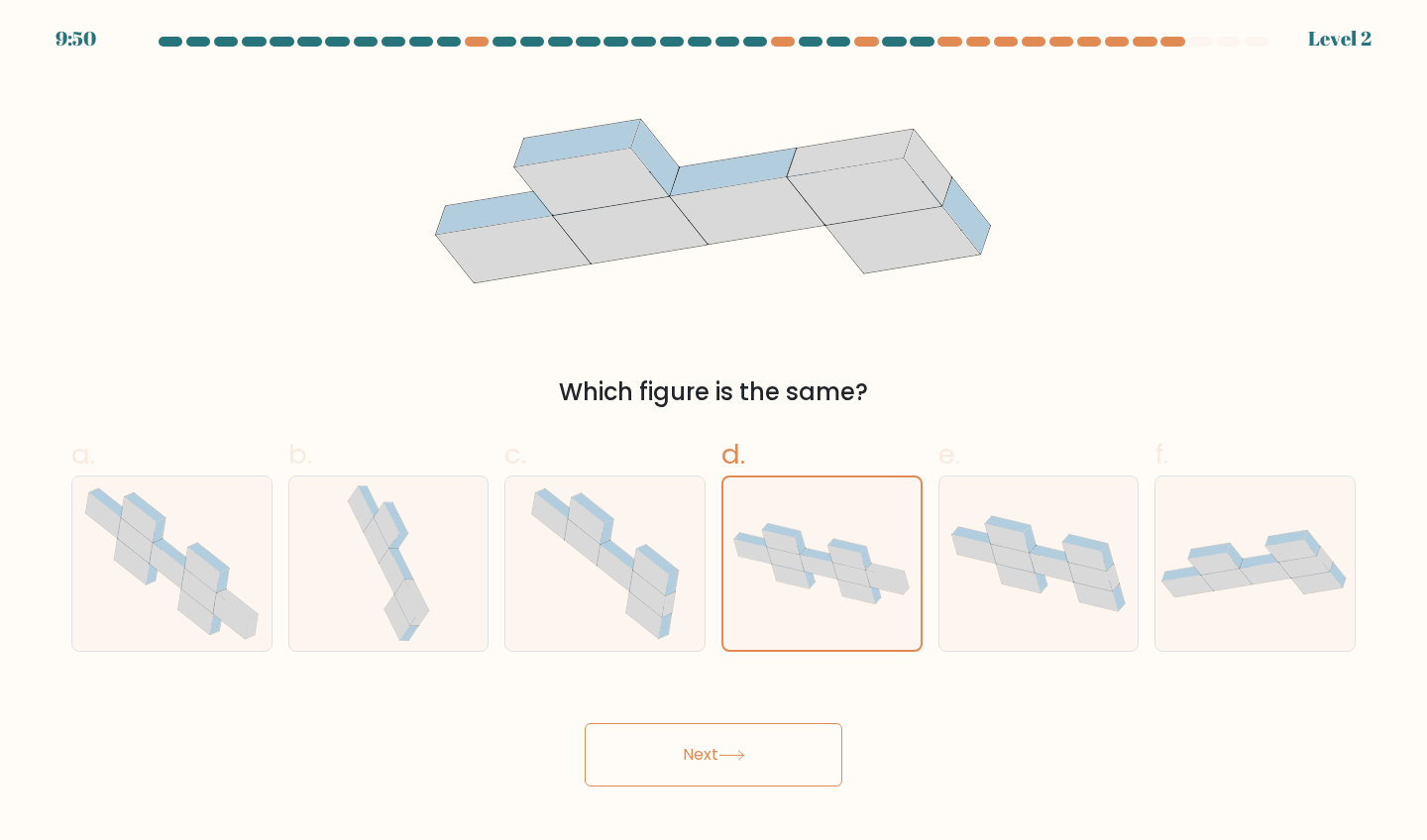 click on "Next" at bounding box center [714, 755] 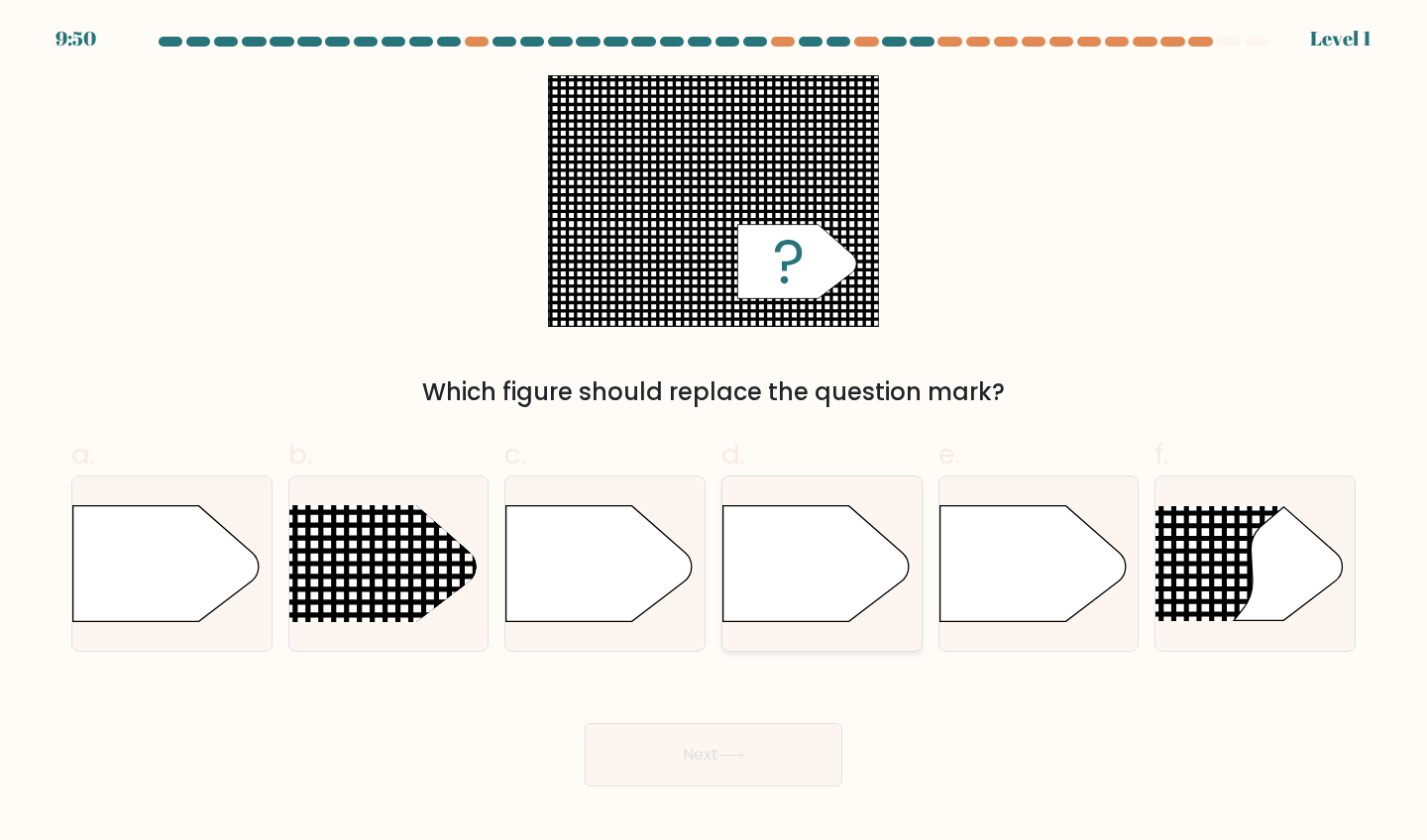 click at bounding box center [817, 563] 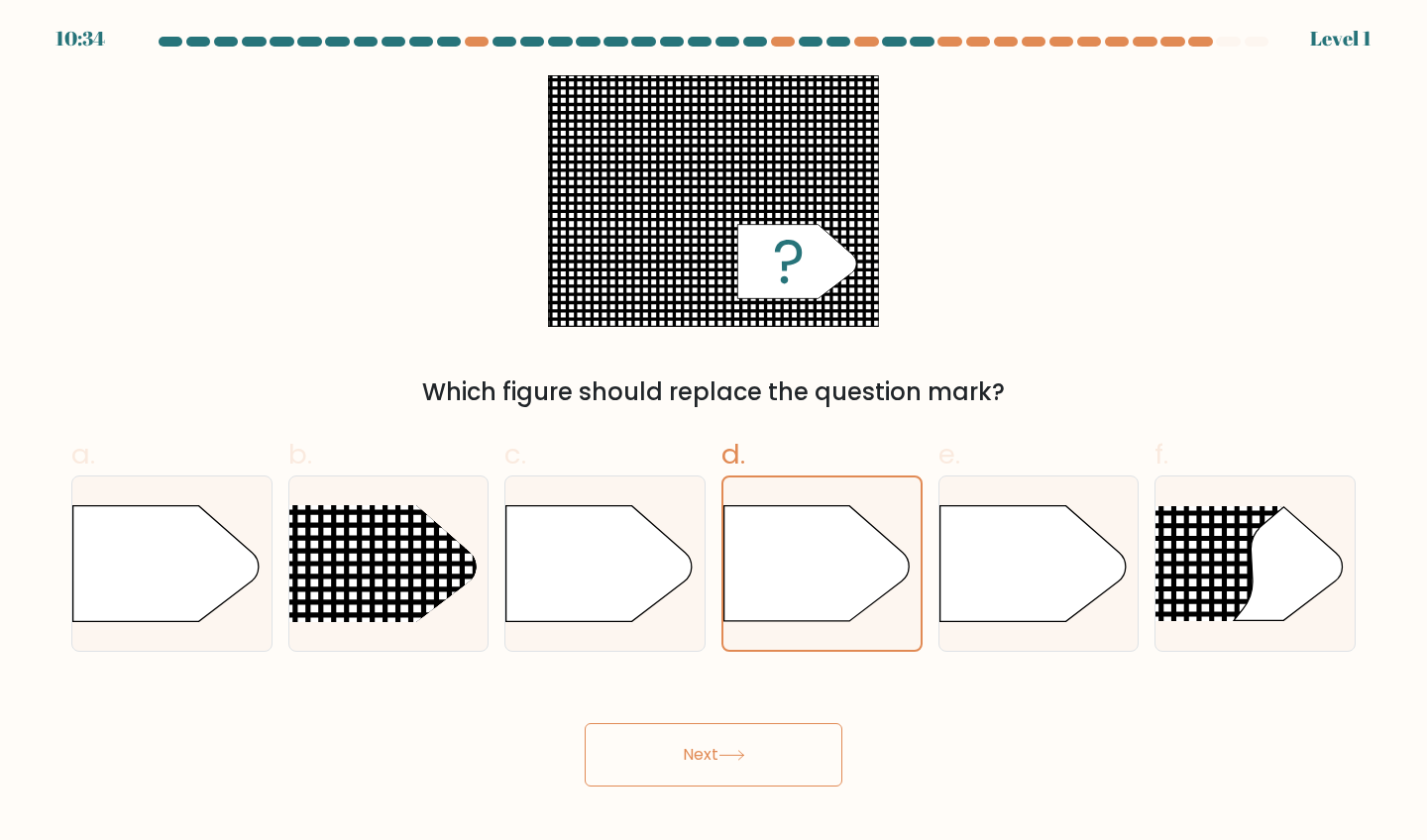 click on "Next" at bounding box center [714, 755] 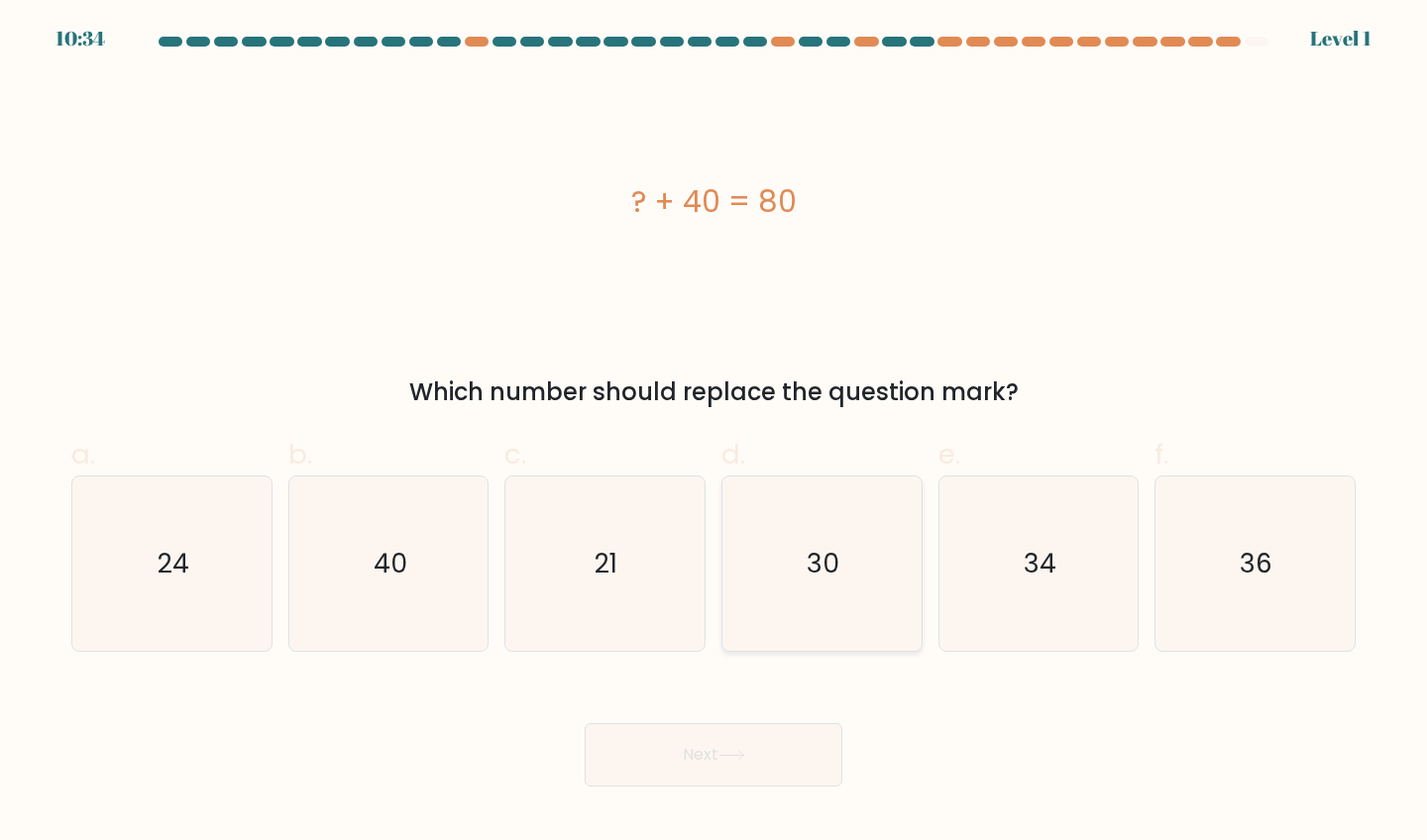 click on "30" at bounding box center (822, 564) 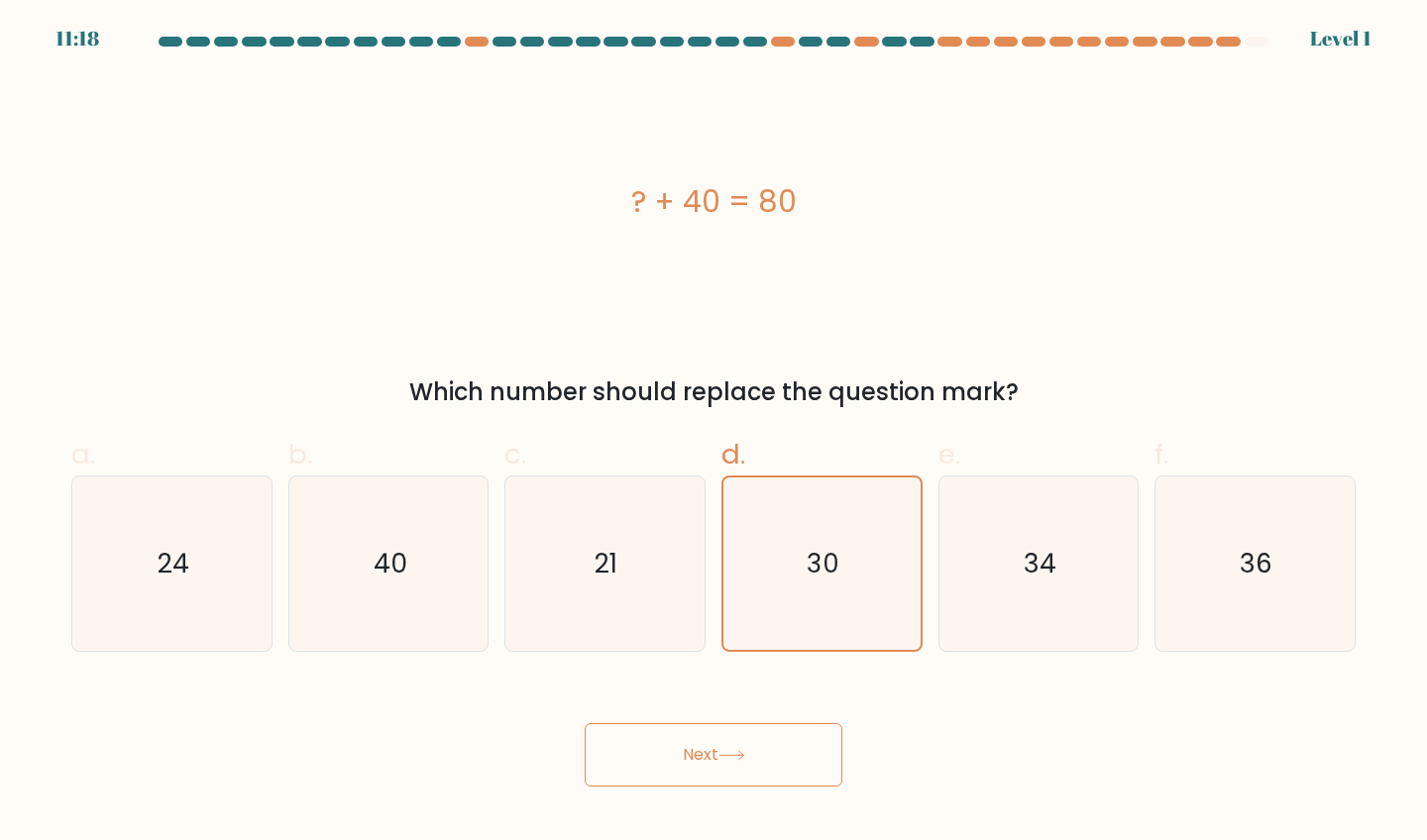 click on "Next" at bounding box center (714, 731) 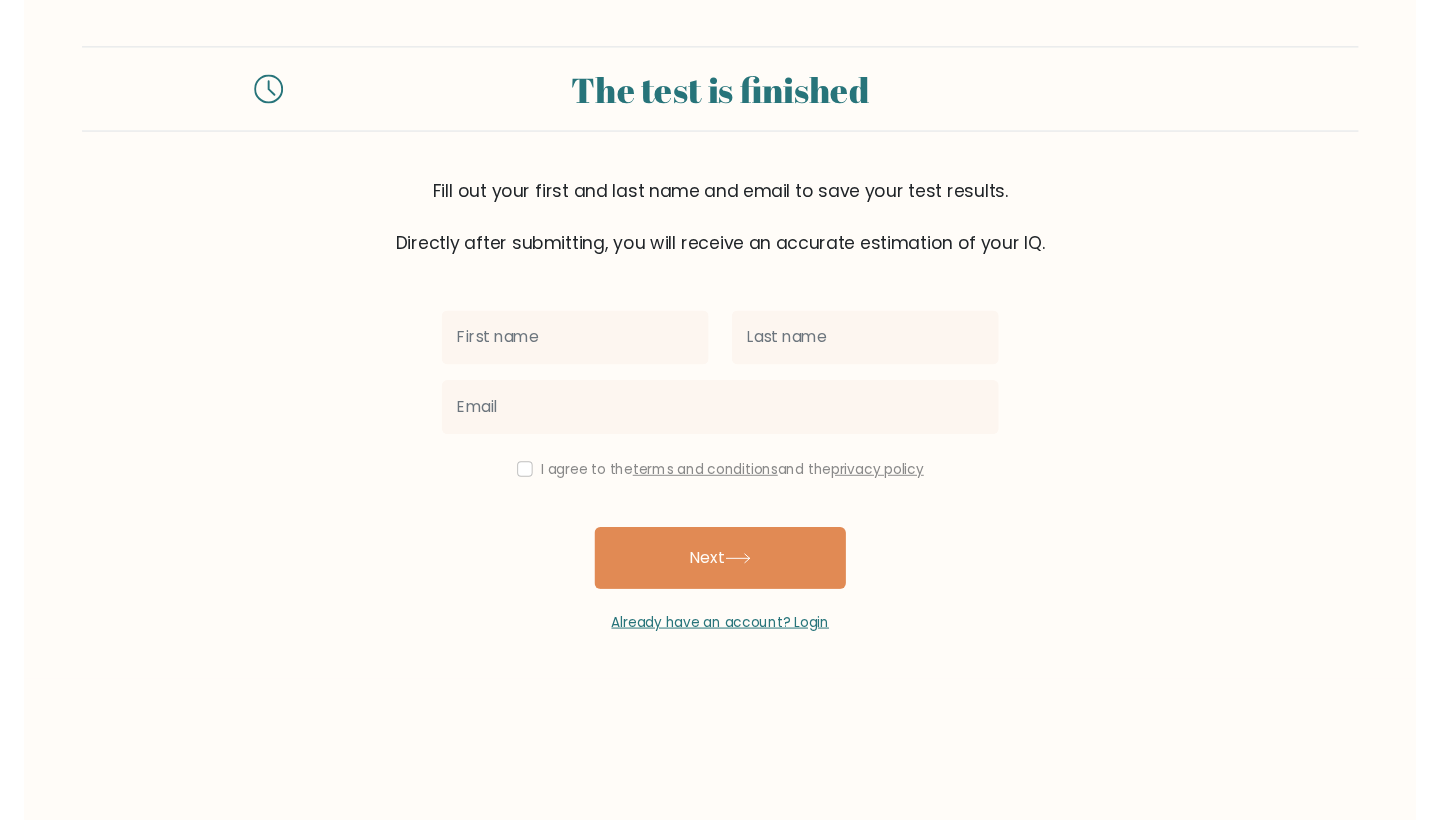 scroll, scrollTop: 0, scrollLeft: 0, axis: both 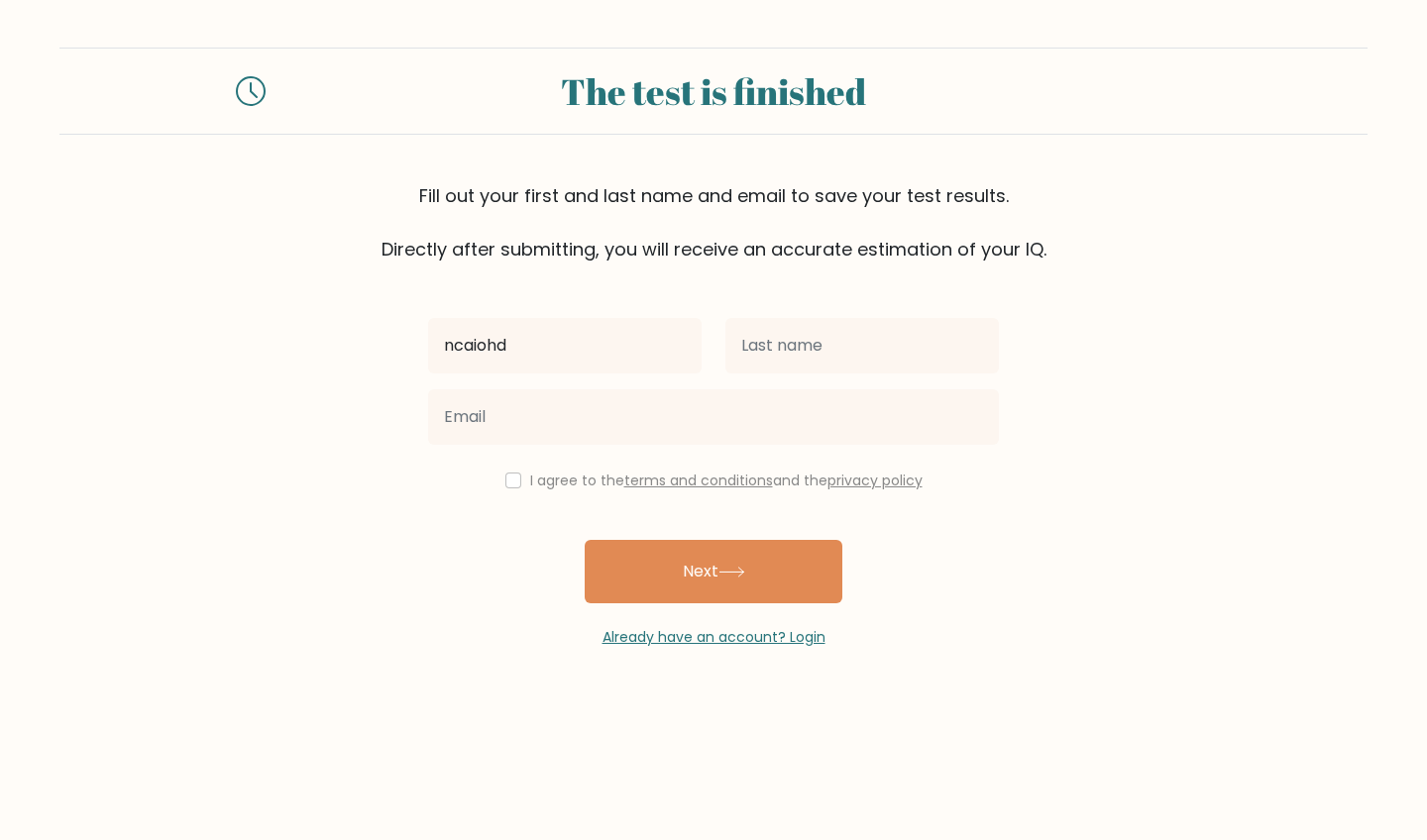 type on "ncaiohd" 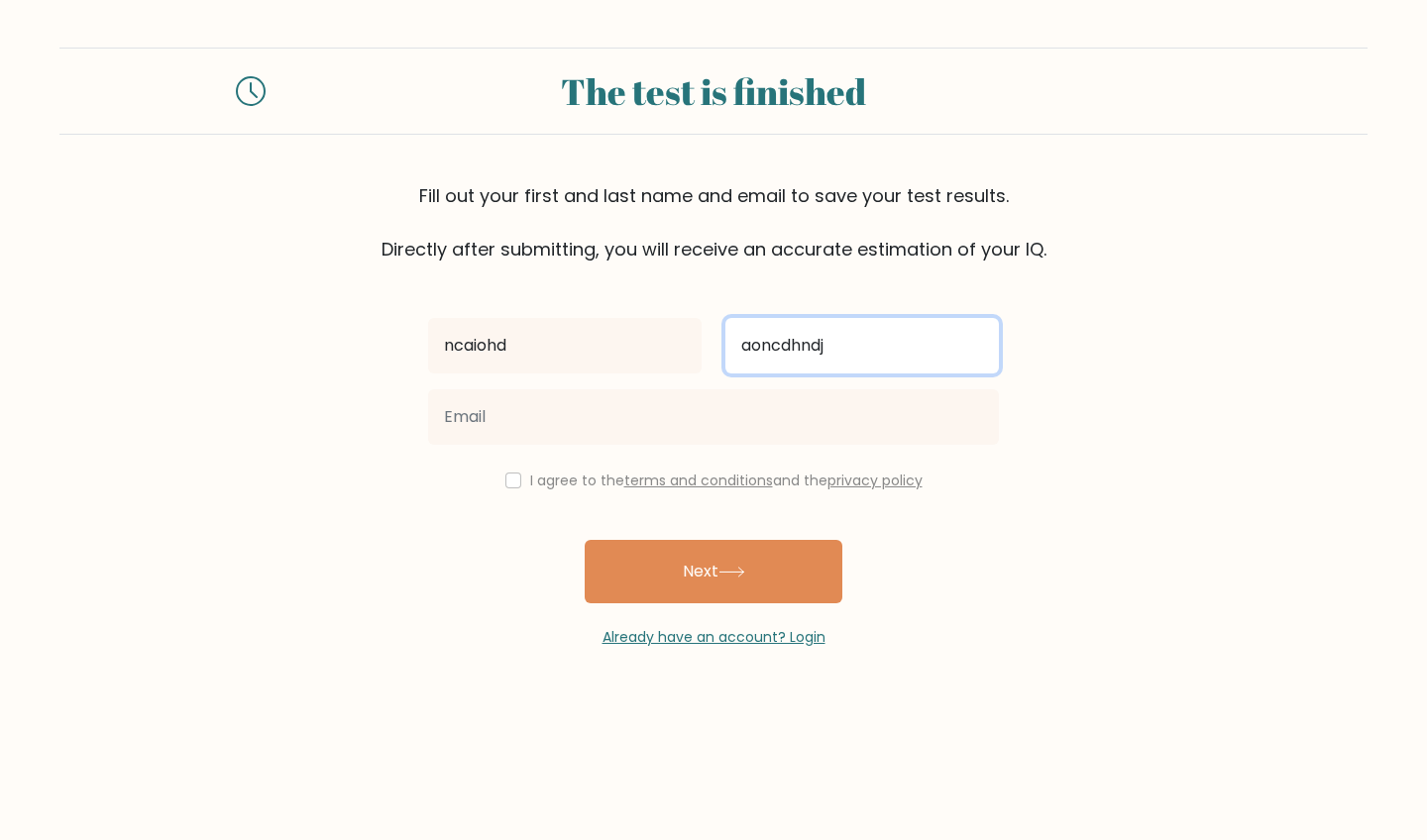 type on "aoncdhndj" 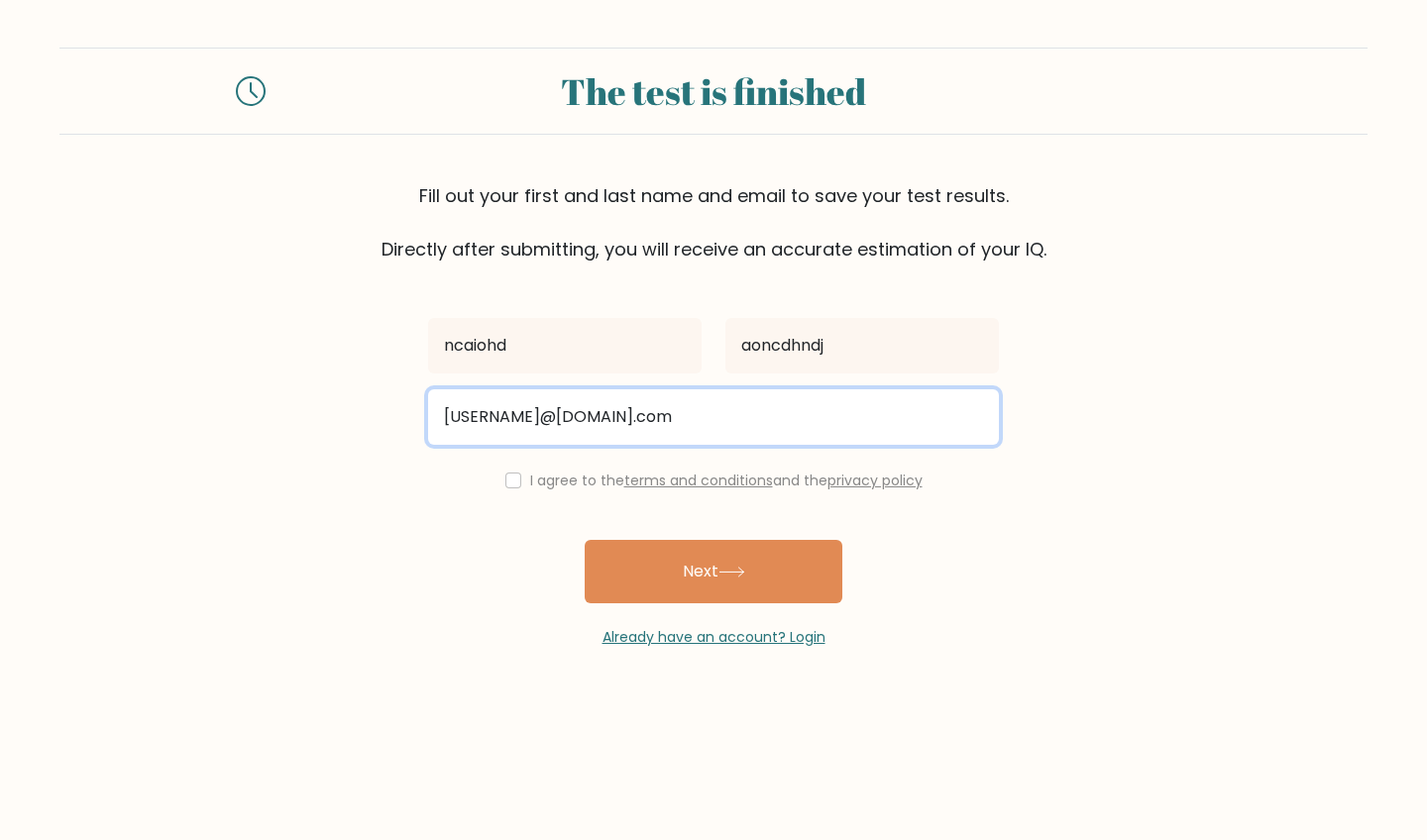 type on "[USERNAME]@[DOMAIN].com" 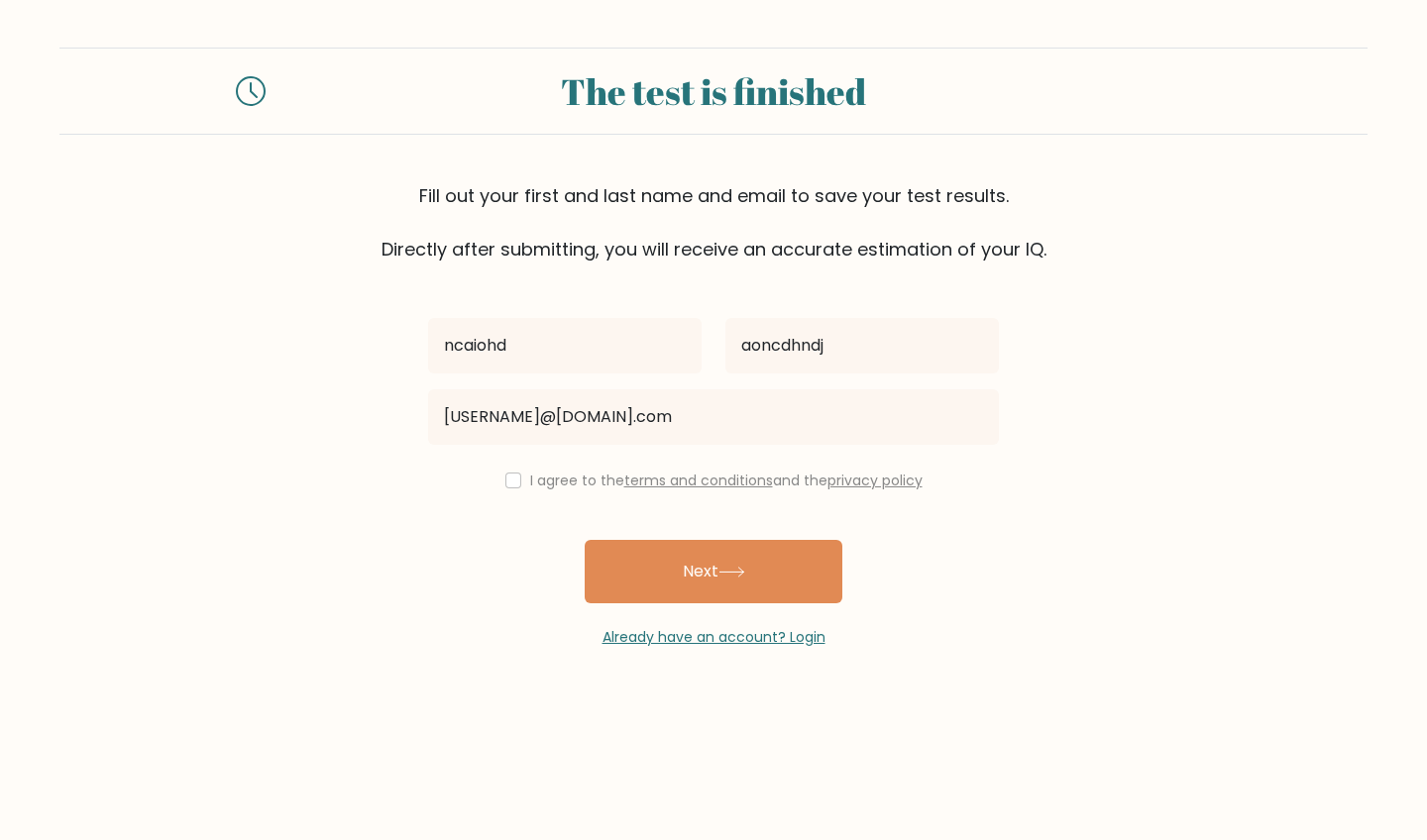 click on "I agree to the  terms and conditions  and the  privacy policy" at bounding box center [714, 480] 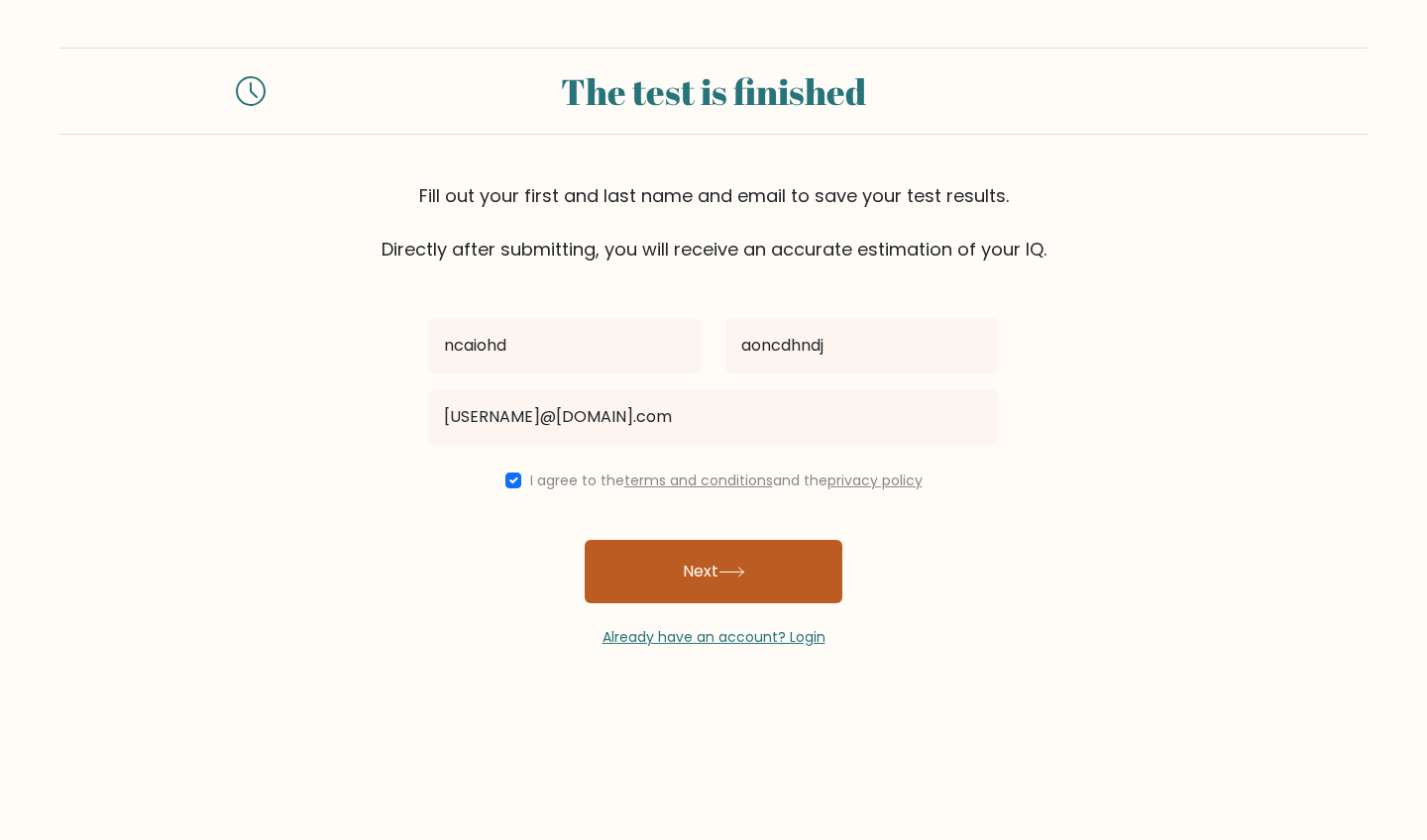 click on "Next" at bounding box center (714, 572) 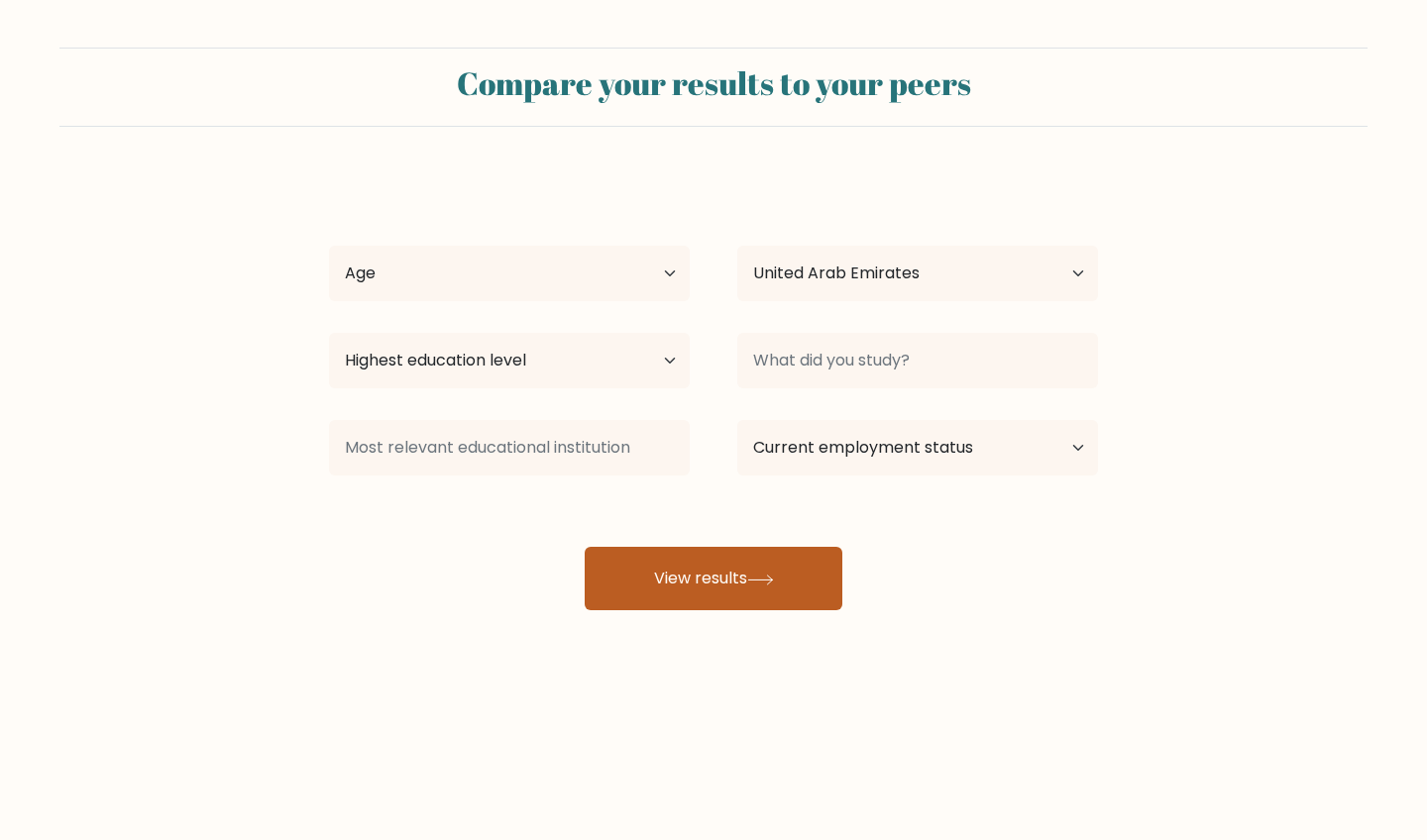 scroll, scrollTop: 0, scrollLeft: 0, axis: both 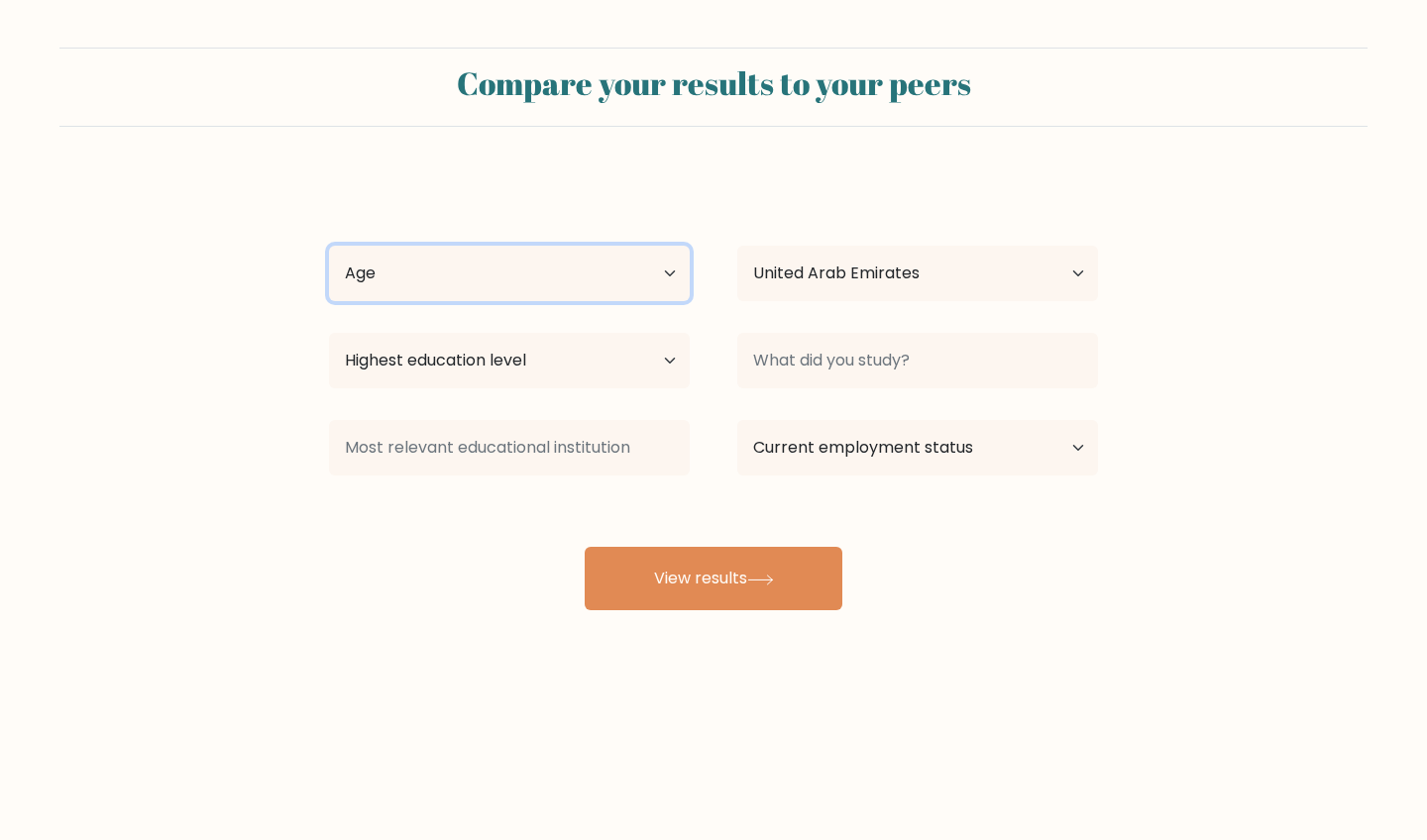 select on "18_24" 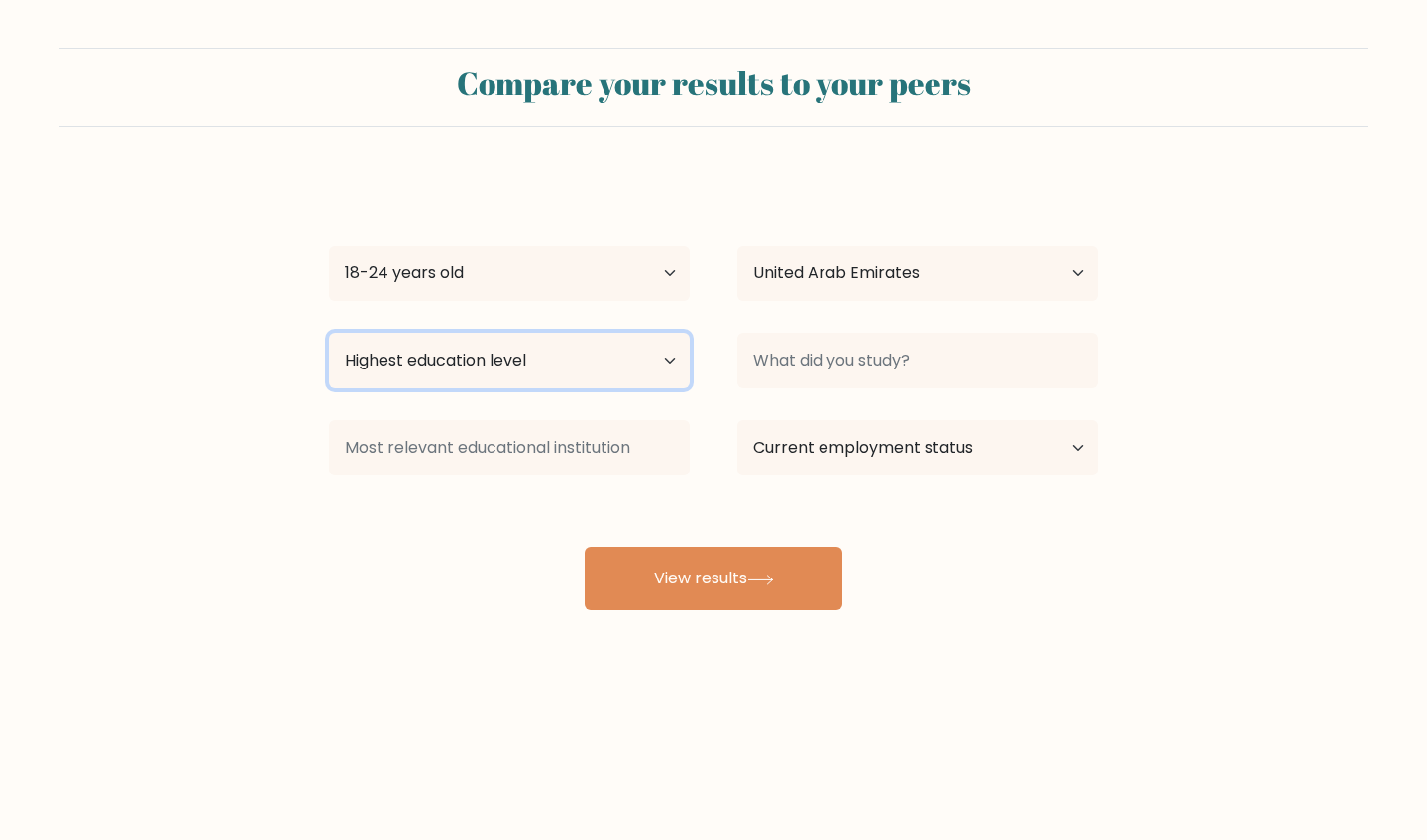 select on "upper_secondary" 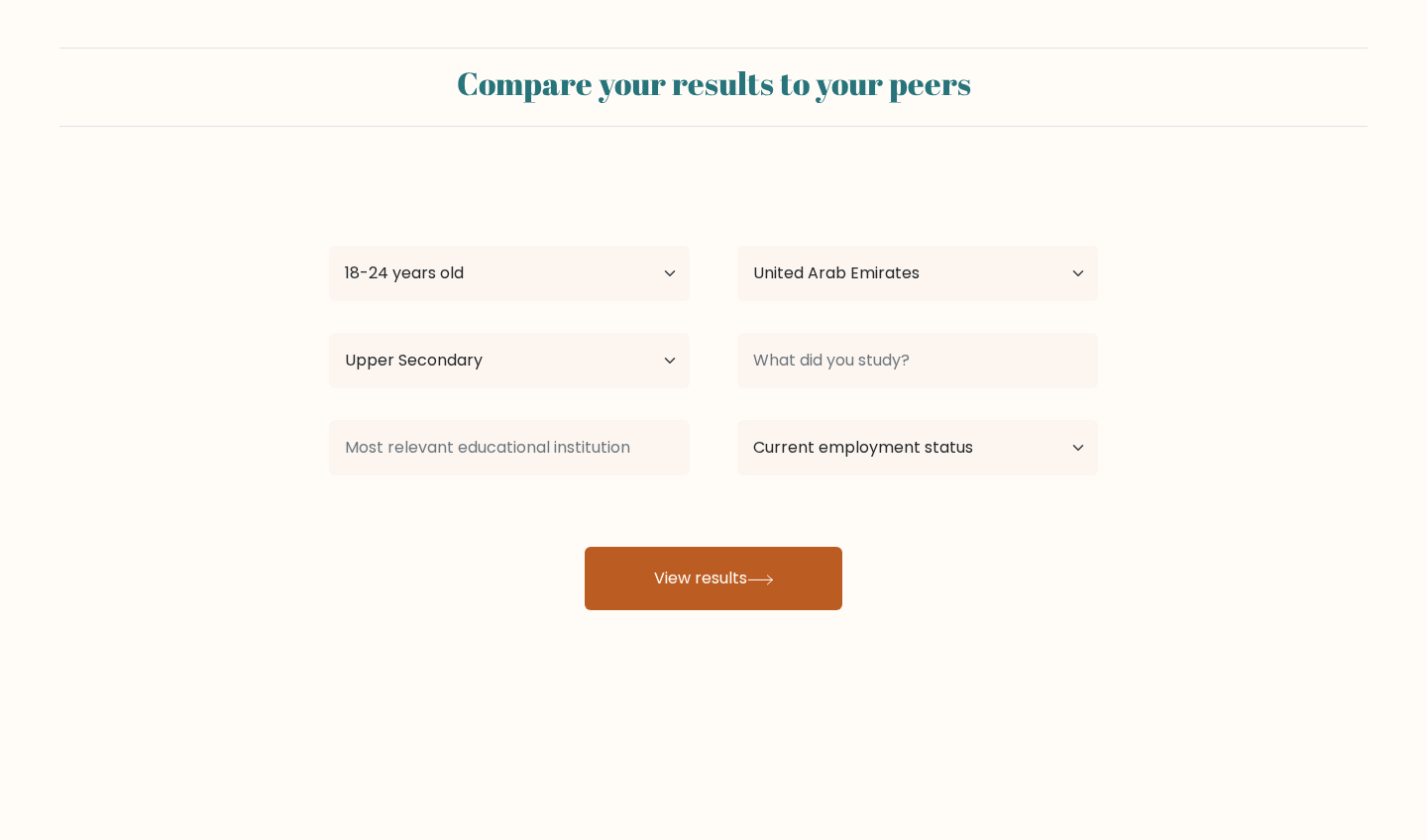 click on "View results" at bounding box center (714, 578) 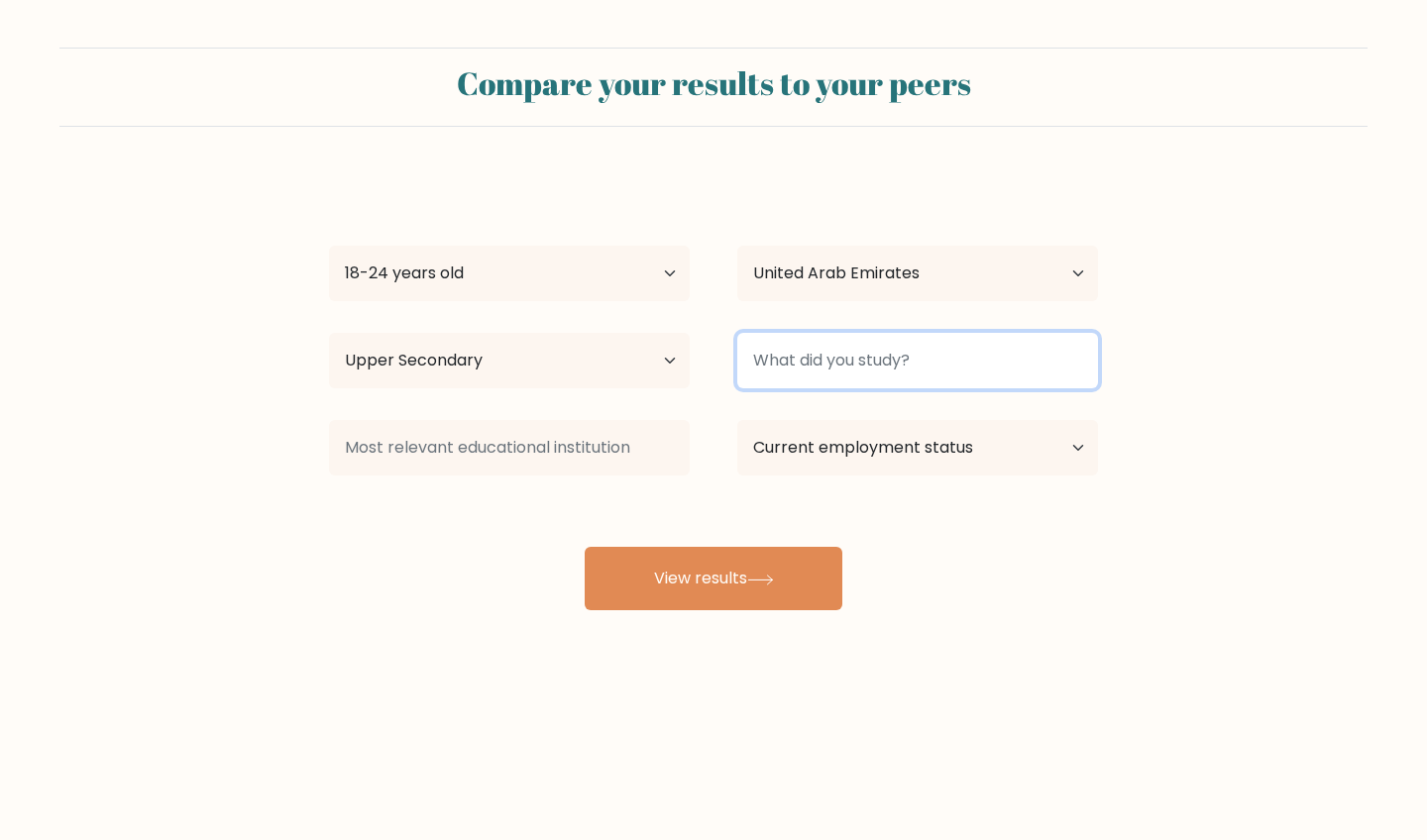 click at bounding box center [918, 361] 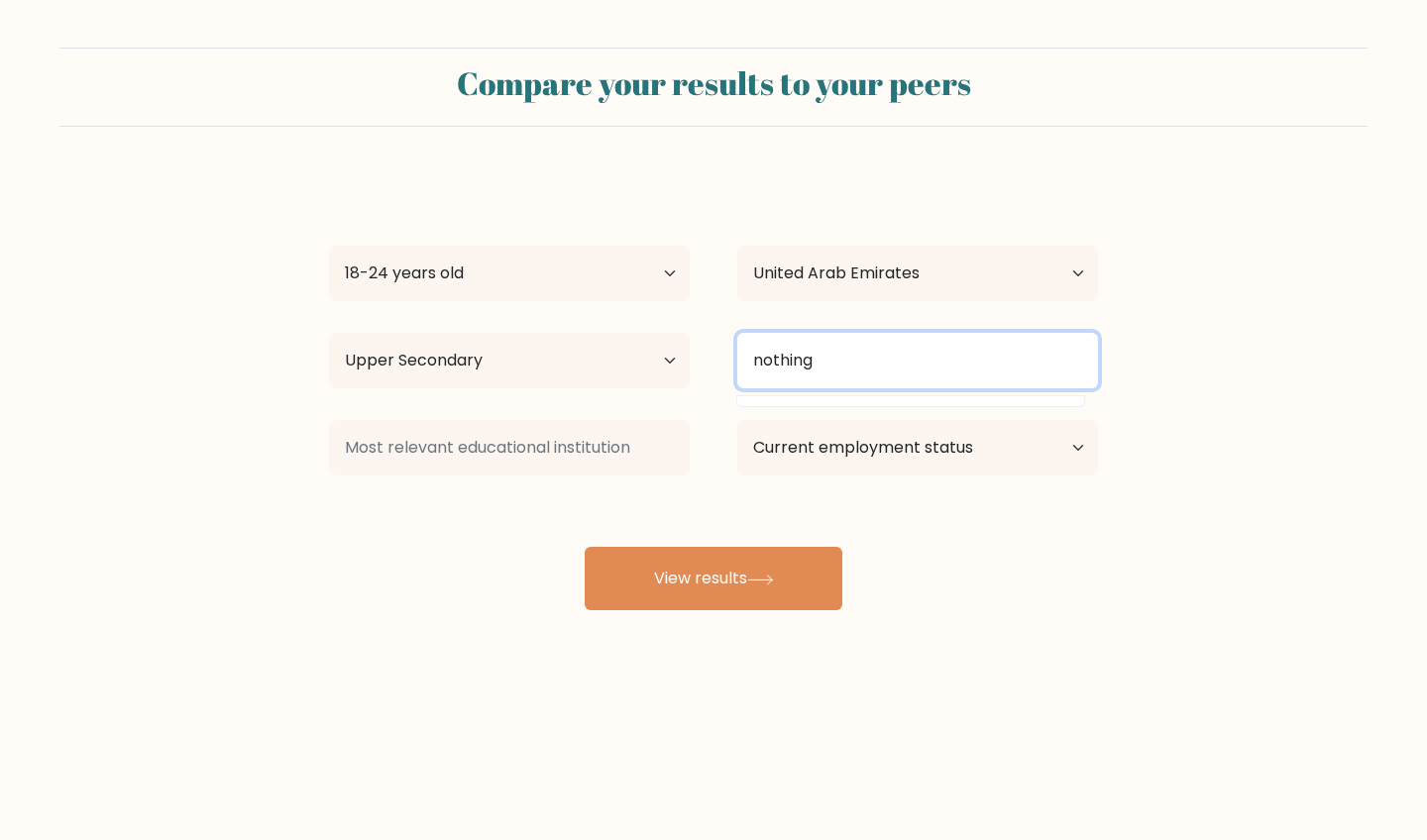 type on "nothing" 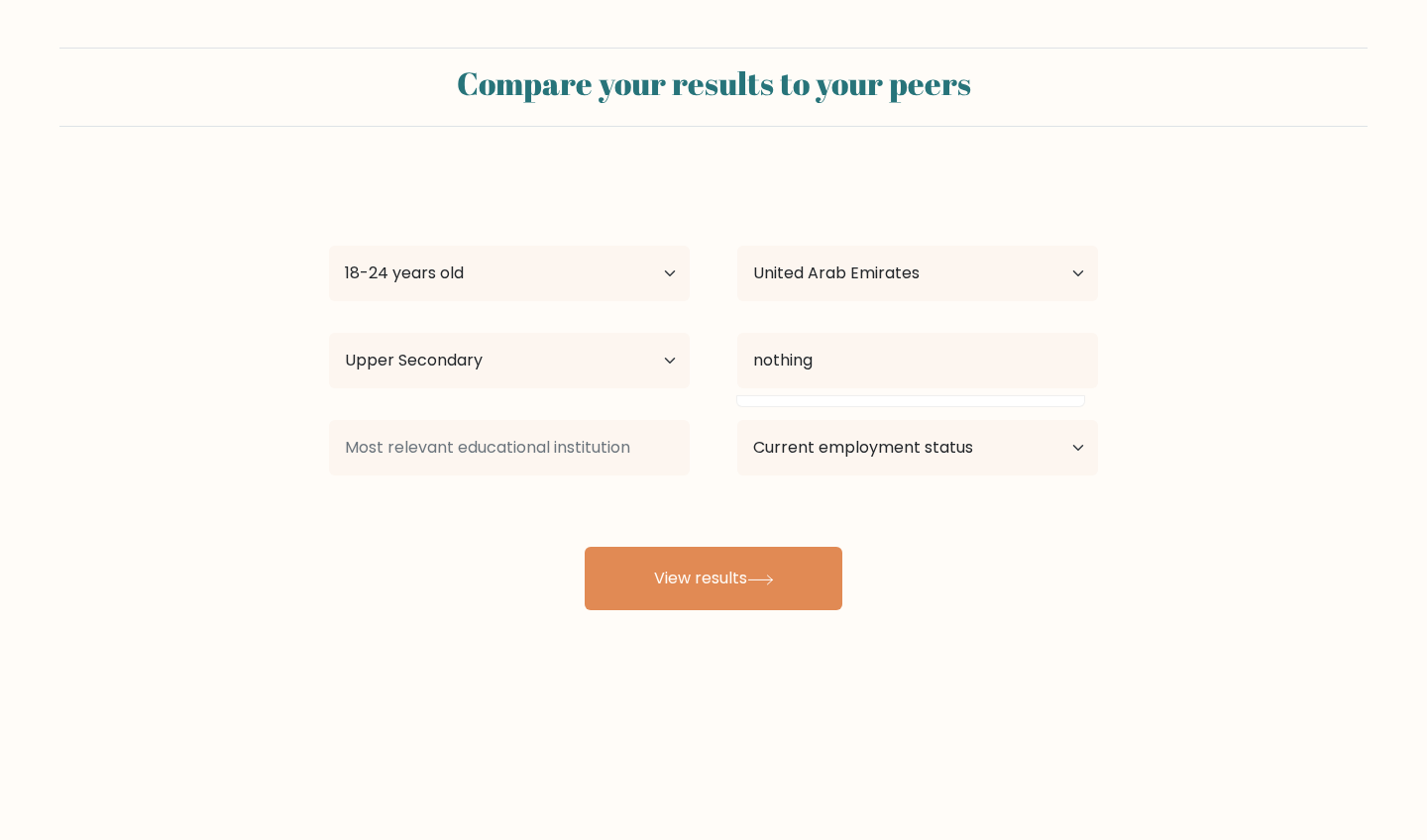 click on "ncaiohd
aoncdhndj
Age
Under [AGE] years old
[AGE]-[AGE] years old
[AGE]-[AGE] years old
[AGE]-[AGE] years old
[AGE]-[AGE] years old
[AGE]-[AGE] years old
[AGE] years old and above
Country
Afghanistan
Albania
Algeria
American Samoa
Andorra
Angola
Anguilla
Antarctica
Antigua and Barbuda
Argentina
Armenia
Aruba
Australia
Austria
Azerbaijan
Bahamas
Bahrain
Bangladesh
Barbados
Belarus
Belgium
Belize
Benin
Bermuda
Bhutan
Bolivia
Bonaire, Sint Eustatius and Saba
Bosnia and Herzegovina
Botswana
Bouvet Island
Brazil
Brunei" at bounding box center (714, 392) 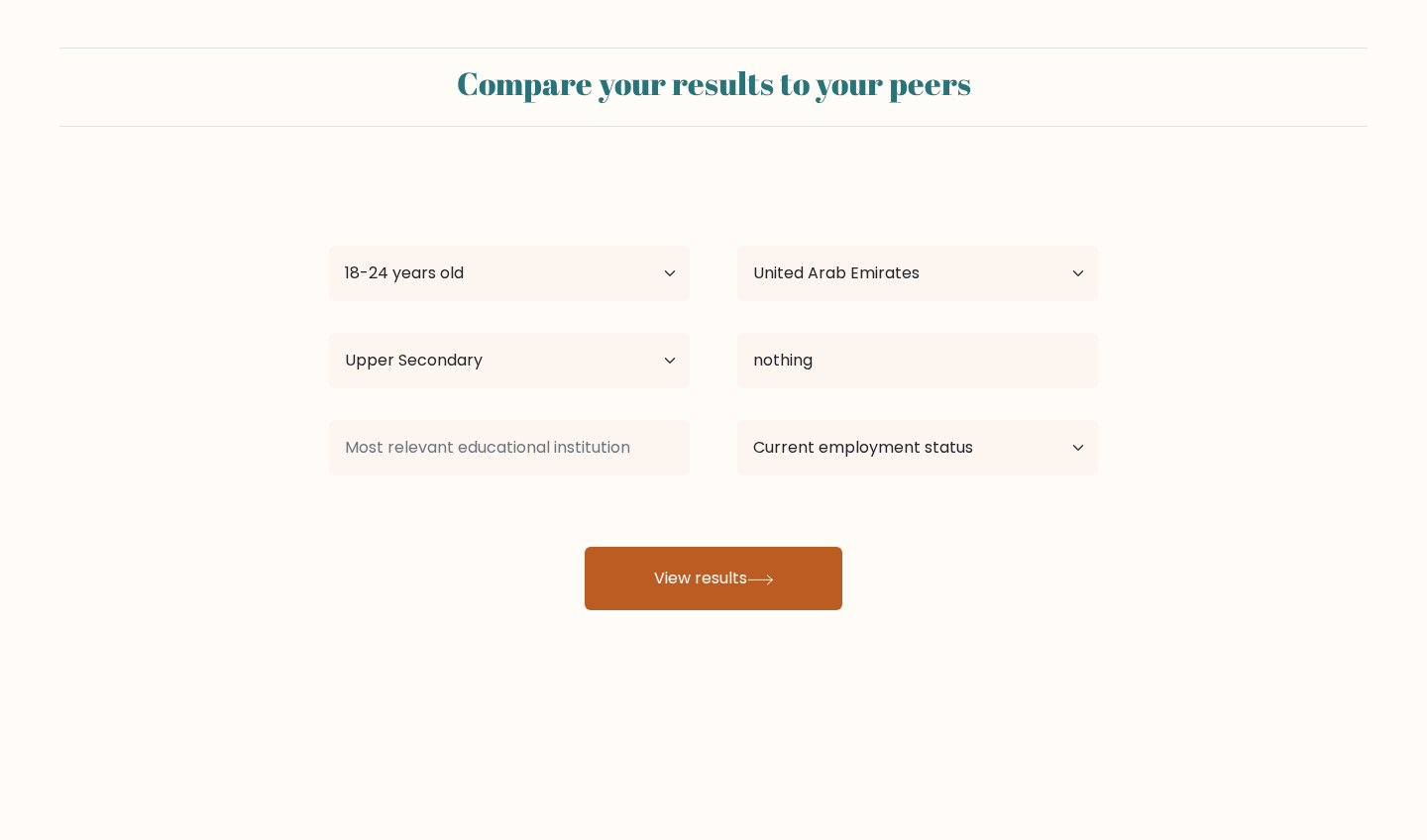click on "View results" at bounding box center [714, 578] 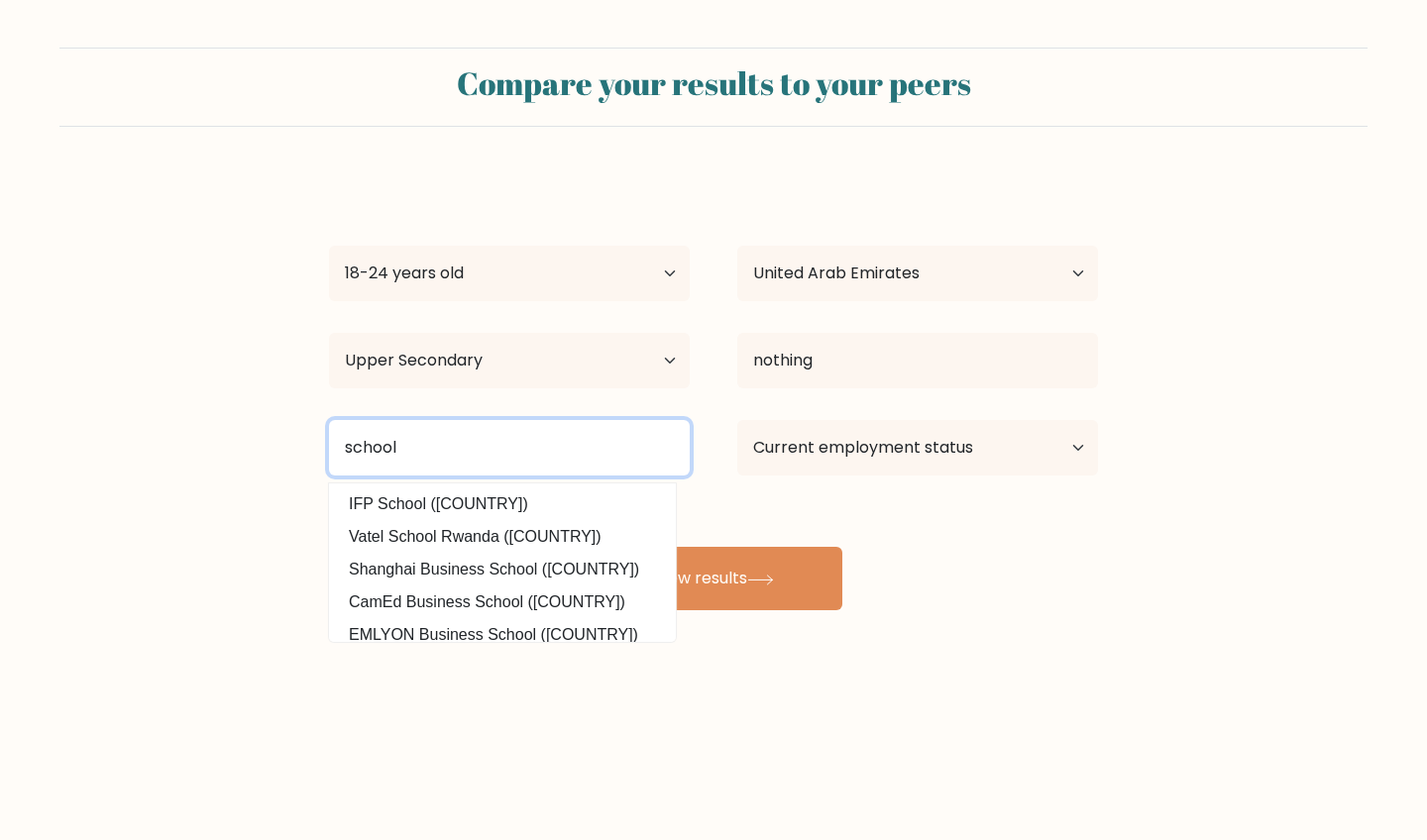 type on "school" 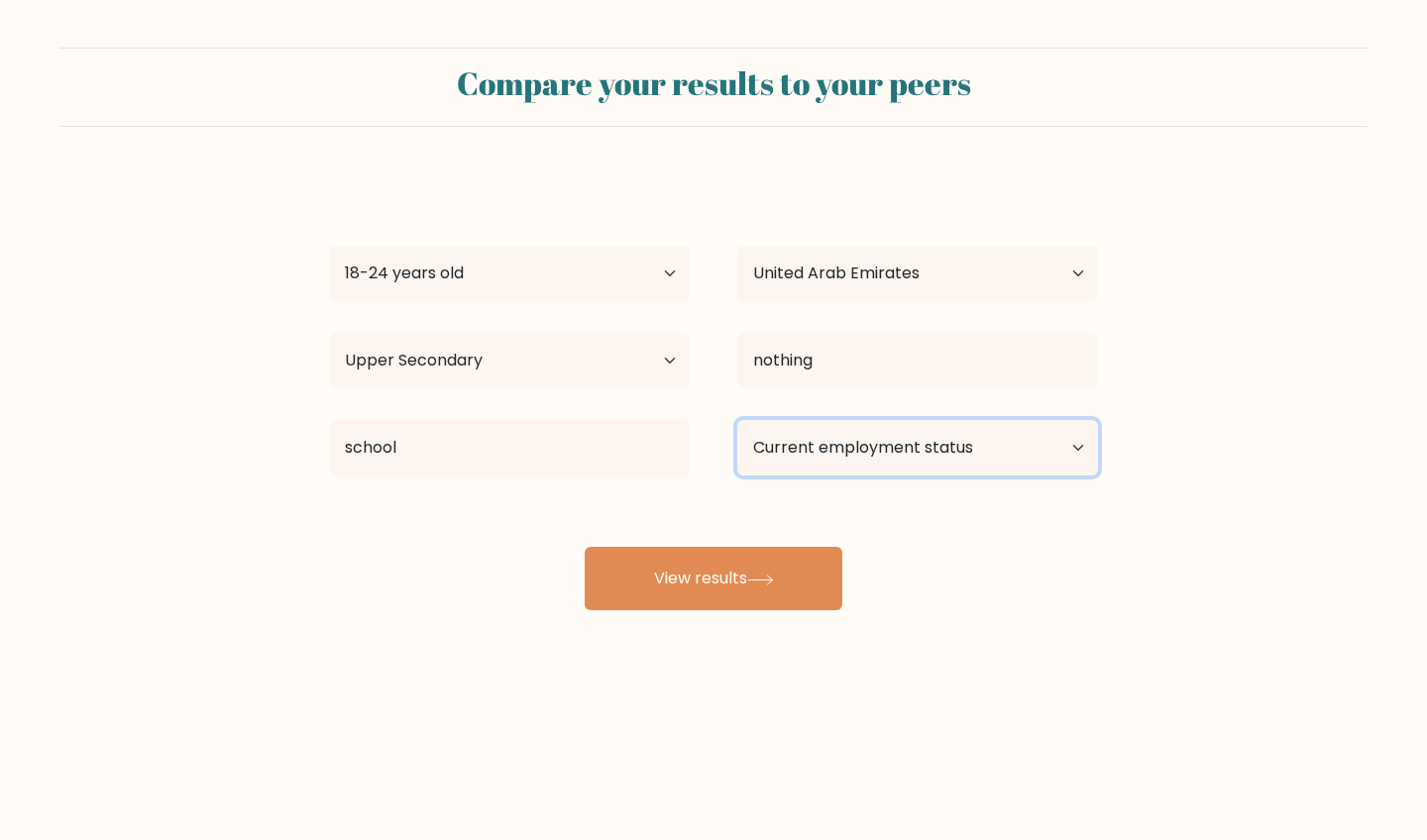 select on "student" 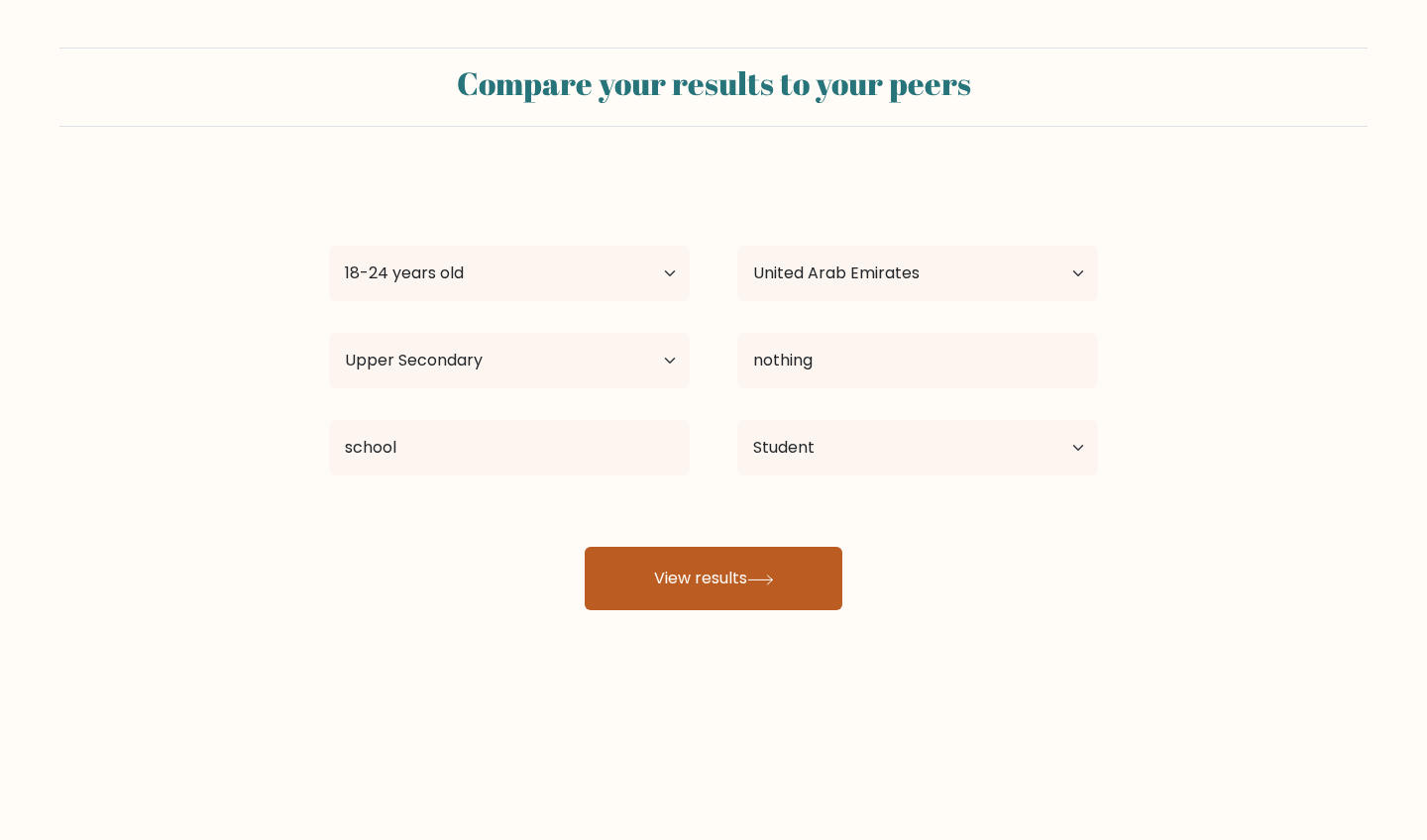 click at bounding box center [760, 579] 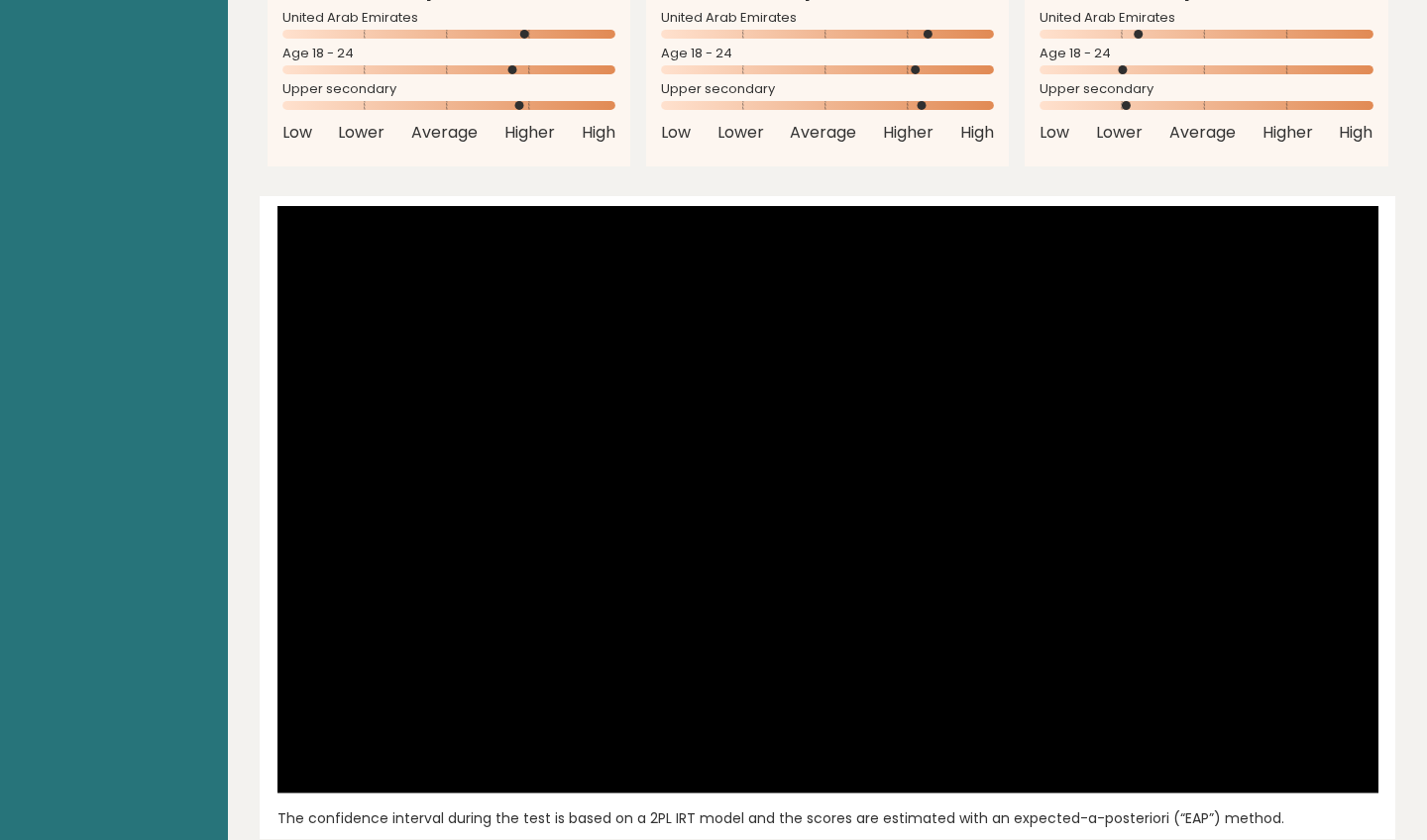 scroll, scrollTop: 2149, scrollLeft: 0, axis: vertical 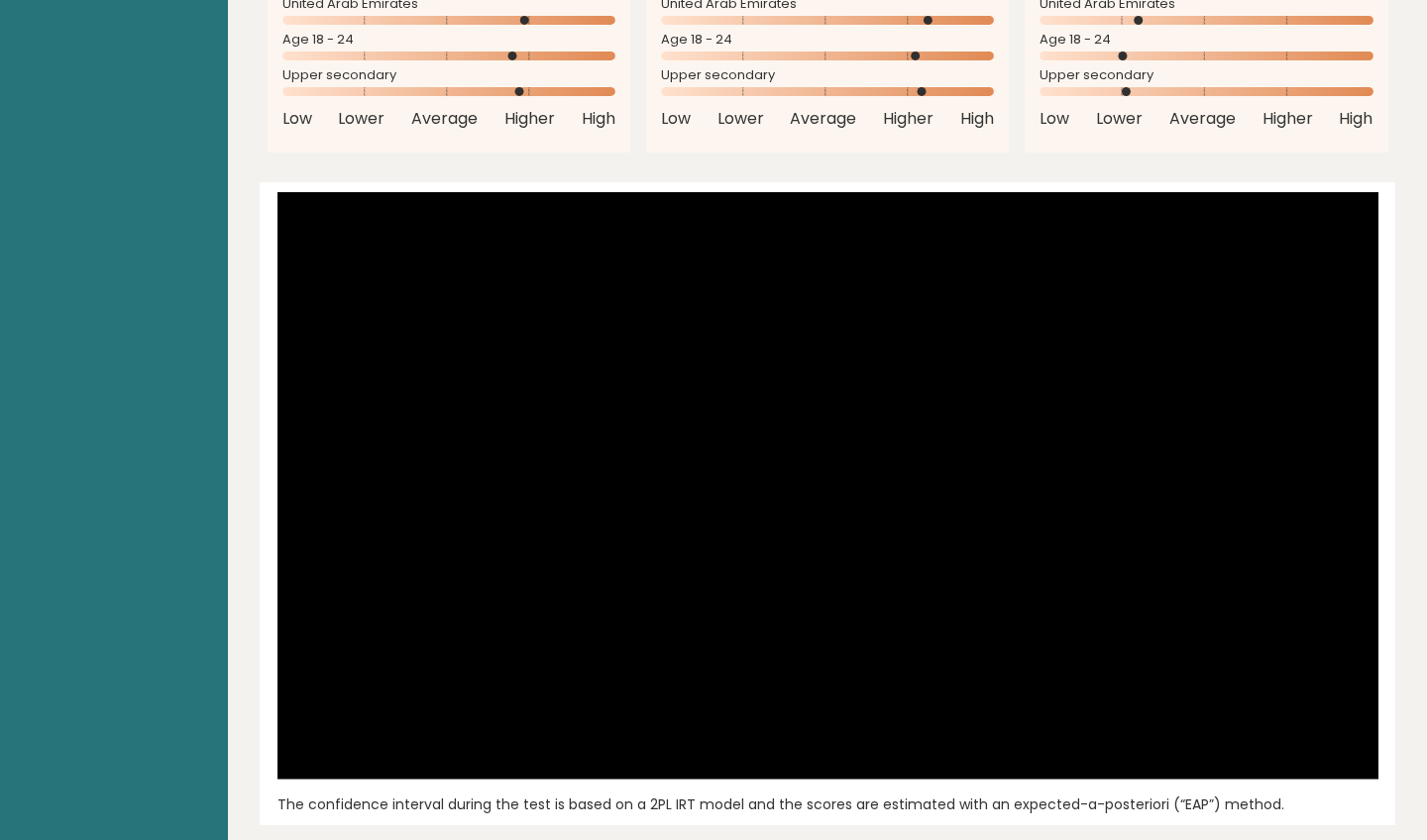 click at bounding box center [852, 476] 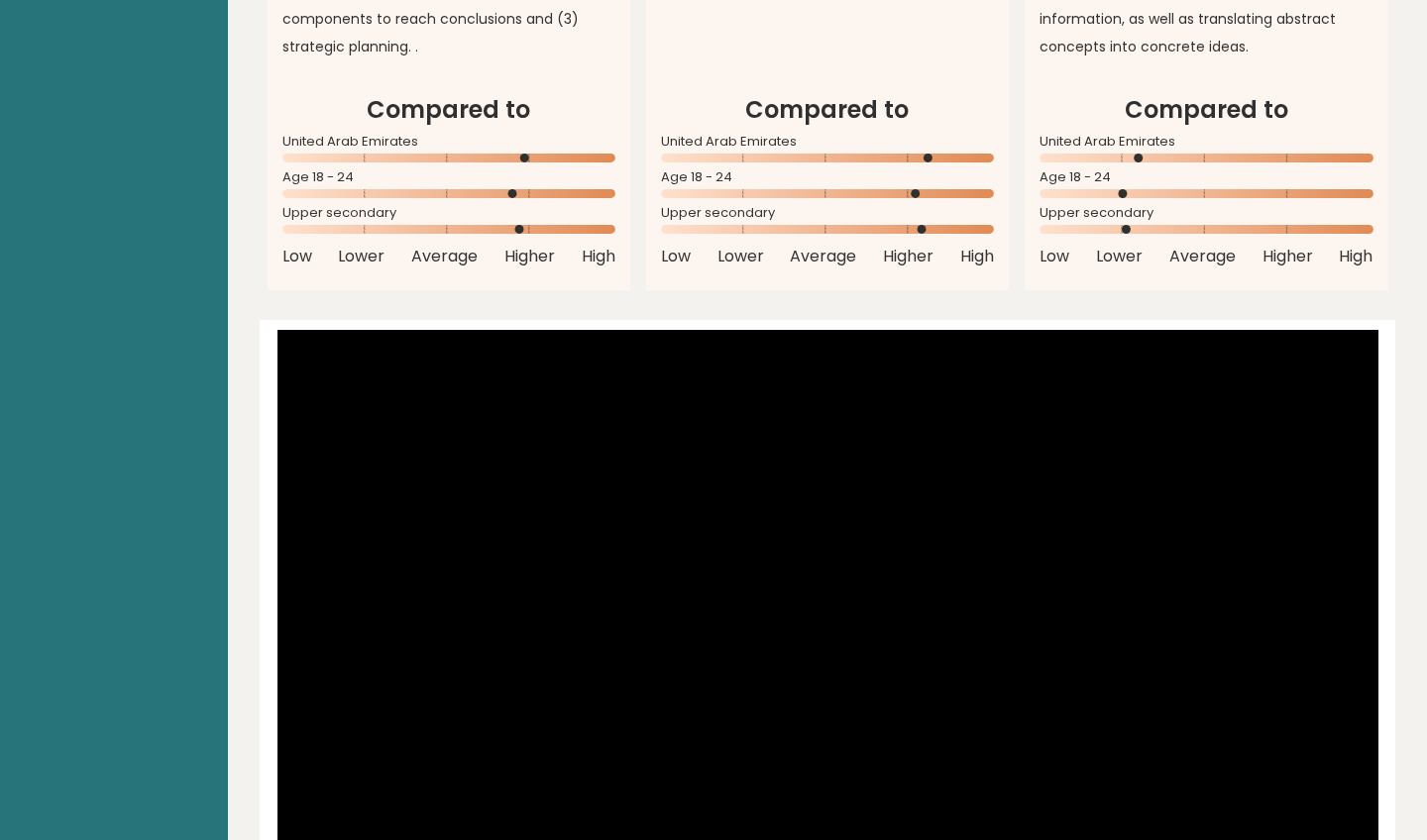 scroll, scrollTop: 2009, scrollLeft: 0, axis: vertical 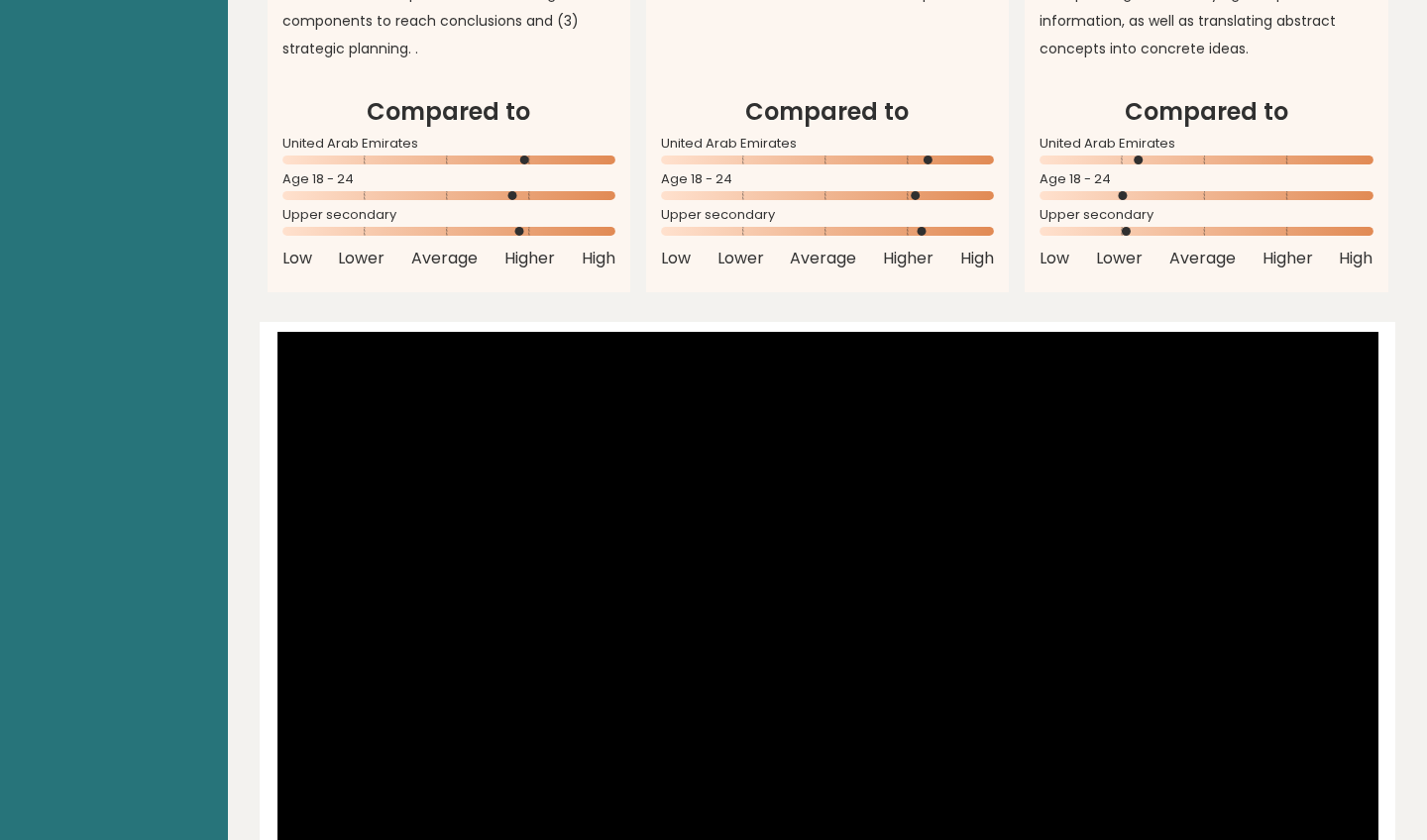 click at bounding box center [852, 617] 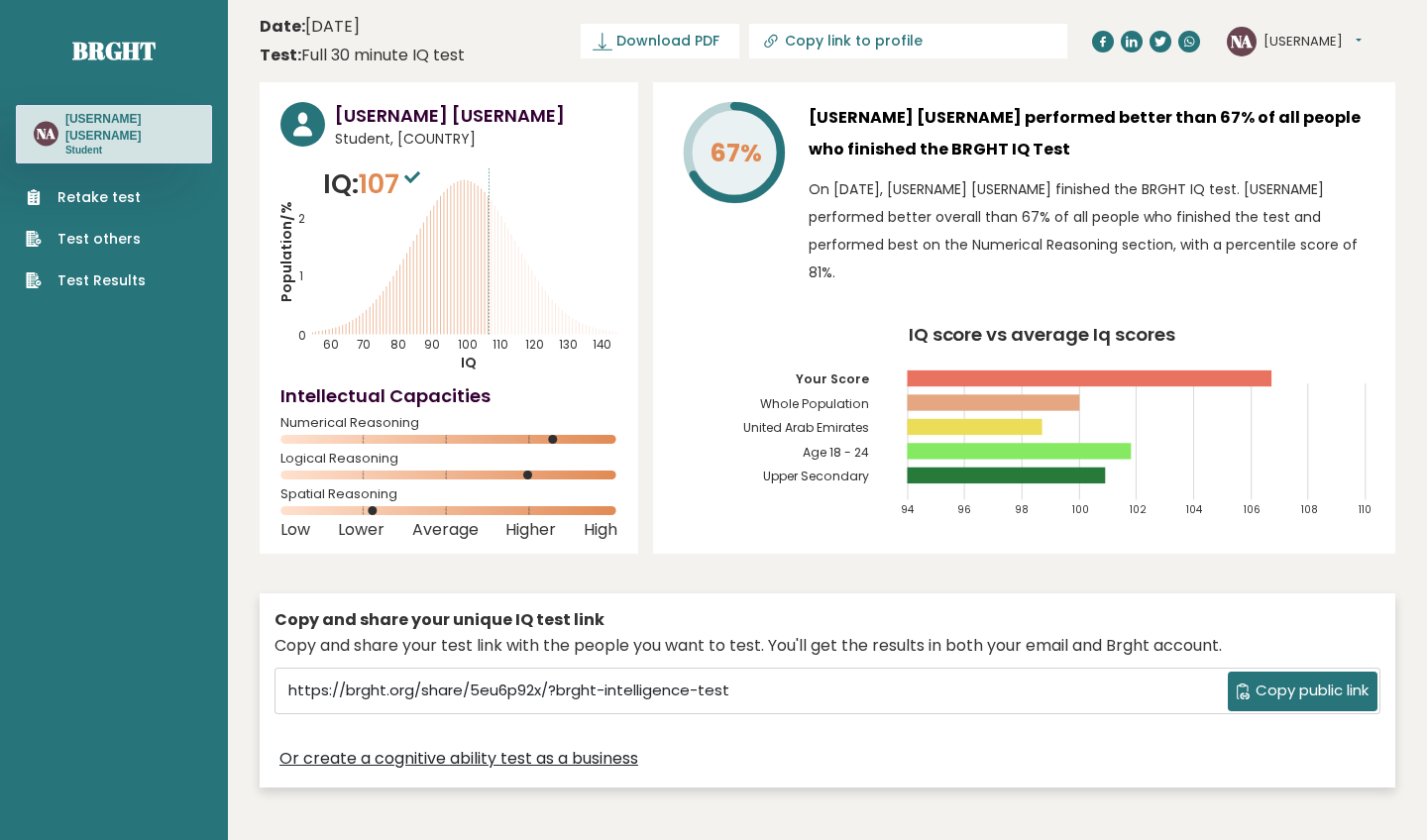 scroll, scrollTop: 0, scrollLeft: 0, axis: both 